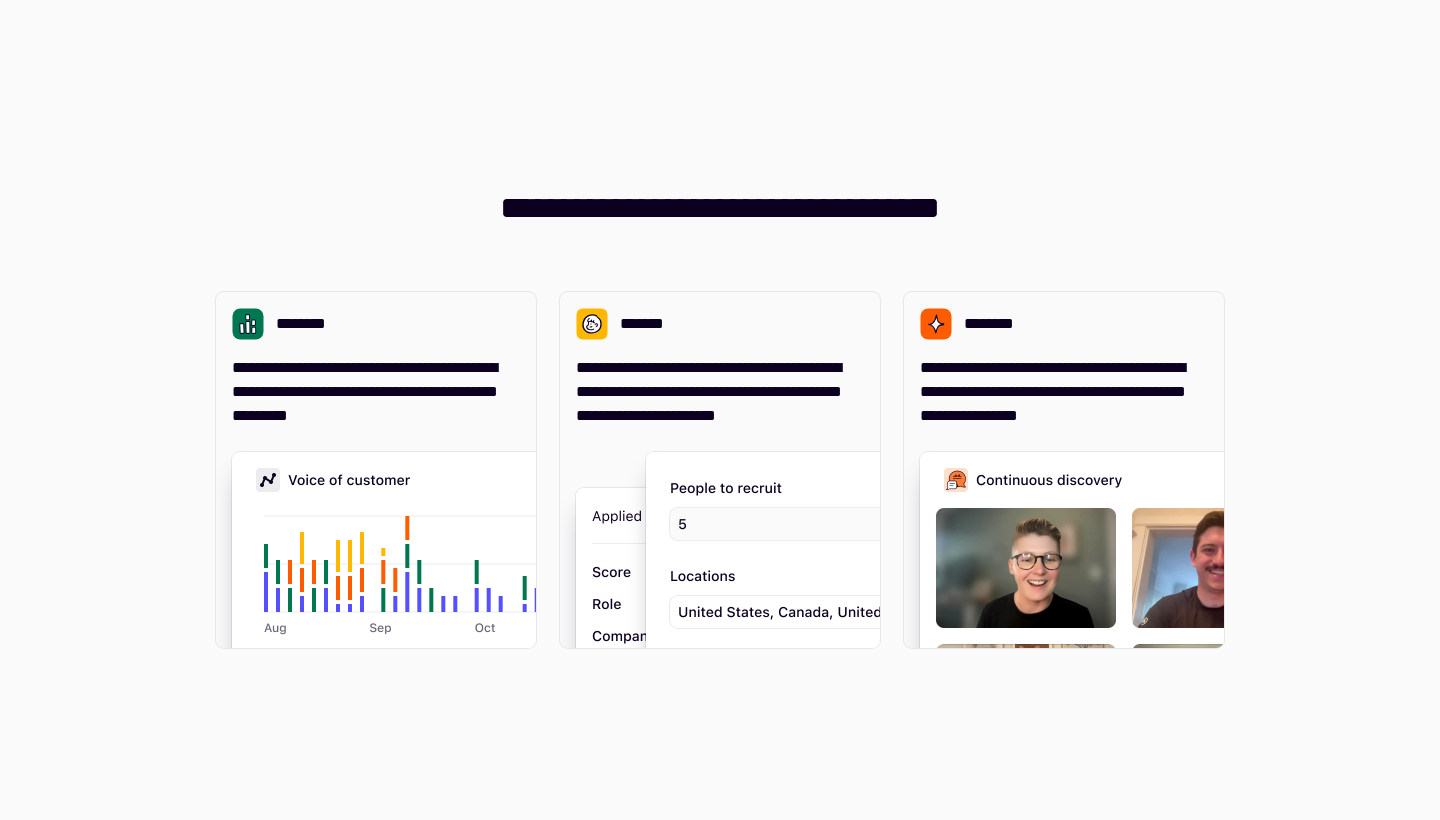 scroll, scrollTop: 0, scrollLeft: 0, axis: both 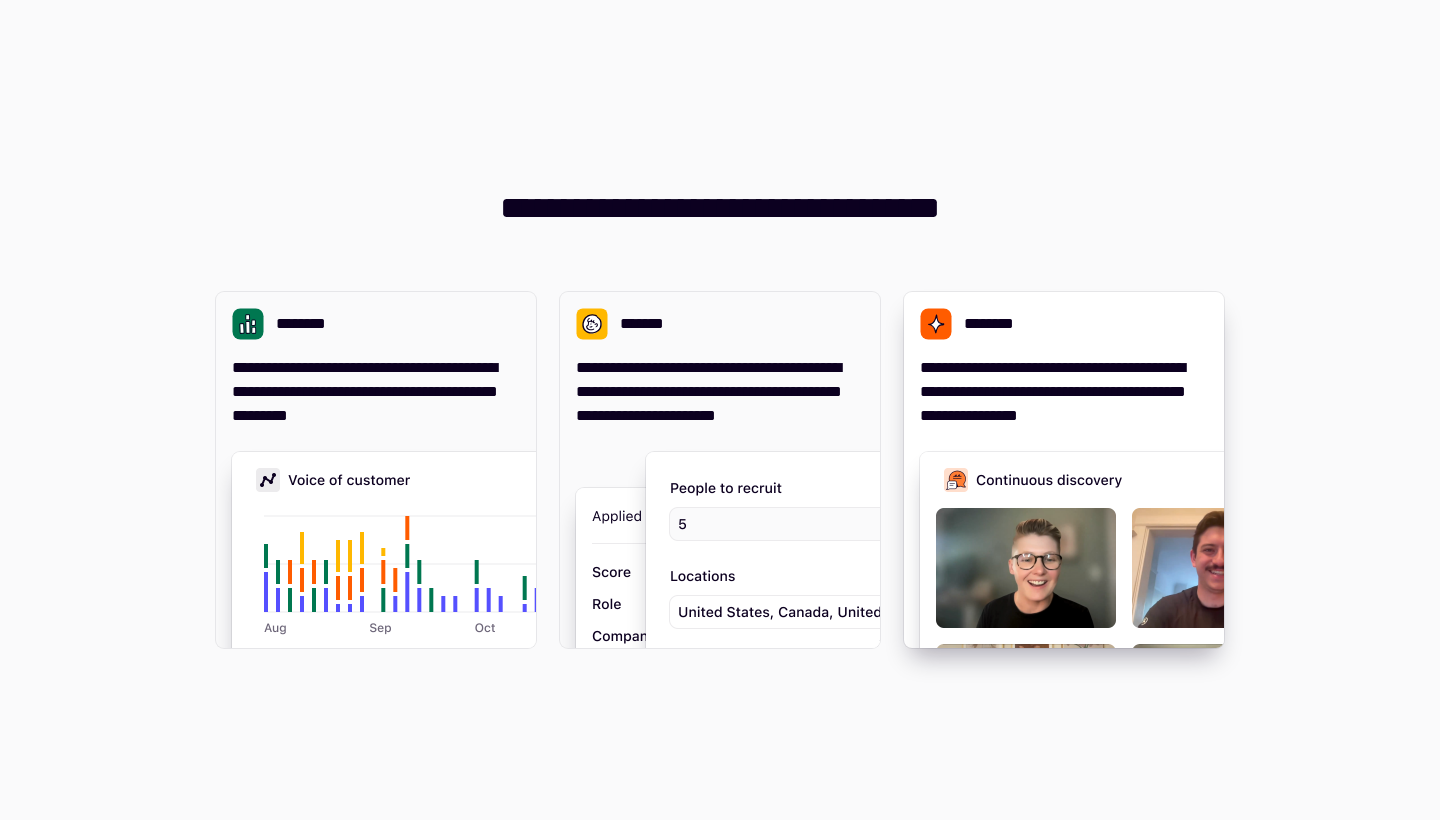 click on "**********" at bounding box center (1064, 392) 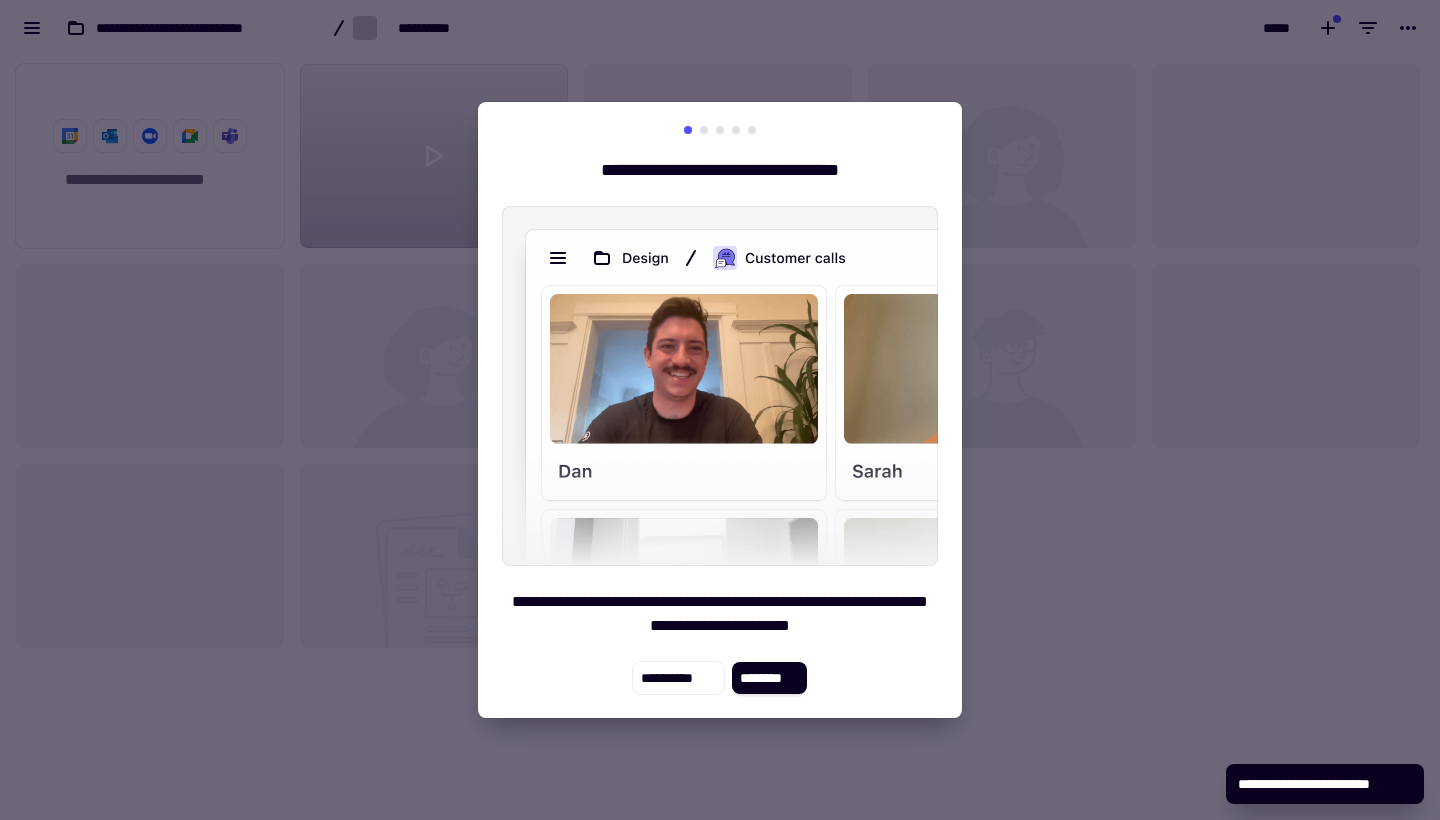 scroll, scrollTop: 1, scrollLeft: 1, axis: both 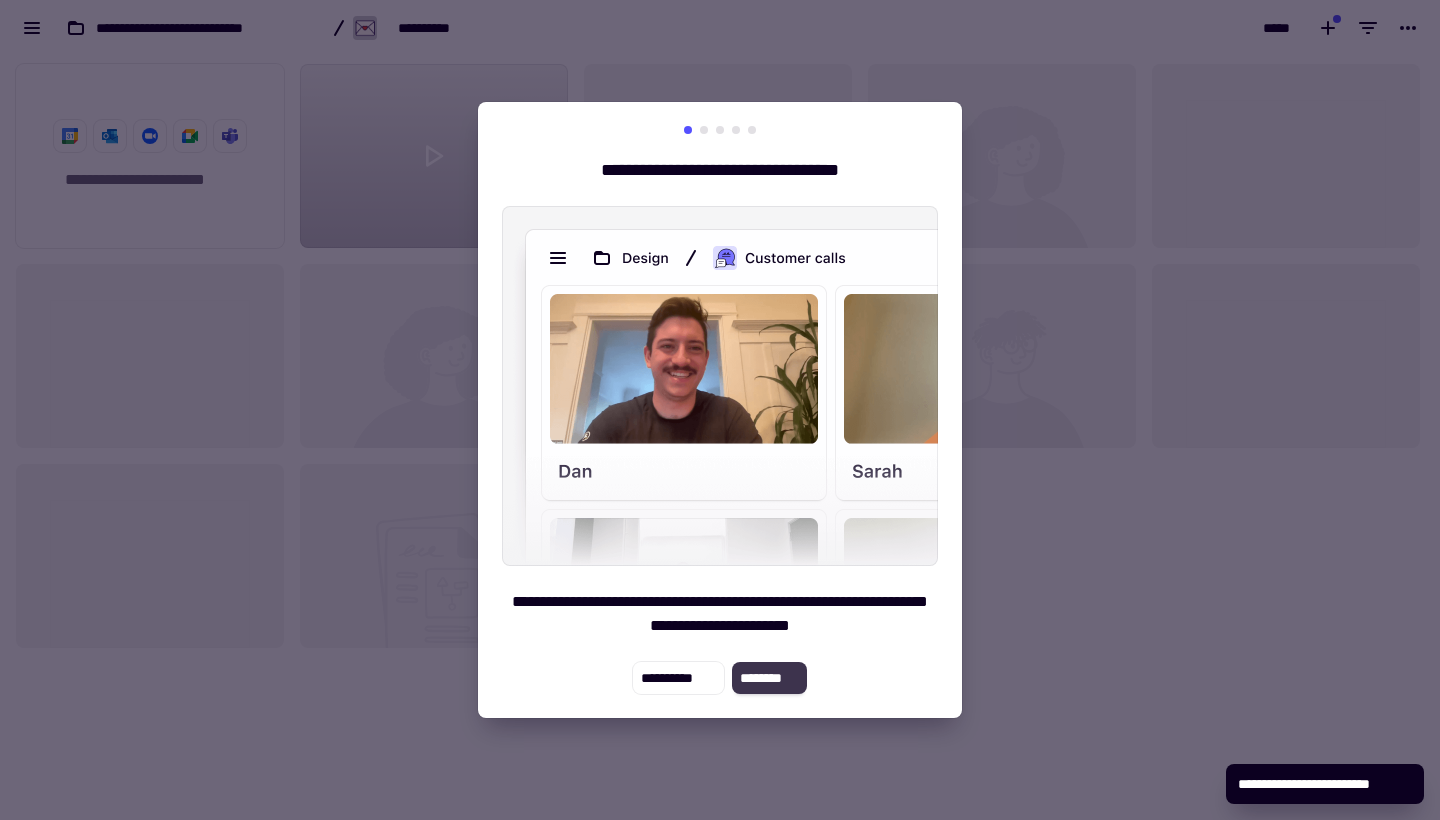 click on "********" 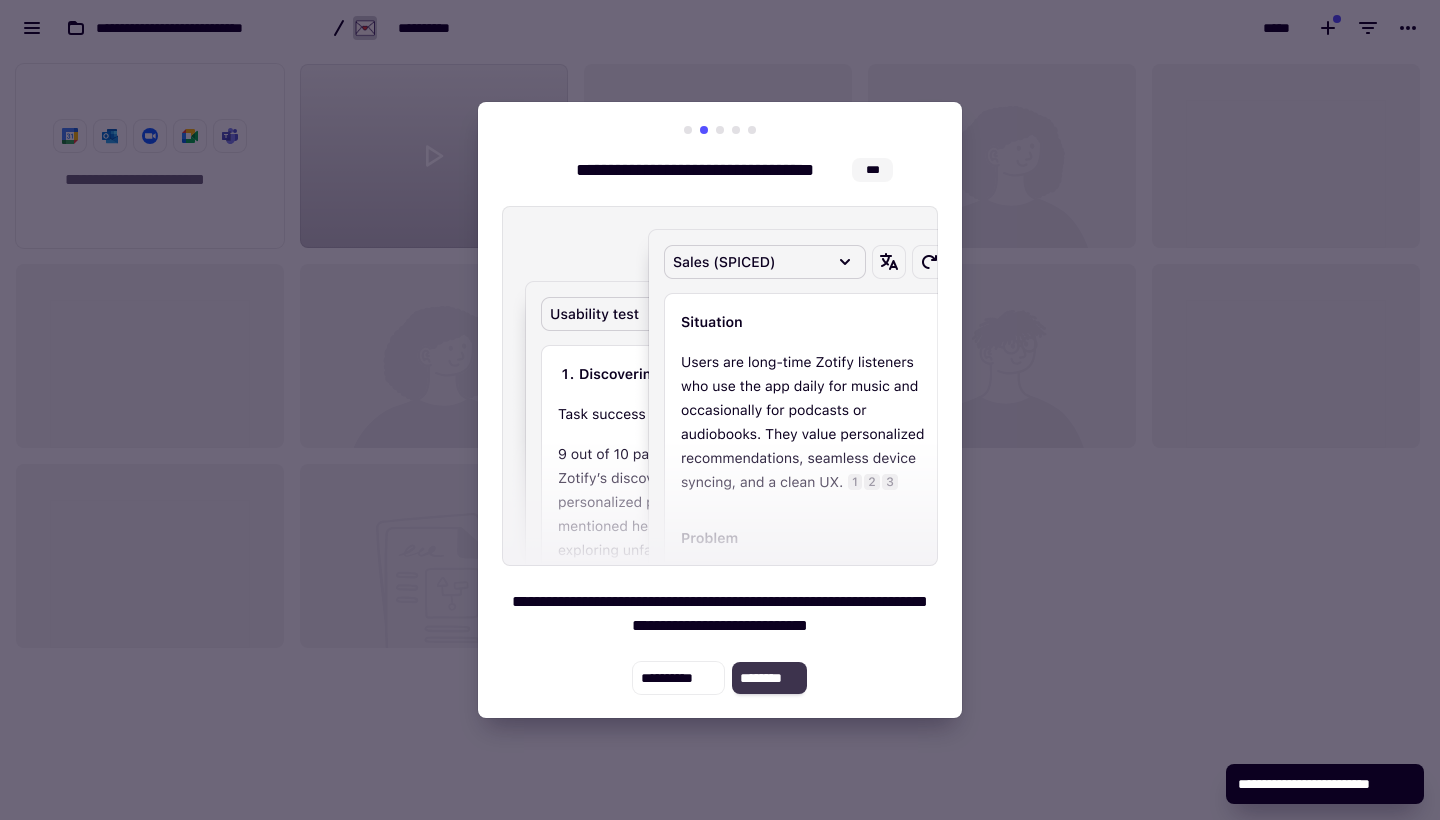 click on "********" 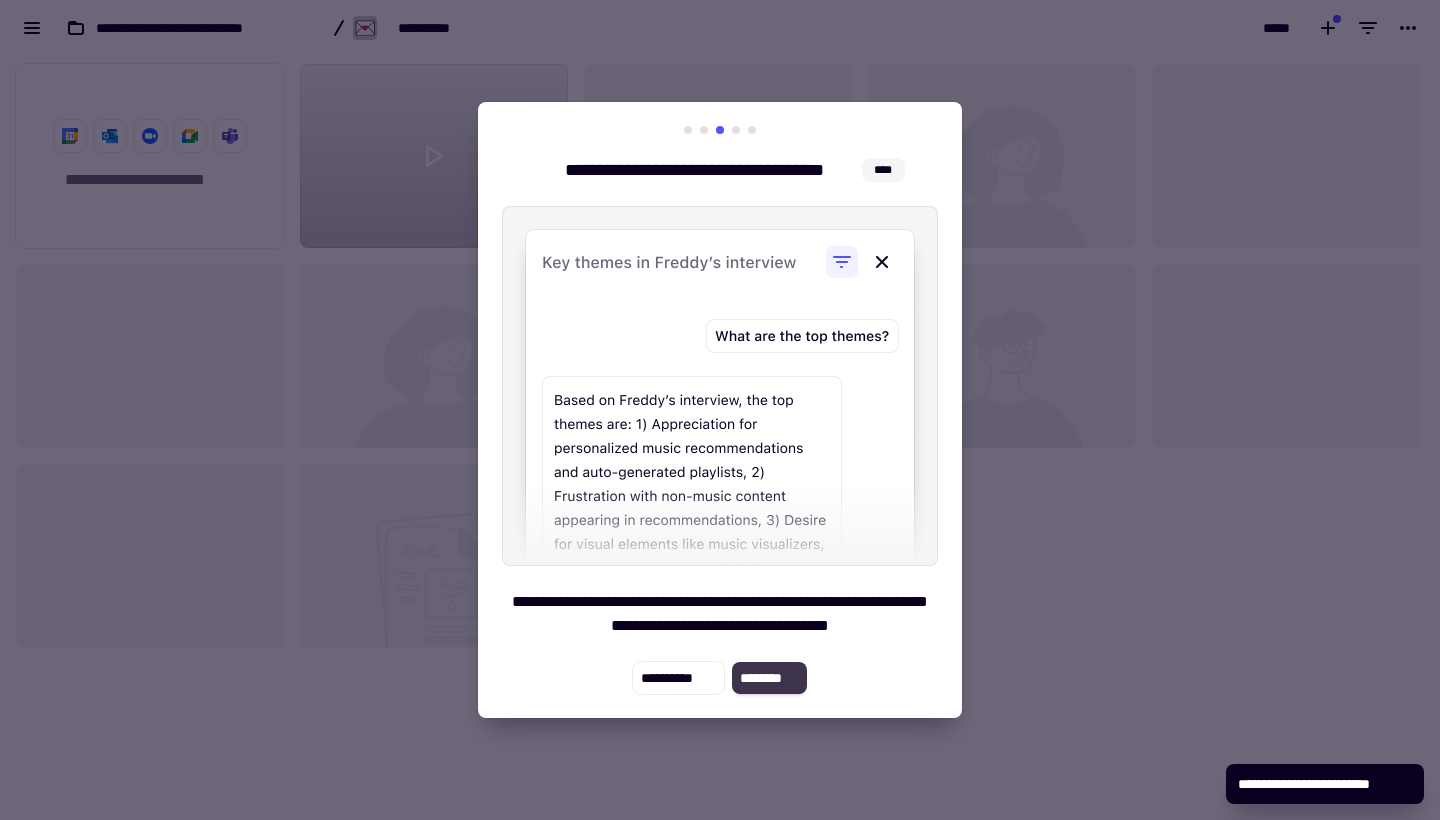 click on "********" 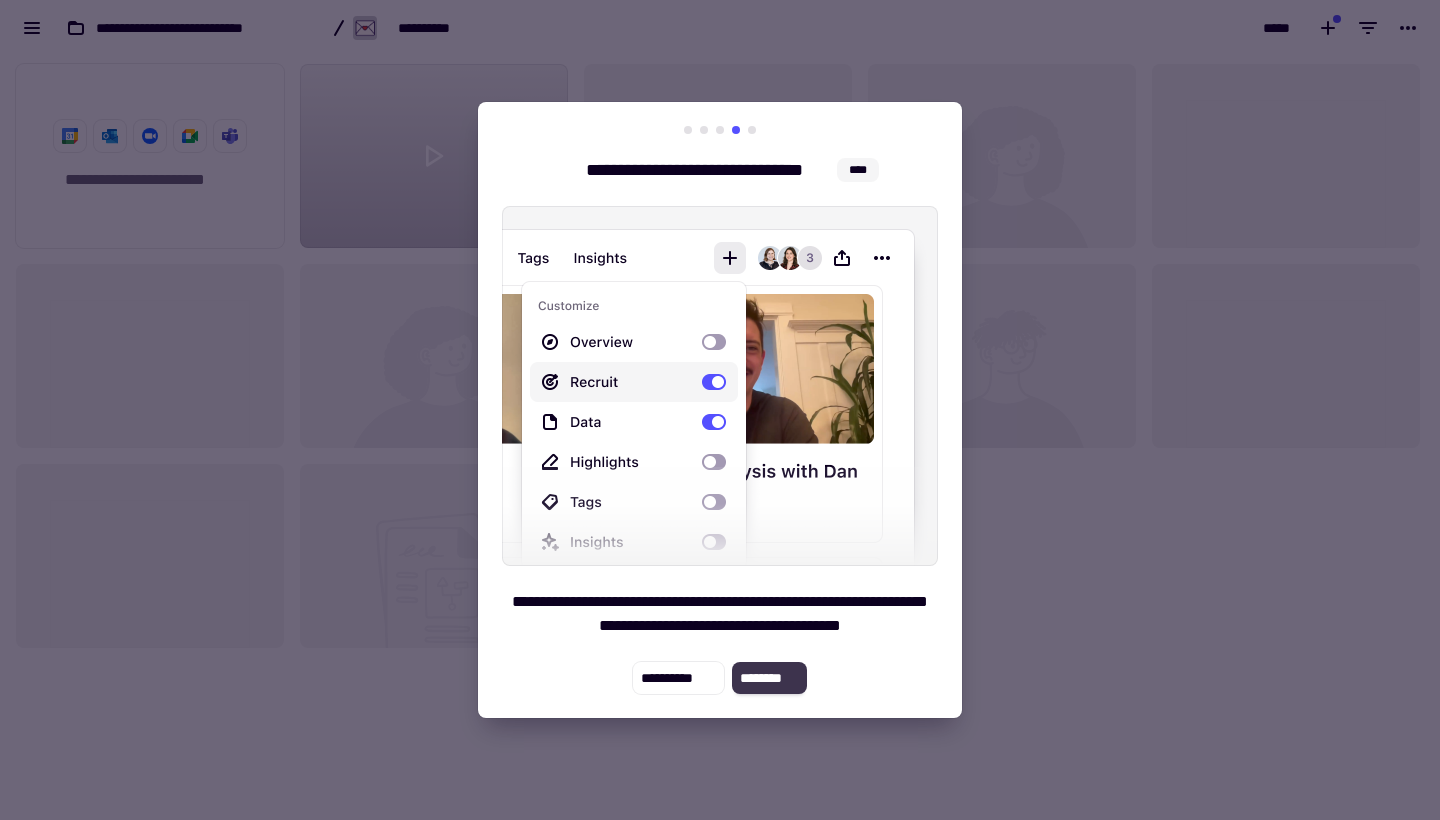 click on "********" 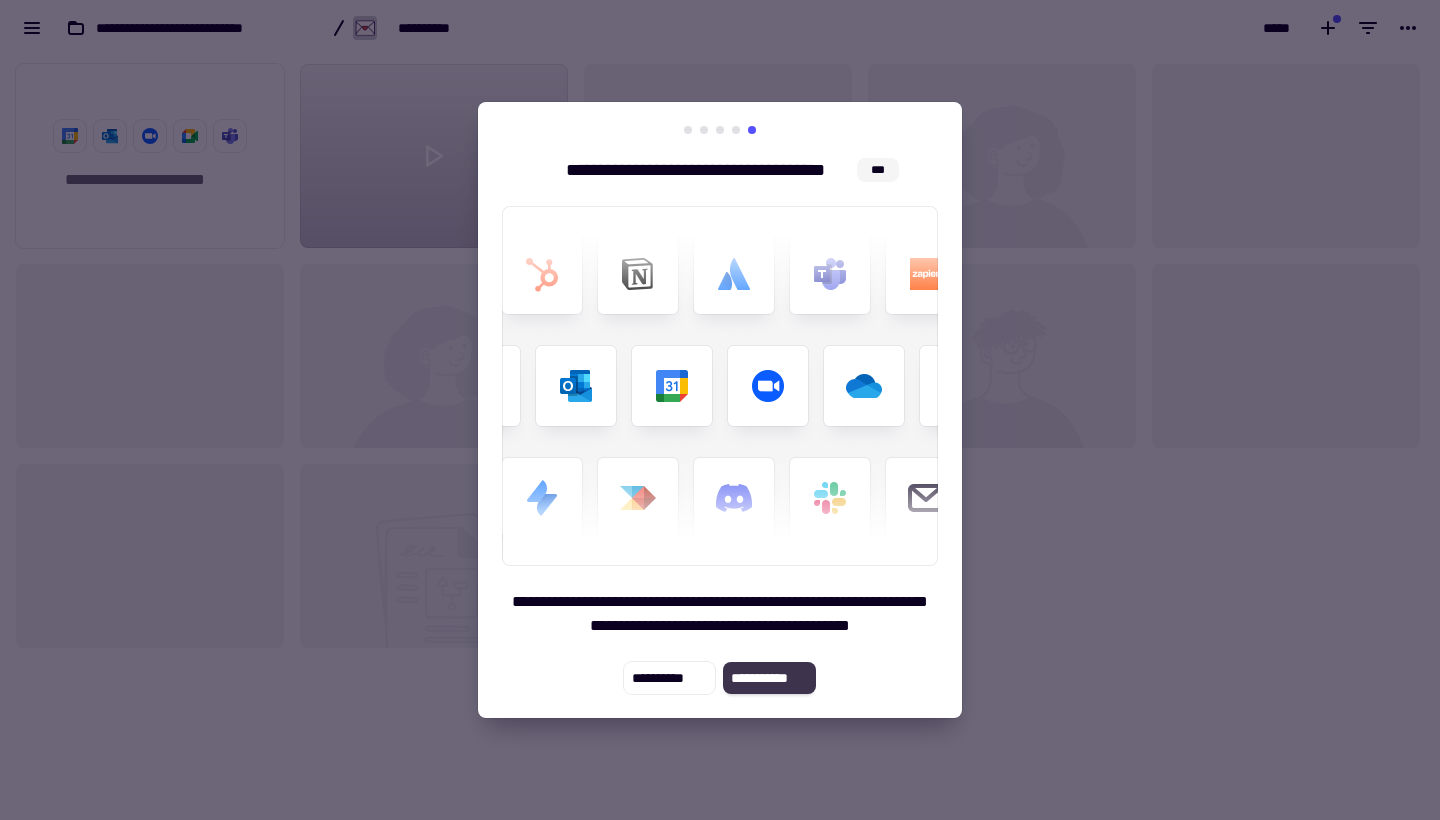 click on "**********" 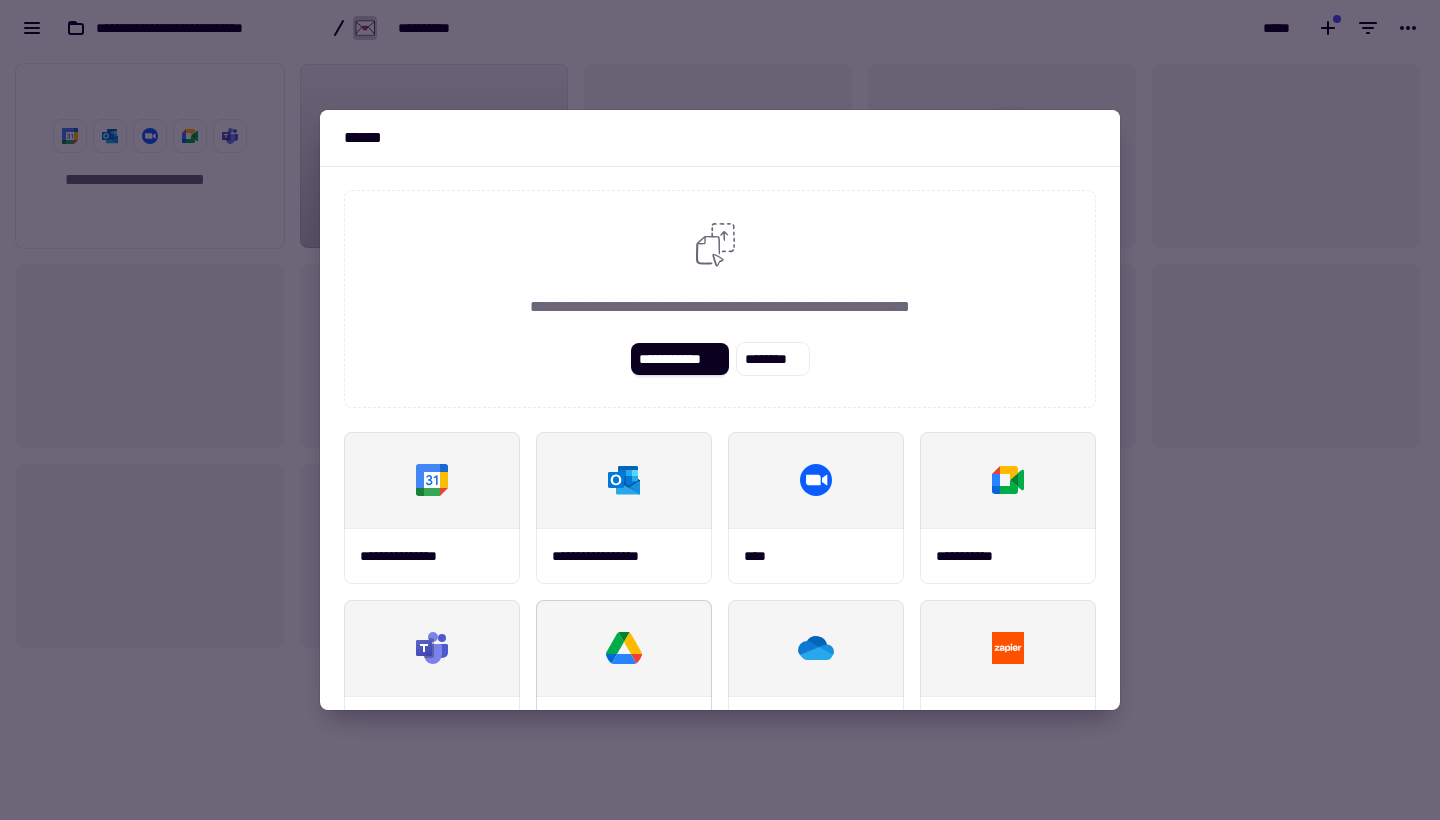 scroll, scrollTop: 0, scrollLeft: 0, axis: both 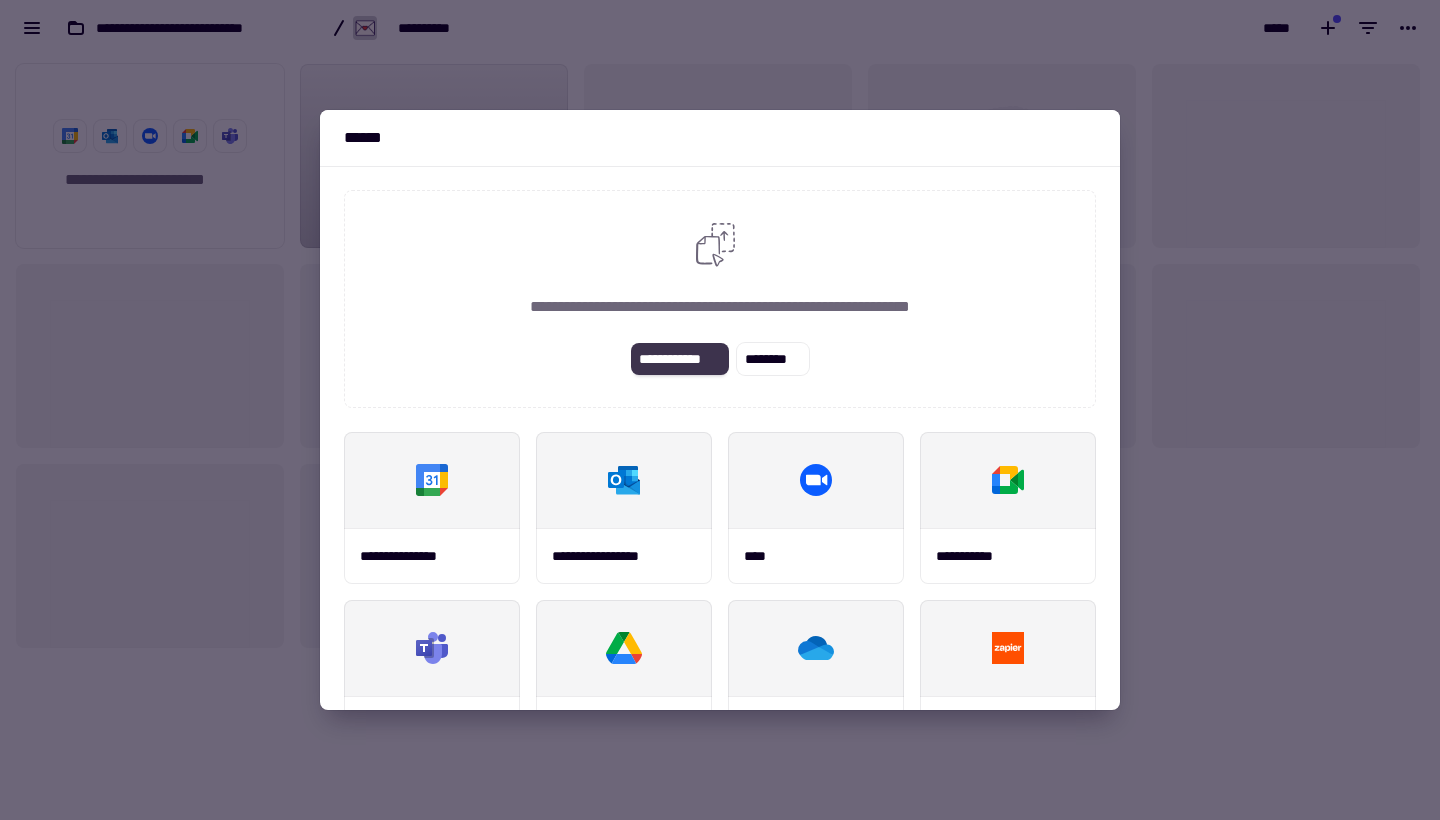click on "**********" 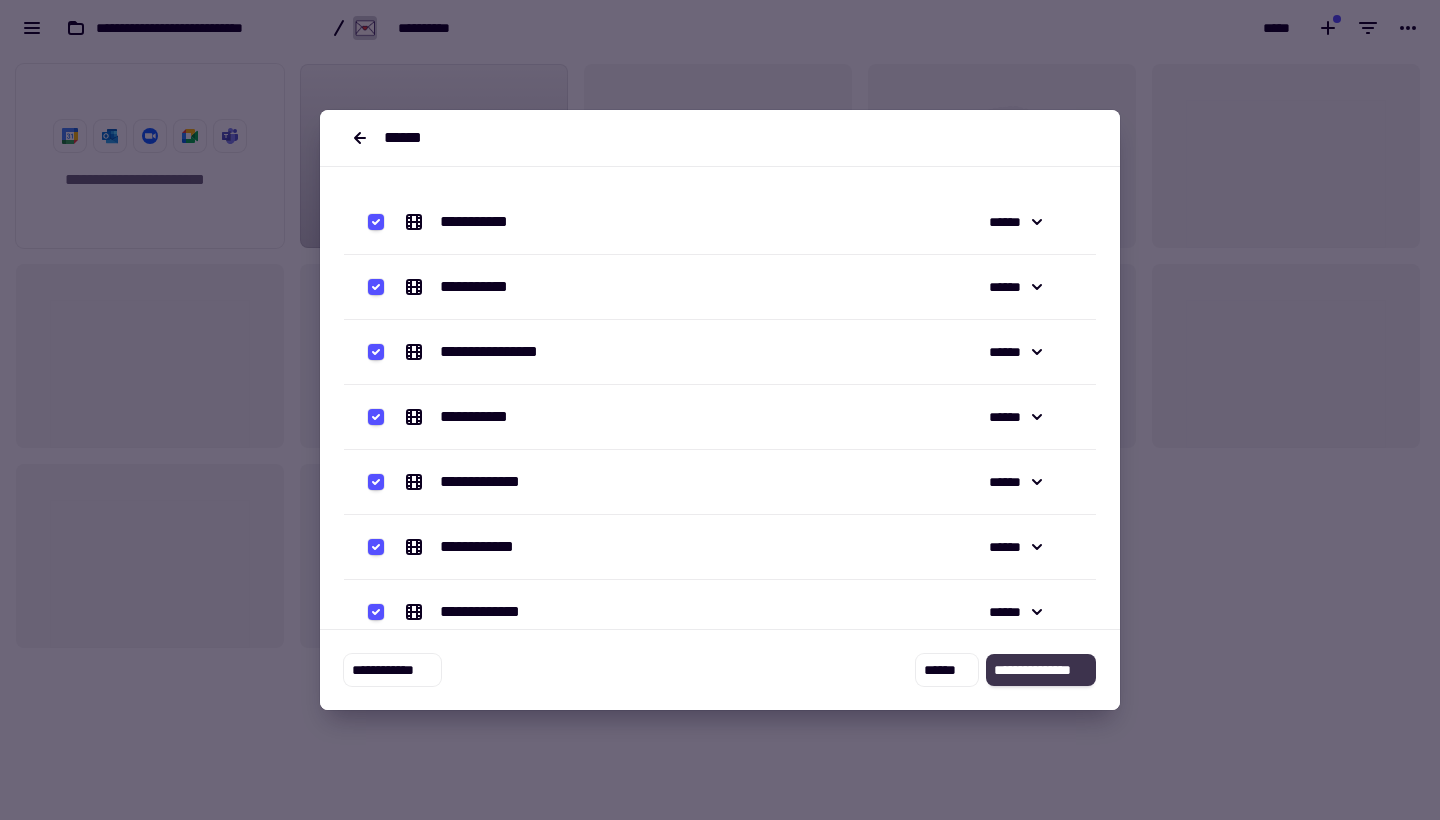 click on "**********" 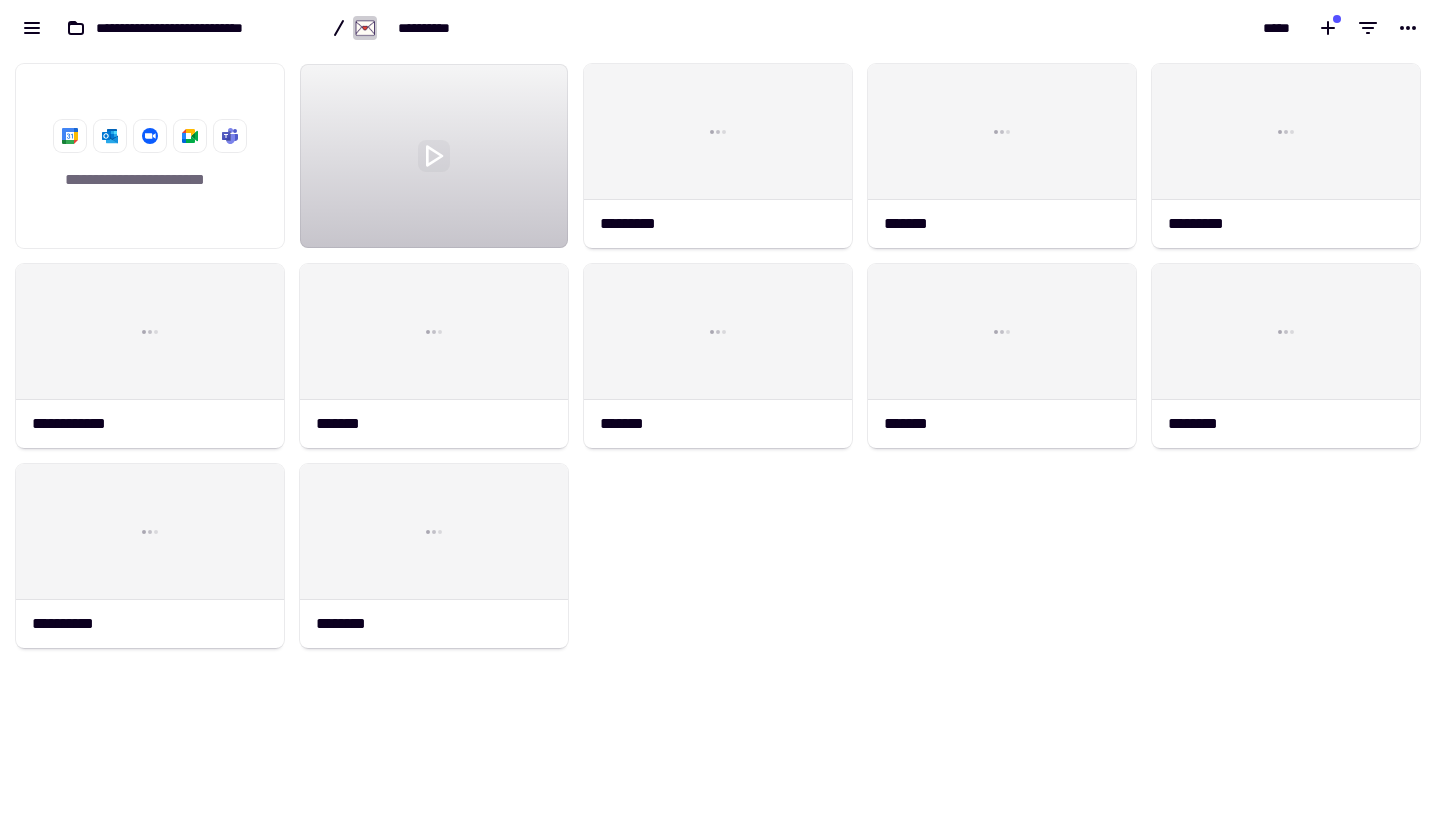 click 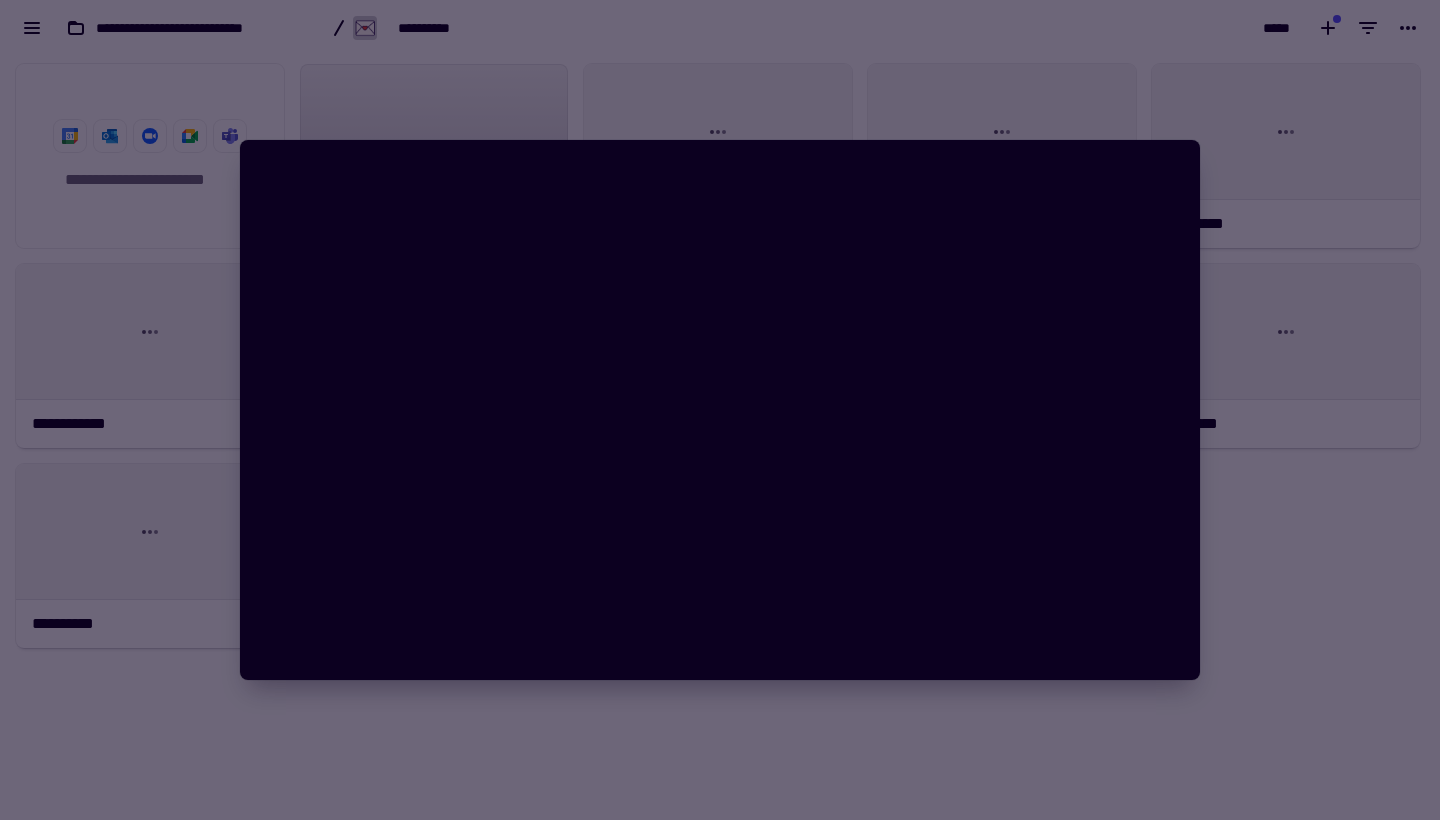 click at bounding box center [720, 410] 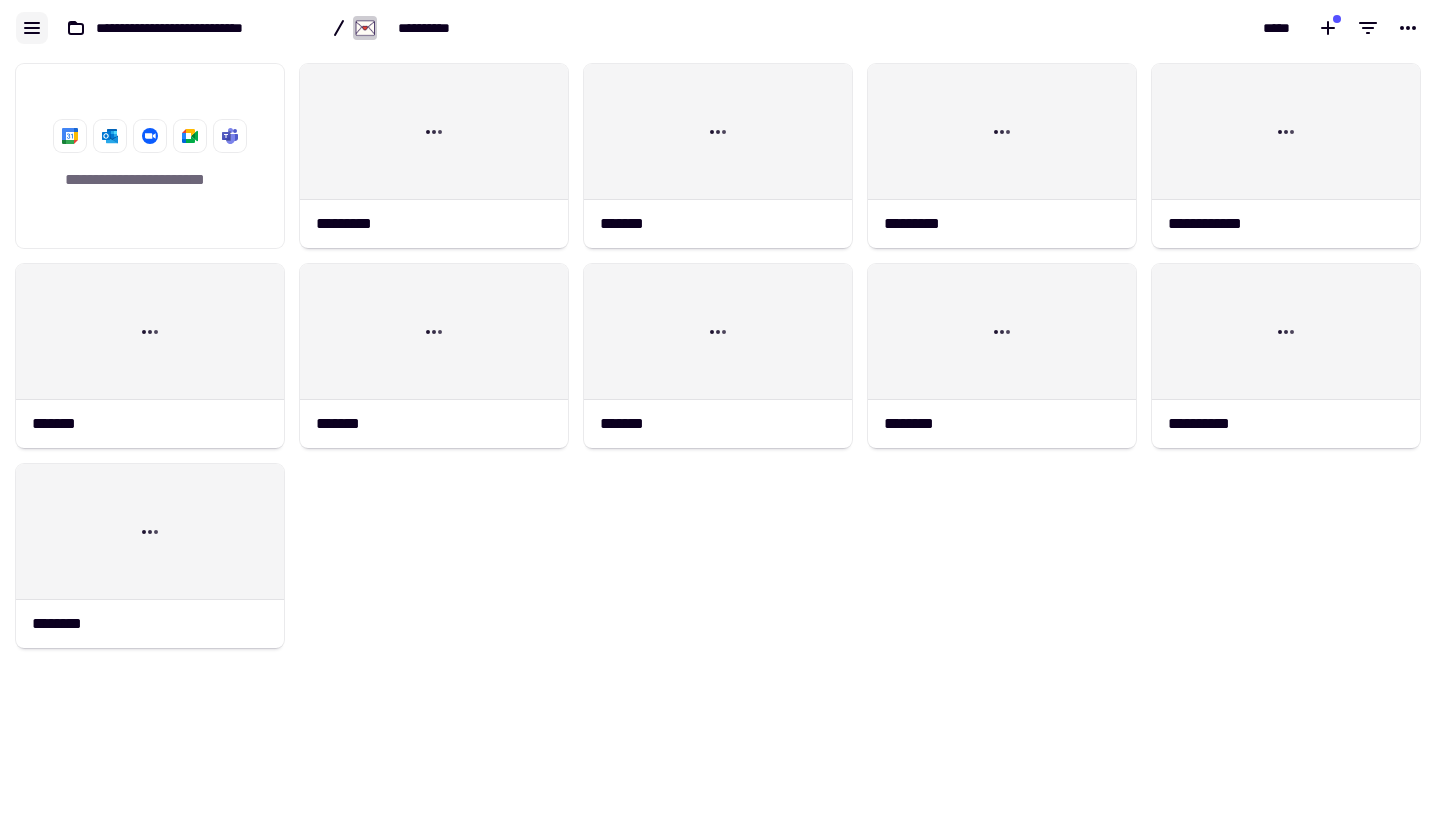 click 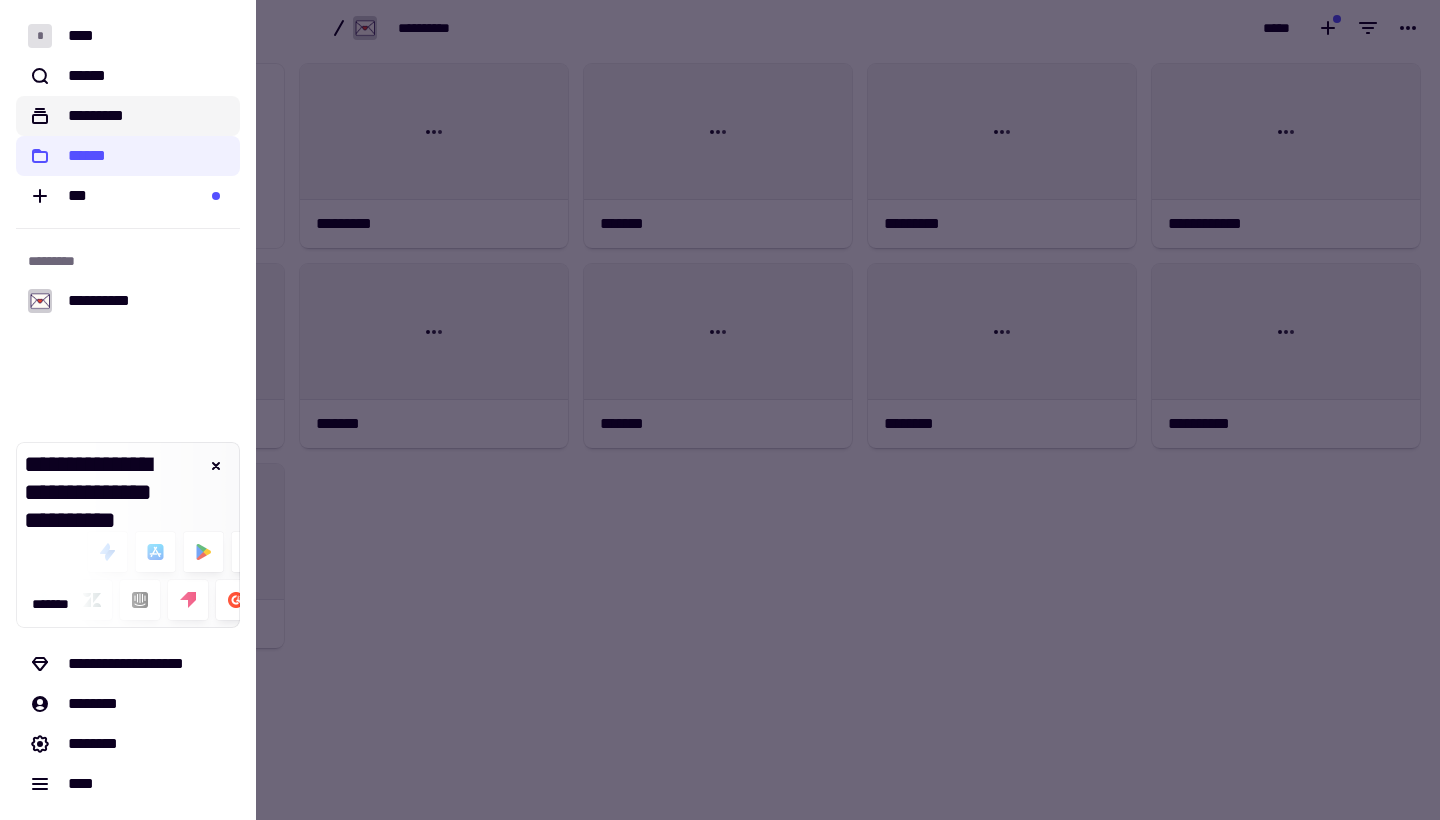 click on "*********" 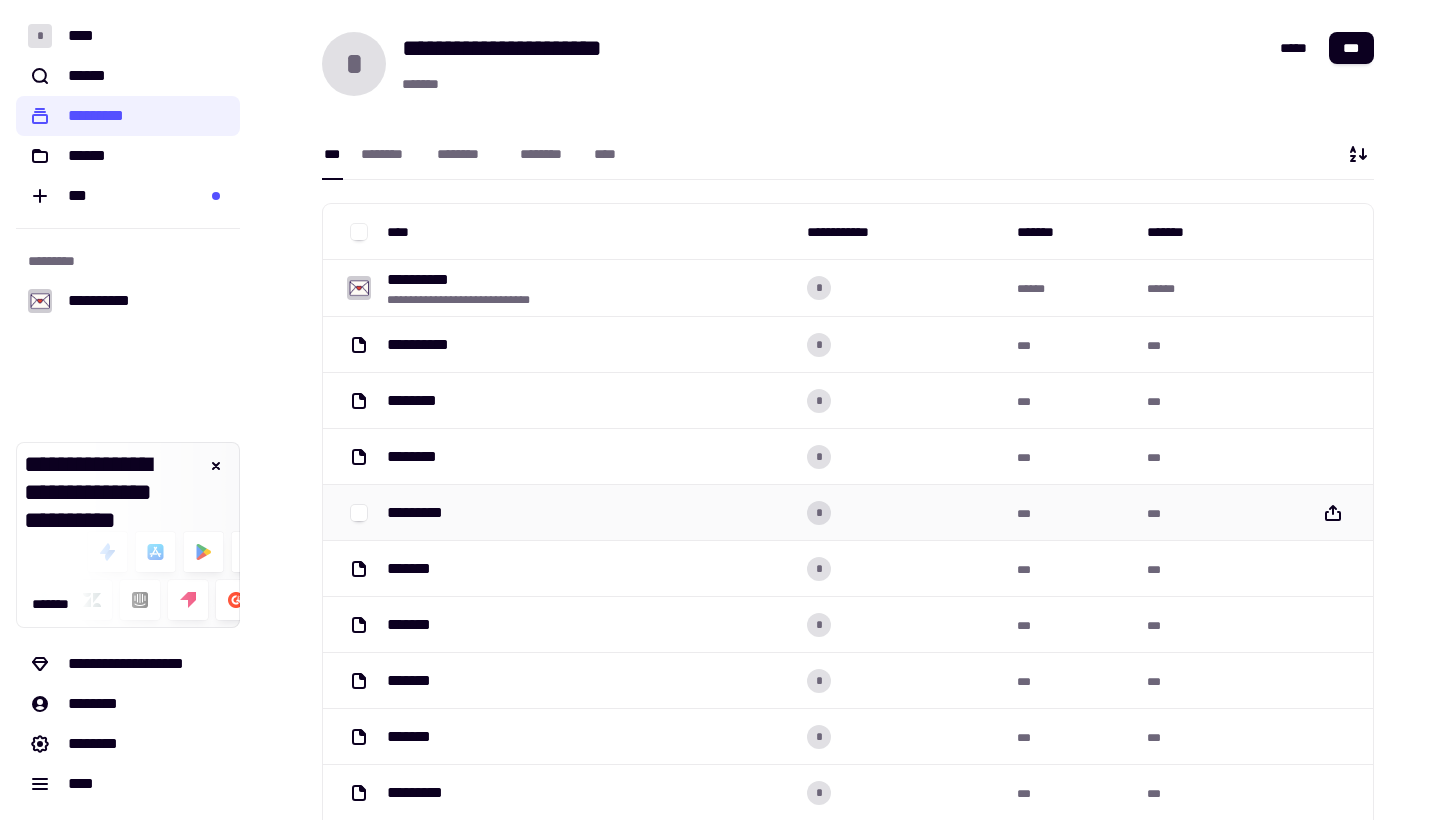 scroll, scrollTop: 0, scrollLeft: 0, axis: both 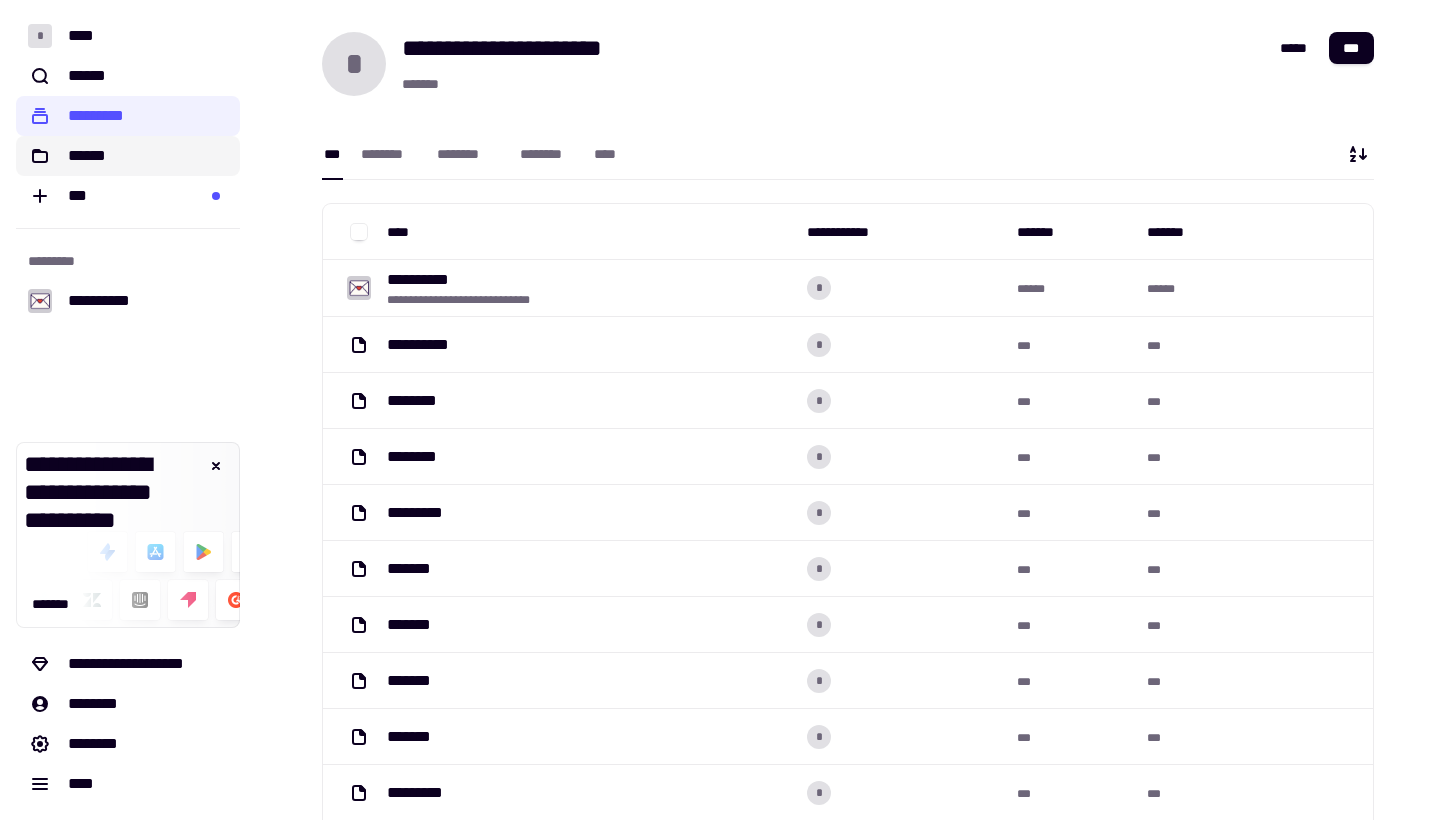click on "******" 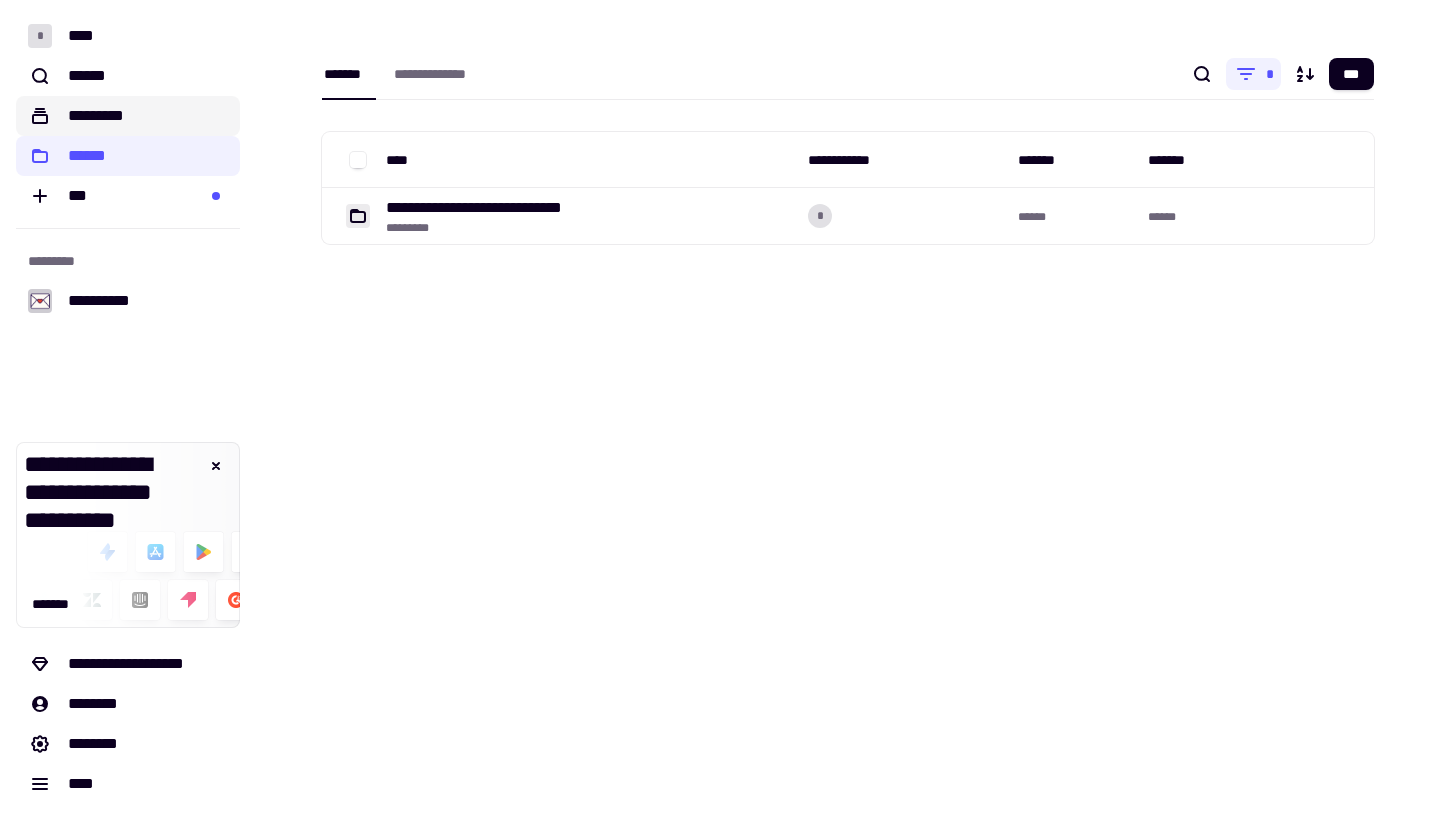 click on "*********" 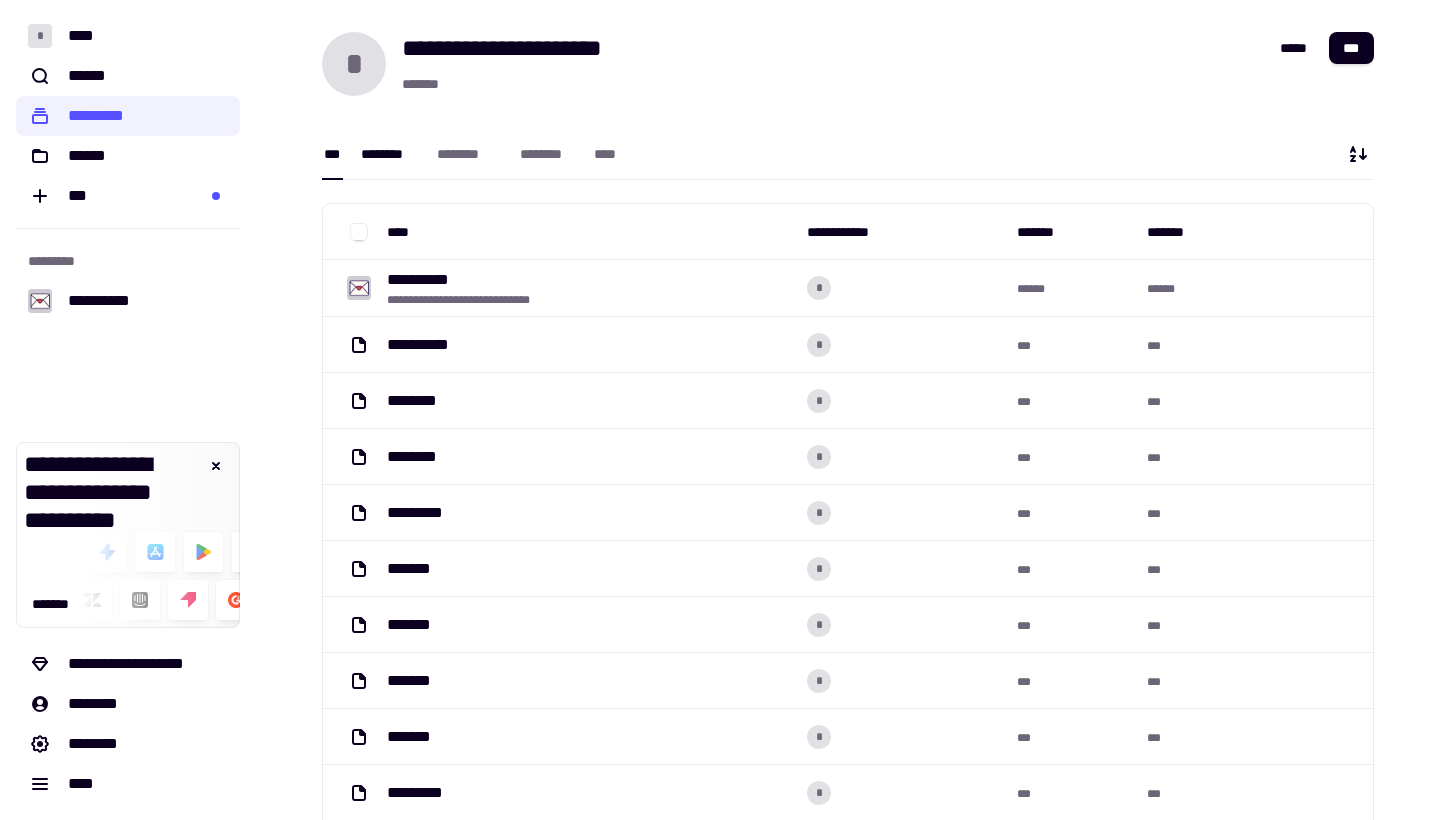 click on "********" at bounding box center (389, 154) 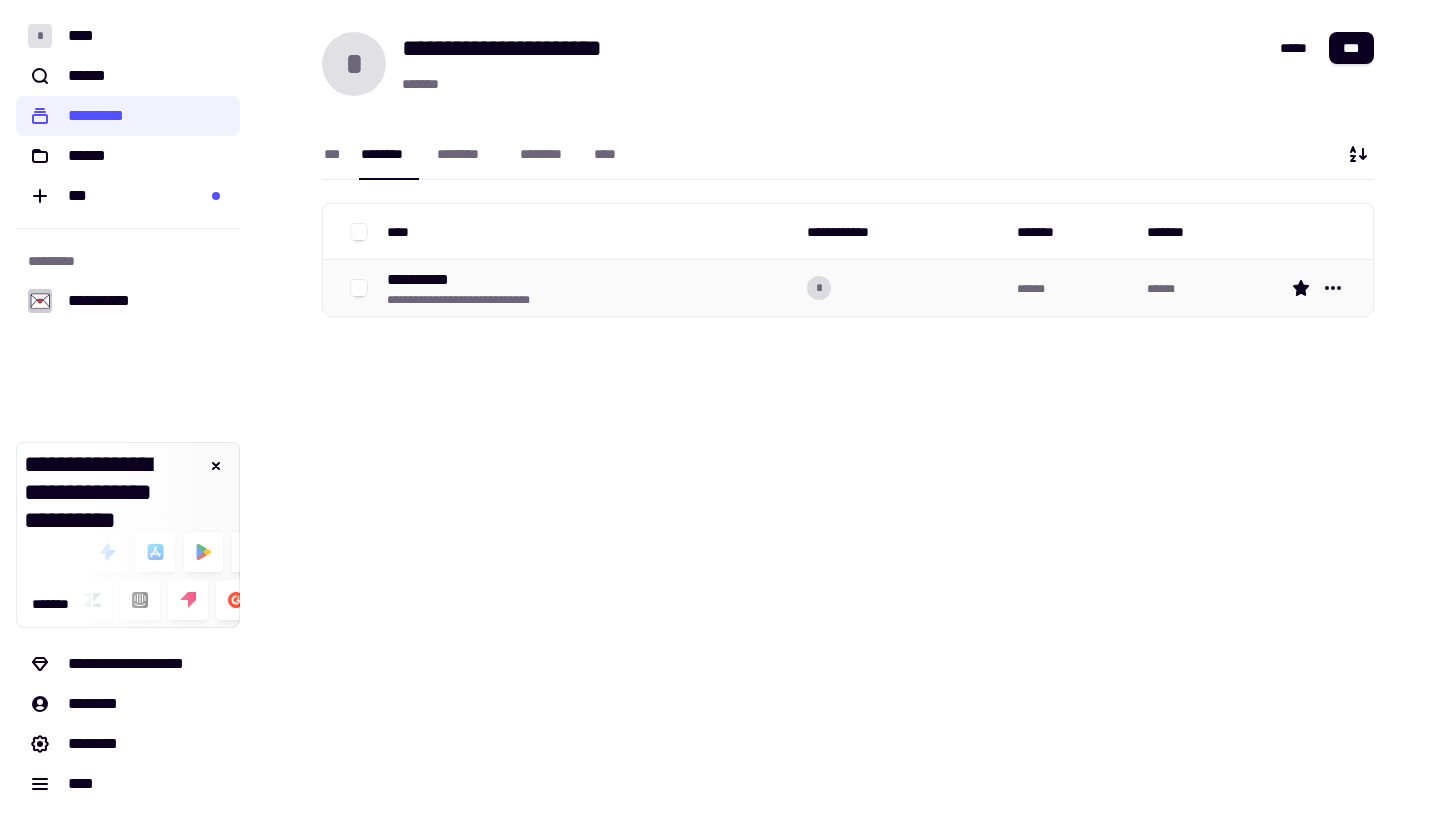 click on "**********" at bounding box center [426, 280] 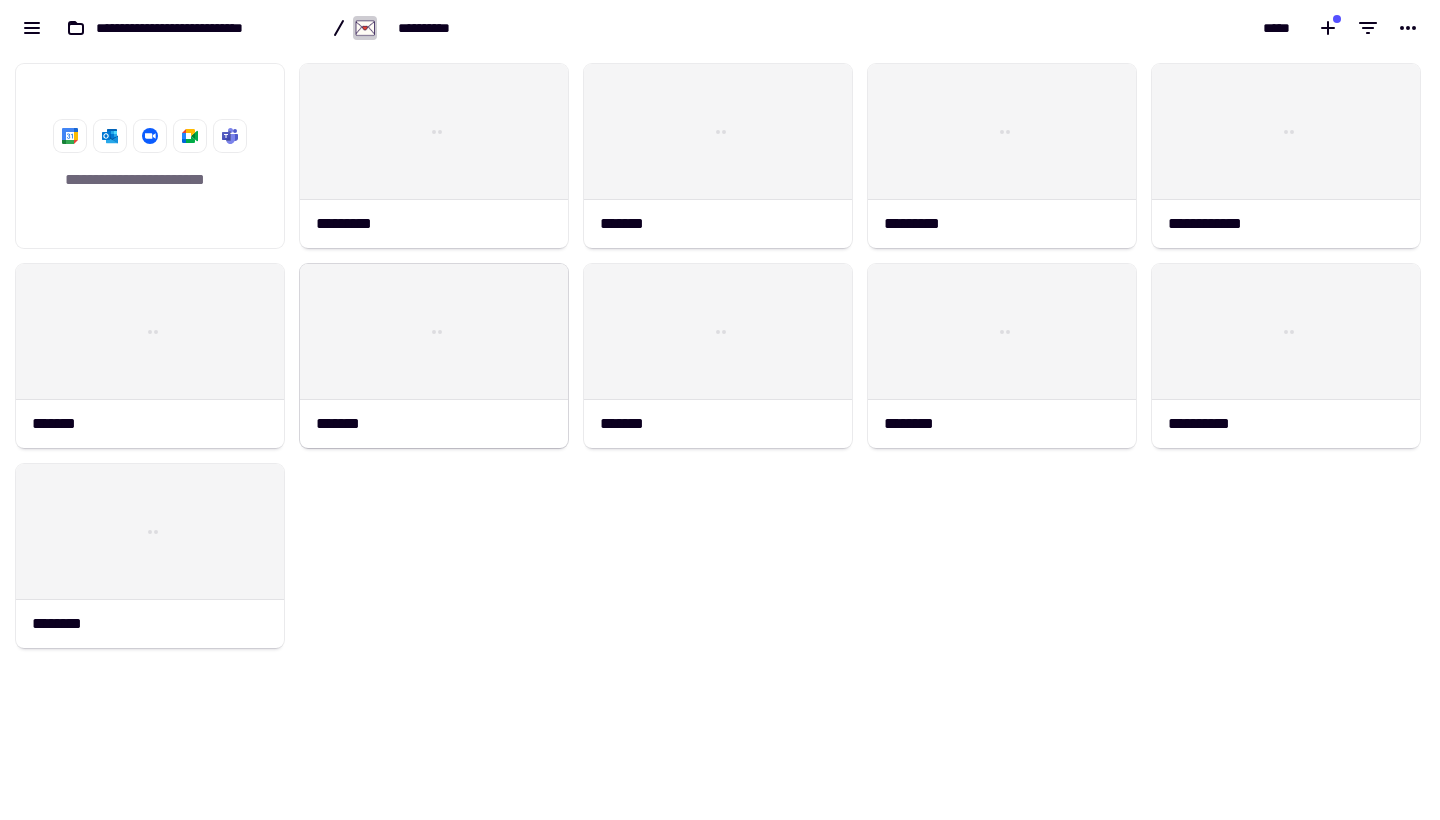 scroll, scrollTop: 1, scrollLeft: 1, axis: both 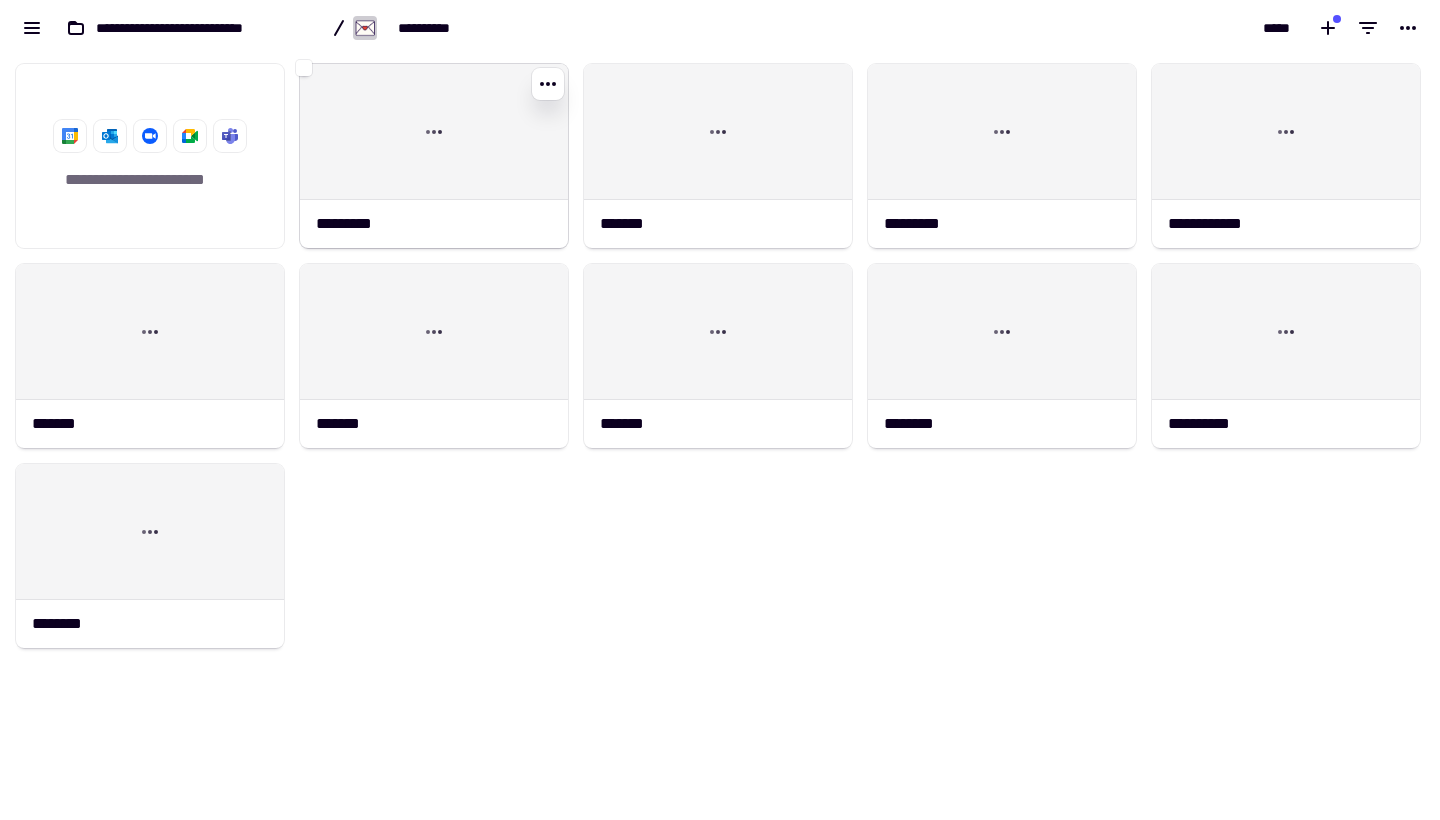 click 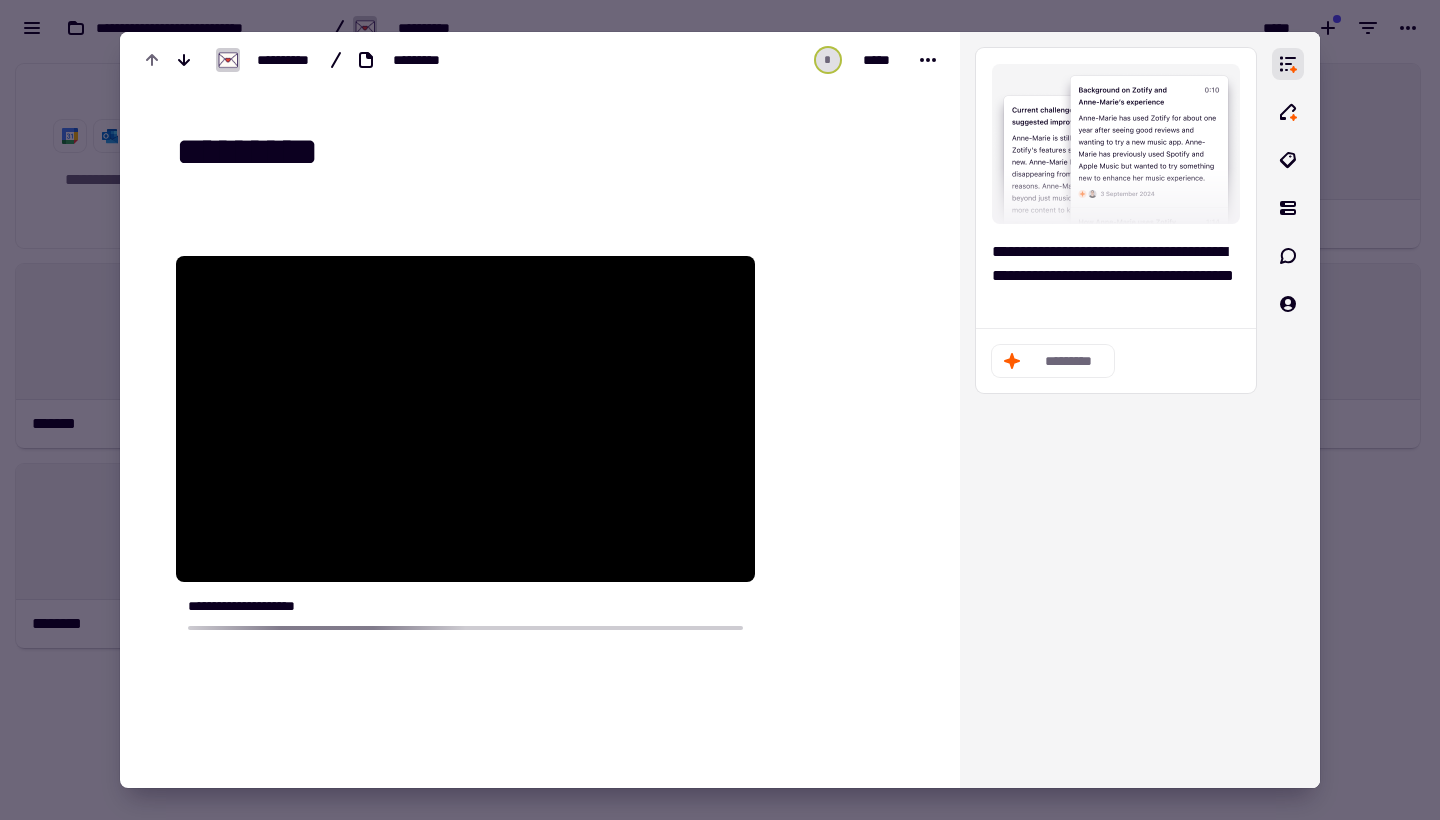 click at bounding box center [720, 410] 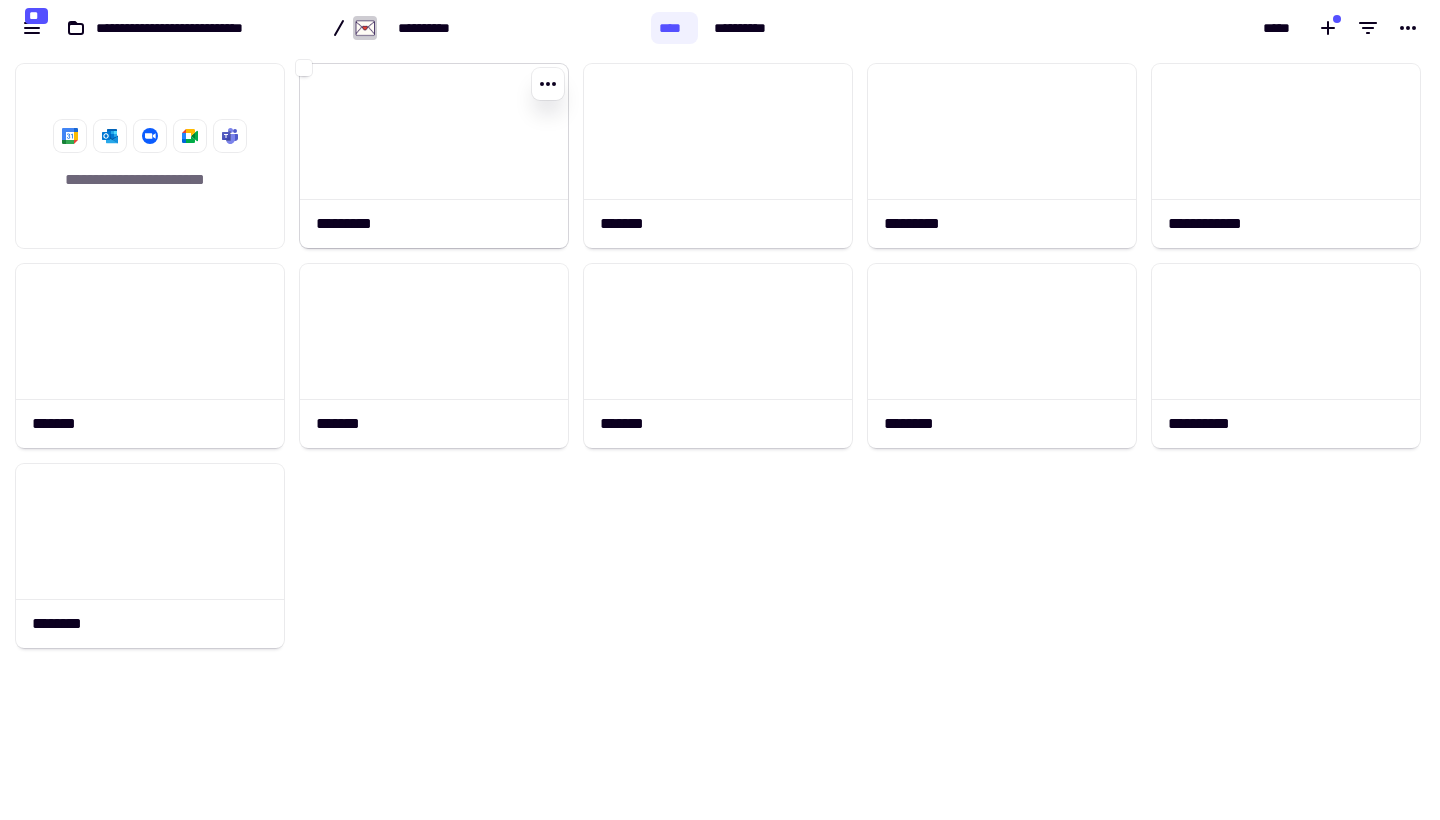click 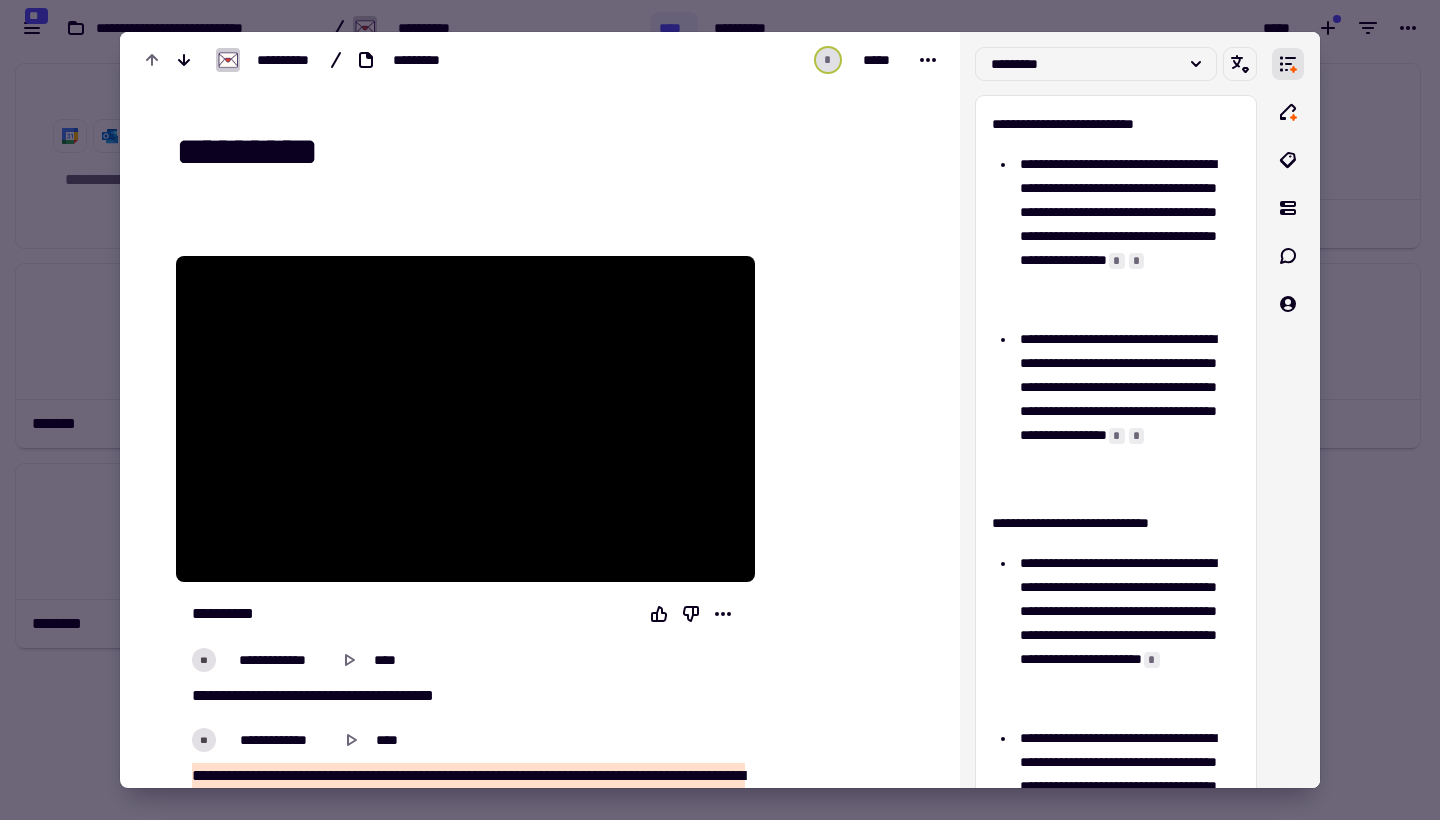scroll, scrollTop: 0, scrollLeft: 0, axis: both 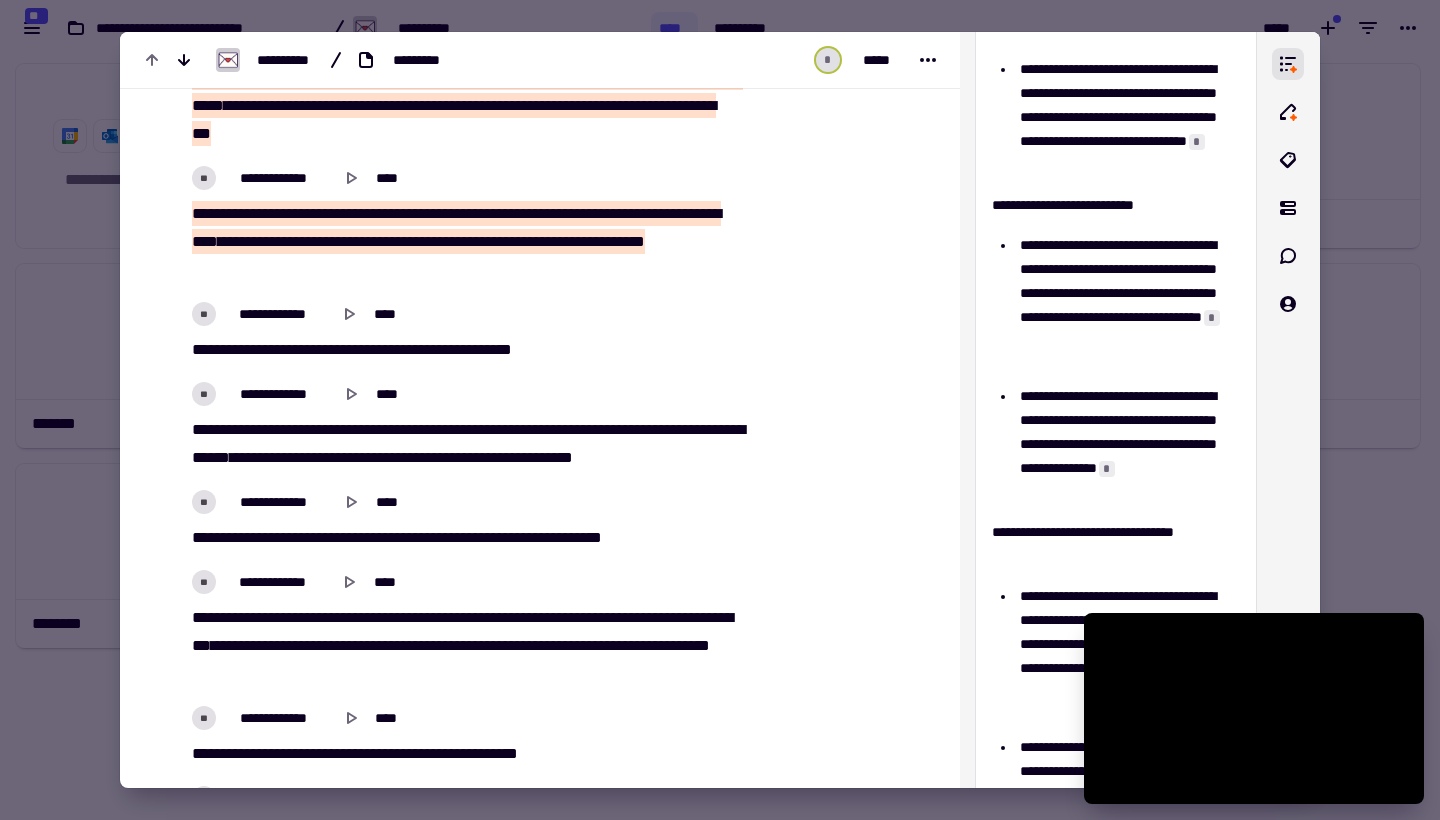 click at bounding box center [720, 410] 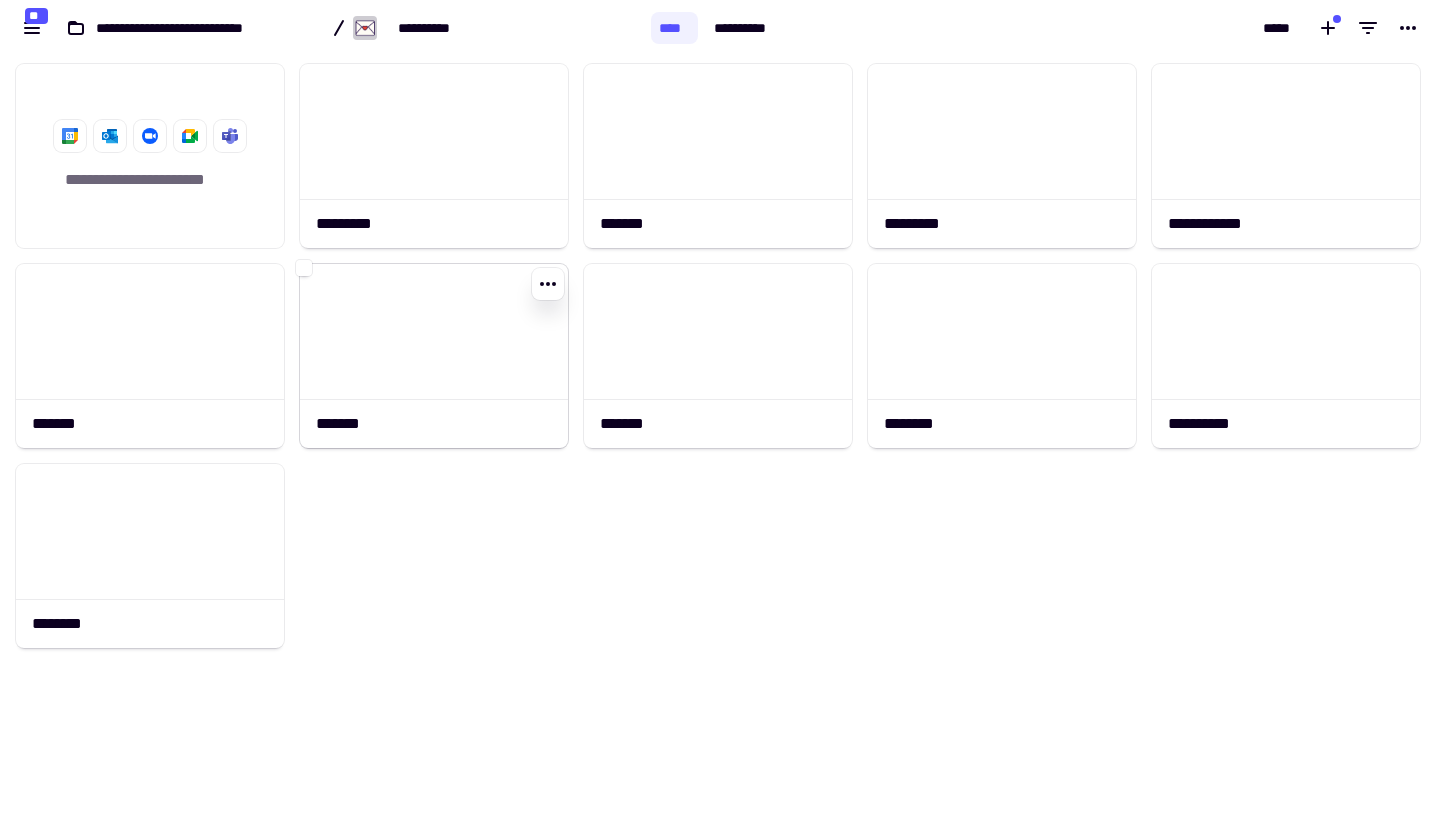click 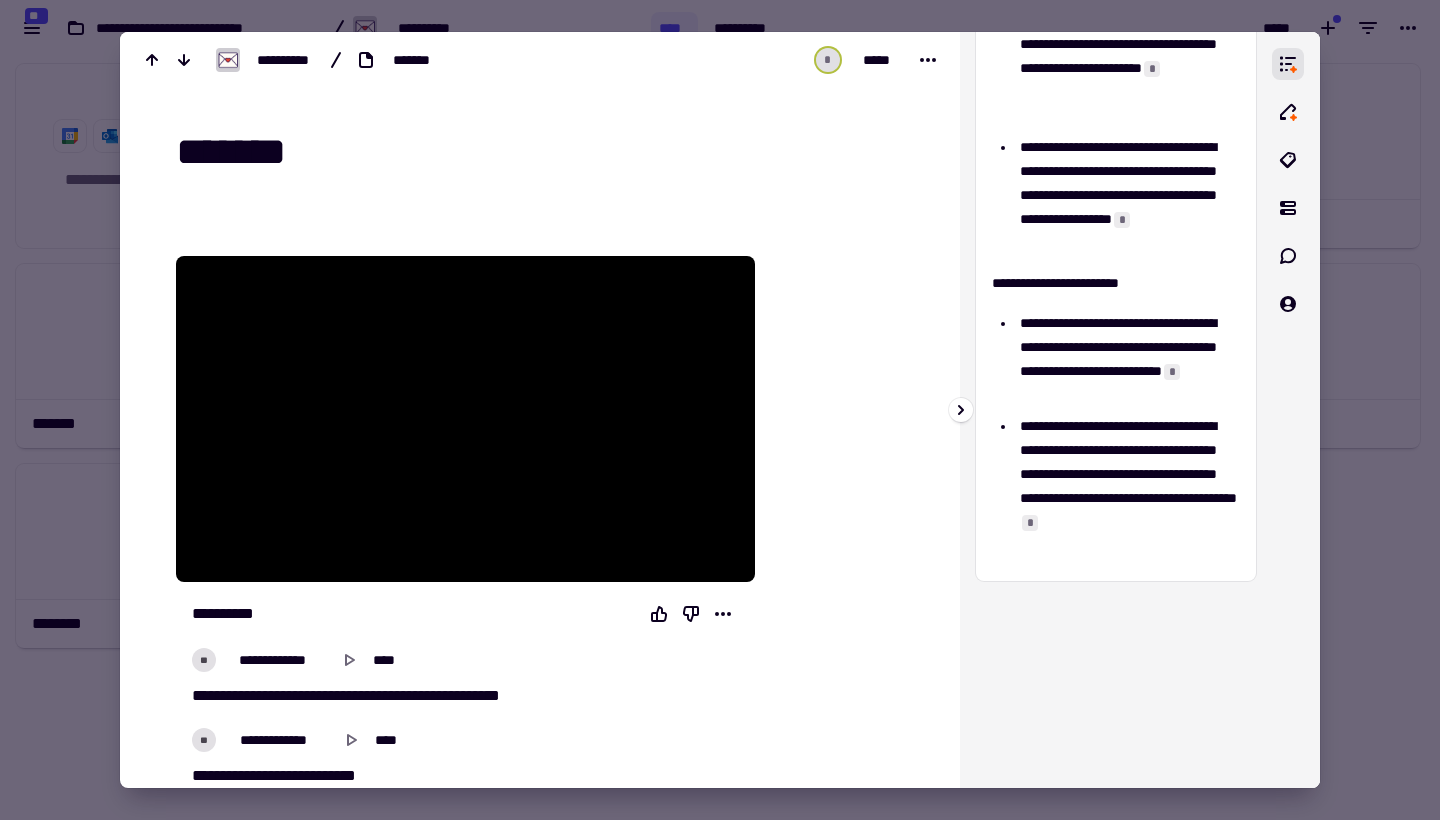 scroll, scrollTop: 846, scrollLeft: 0, axis: vertical 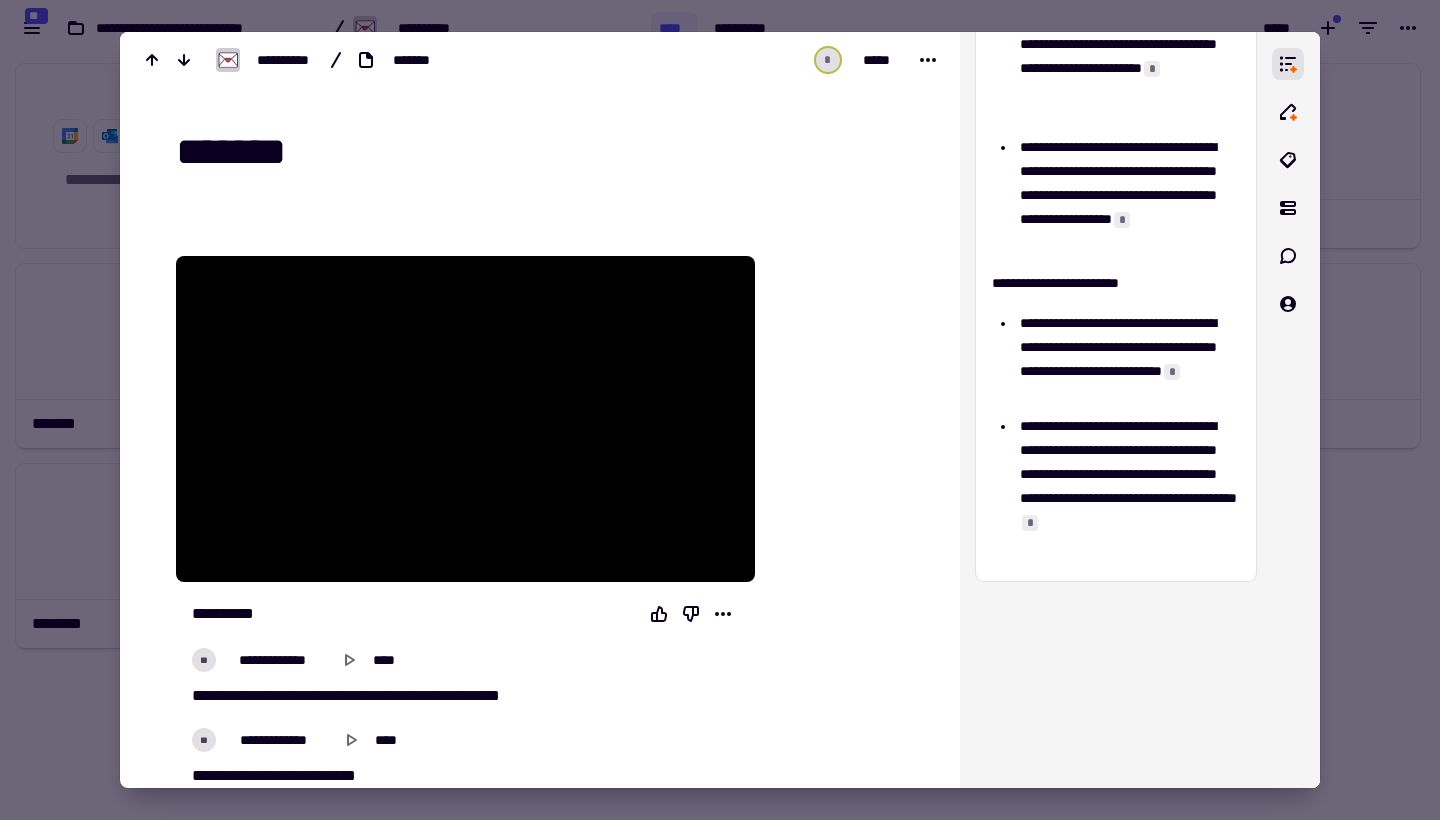 click at bounding box center [720, 410] 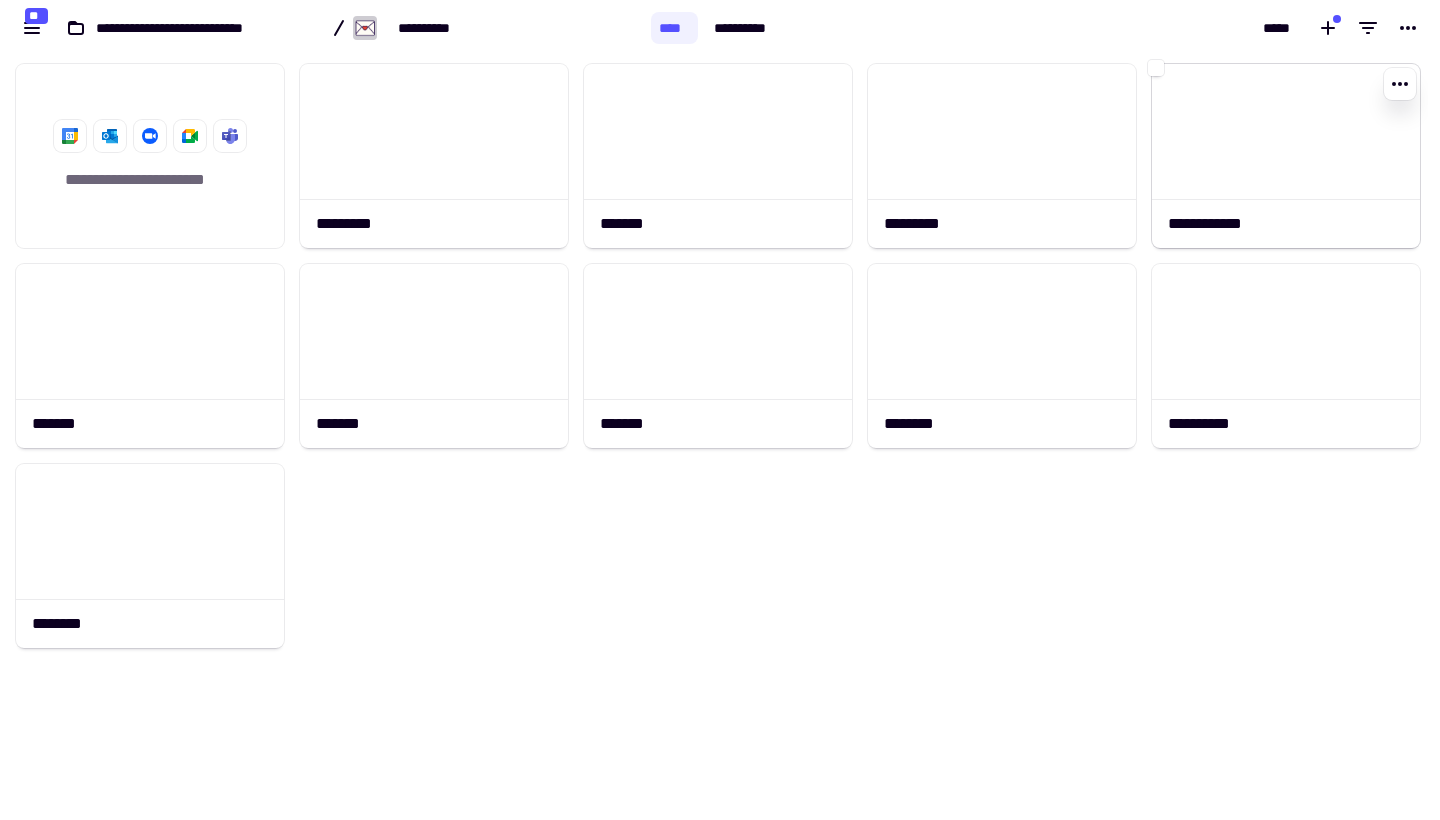 click 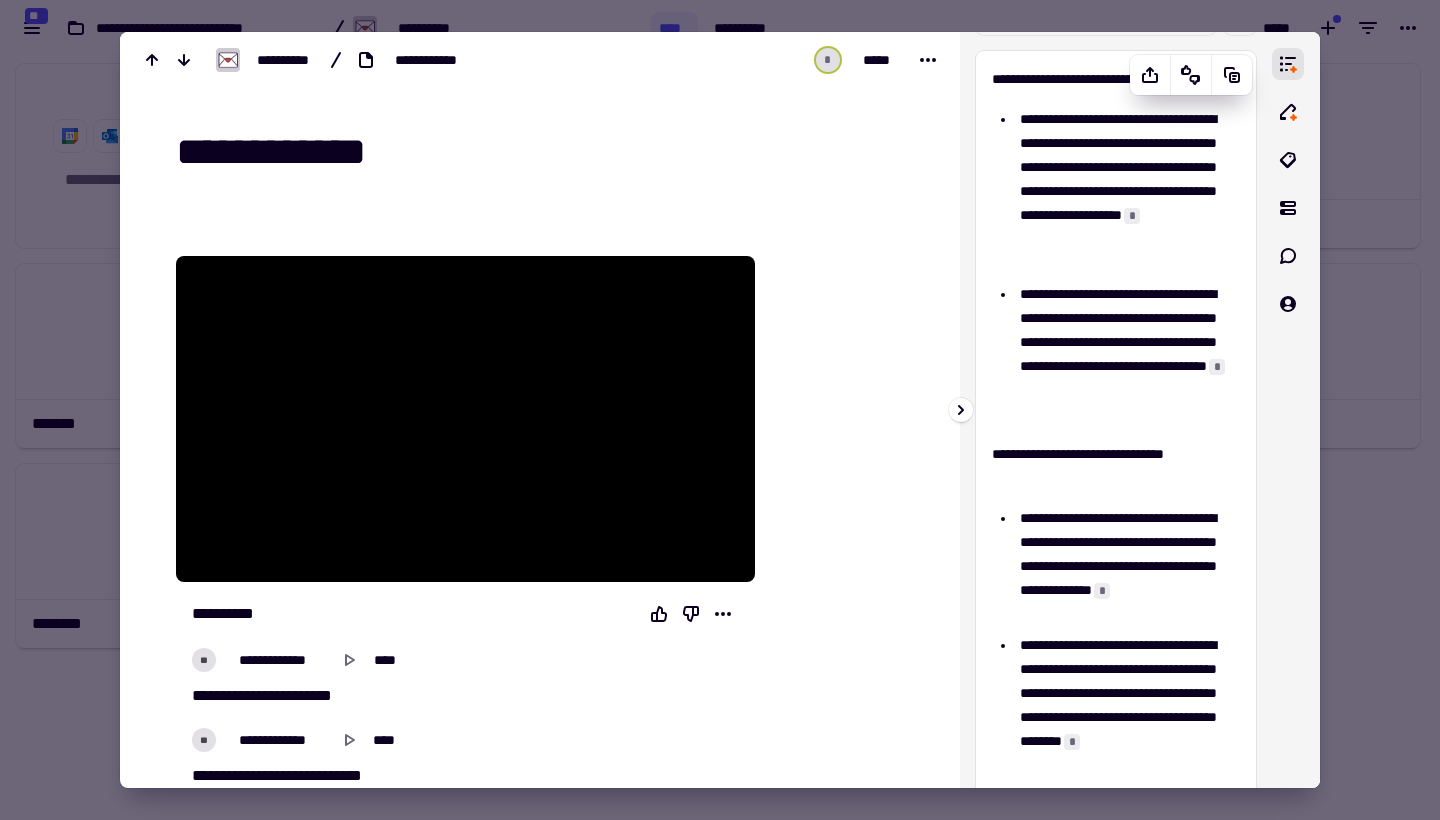 scroll, scrollTop: 49, scrollLeft: 0, axis: vertical 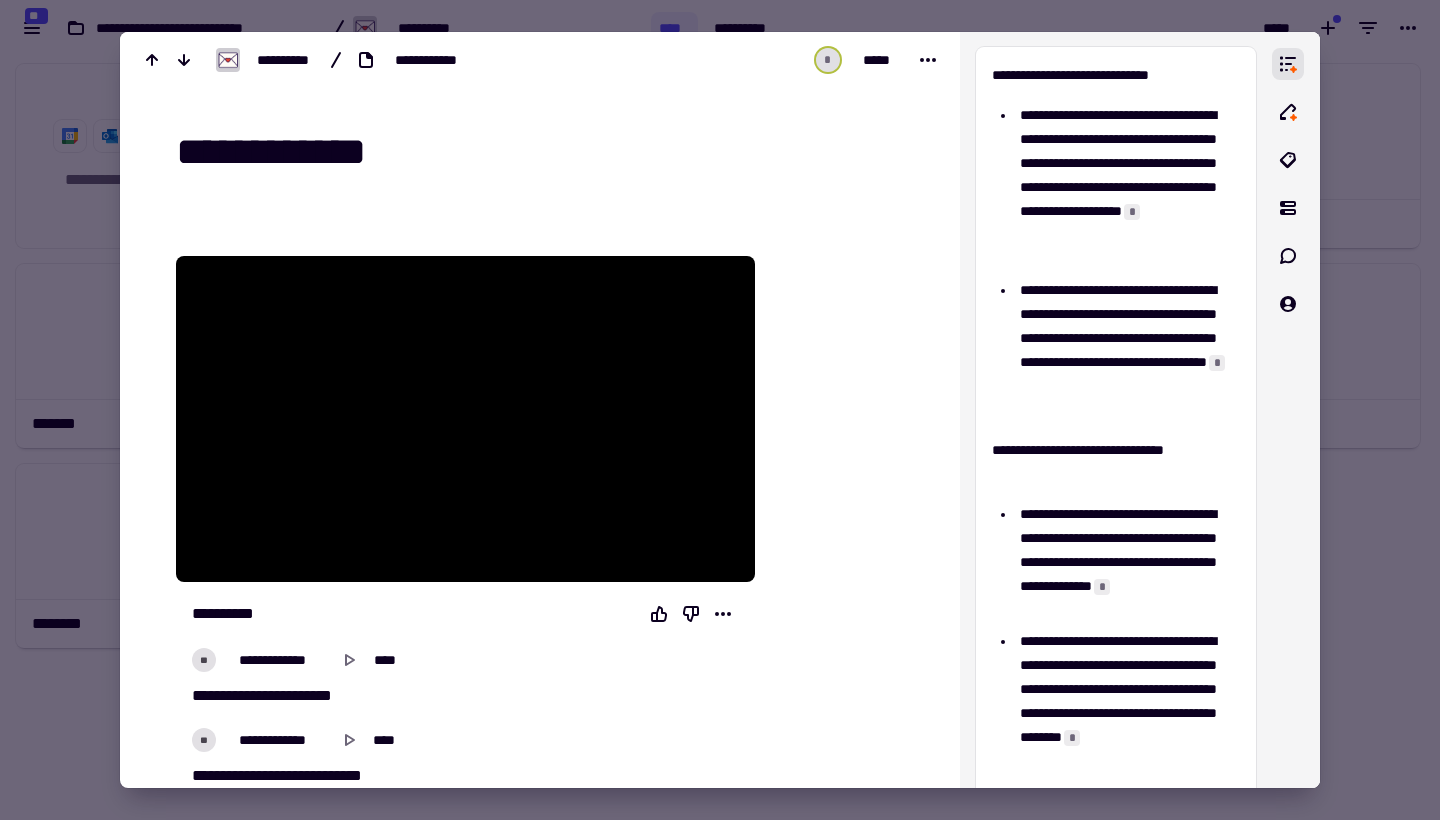 click at bounding box center (720, 410) 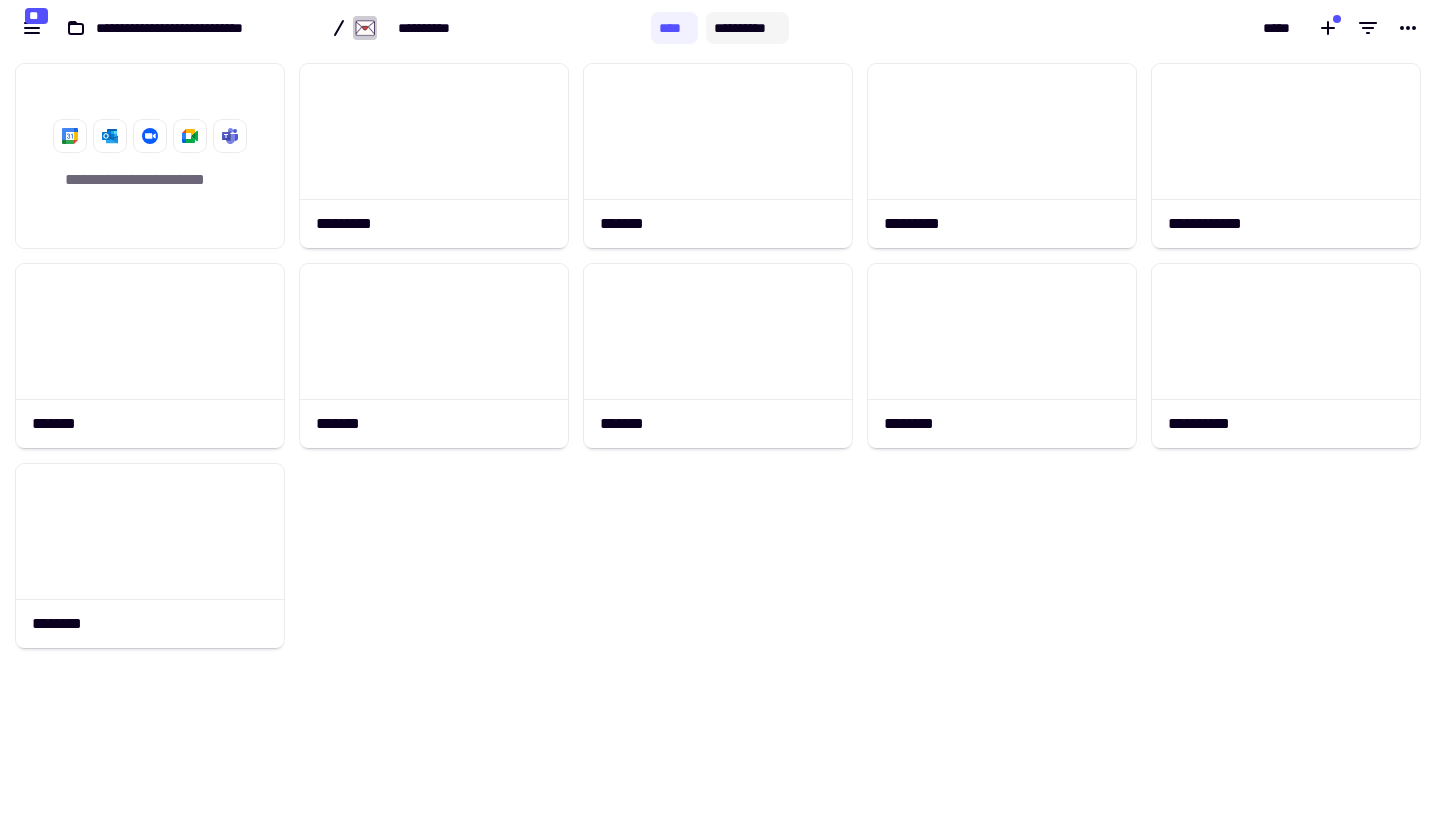 click on "**********" 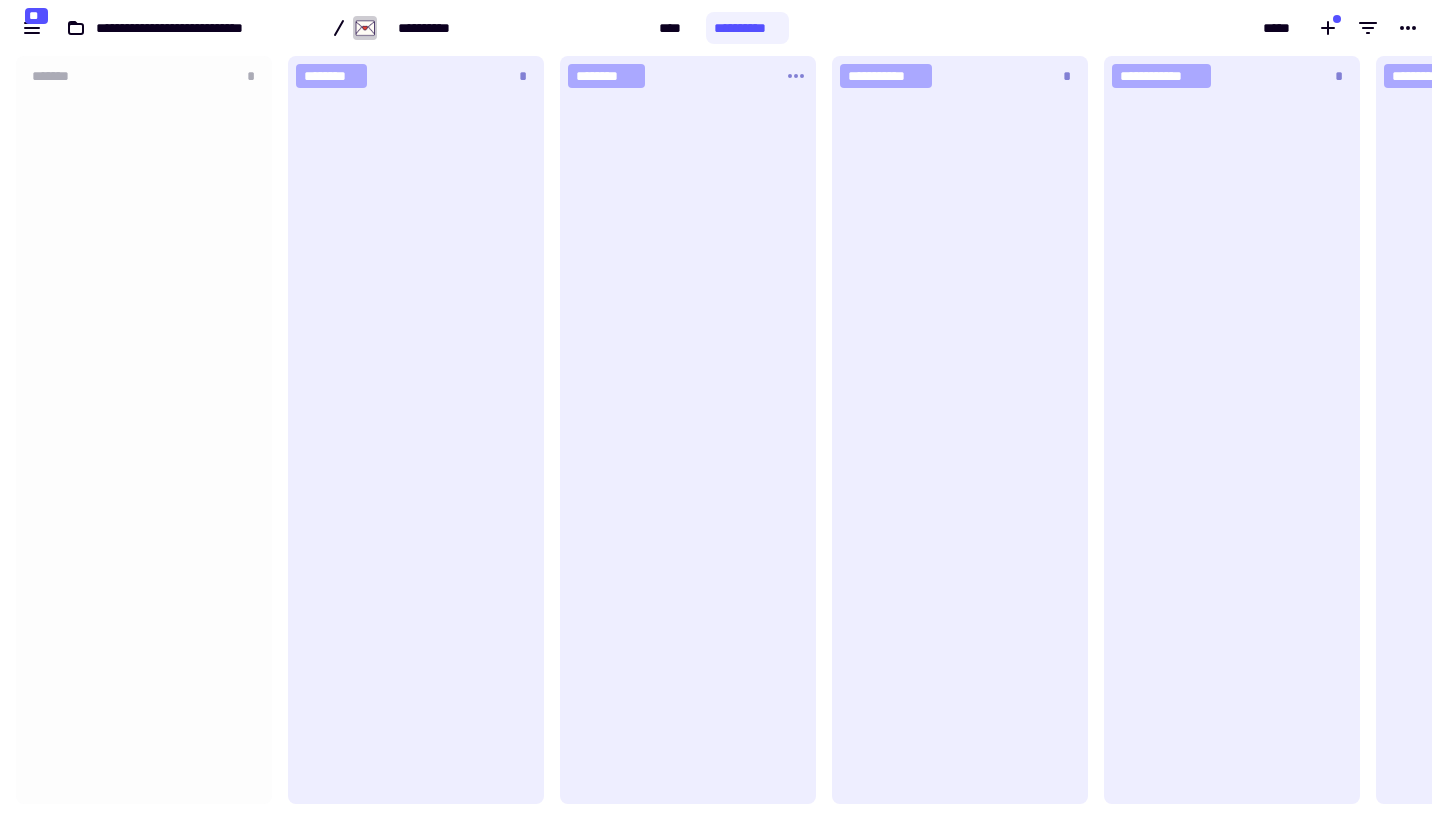 scroll, scrollTop: 1, scrollLeft: 1, axis: both 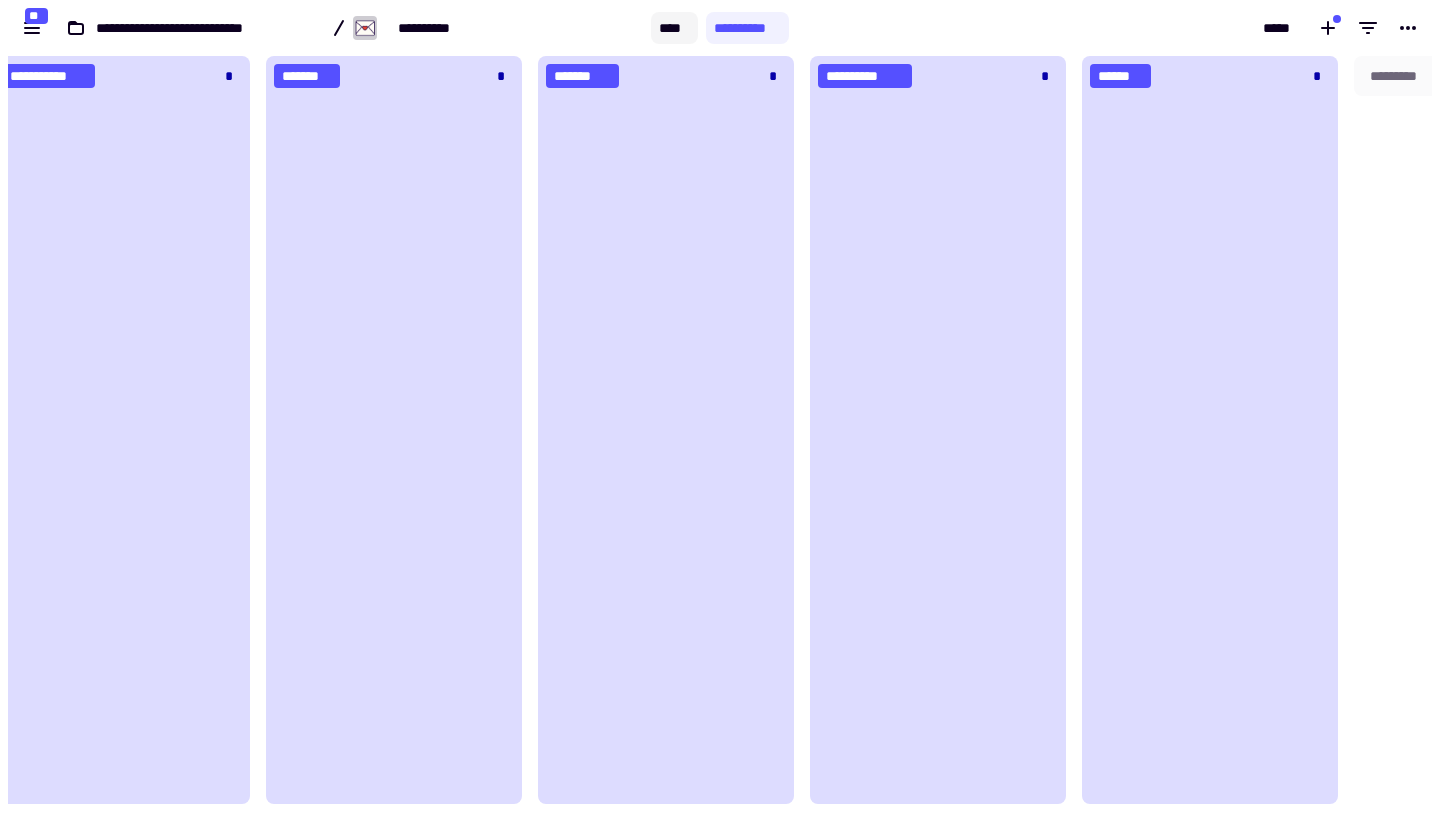 click on "****" 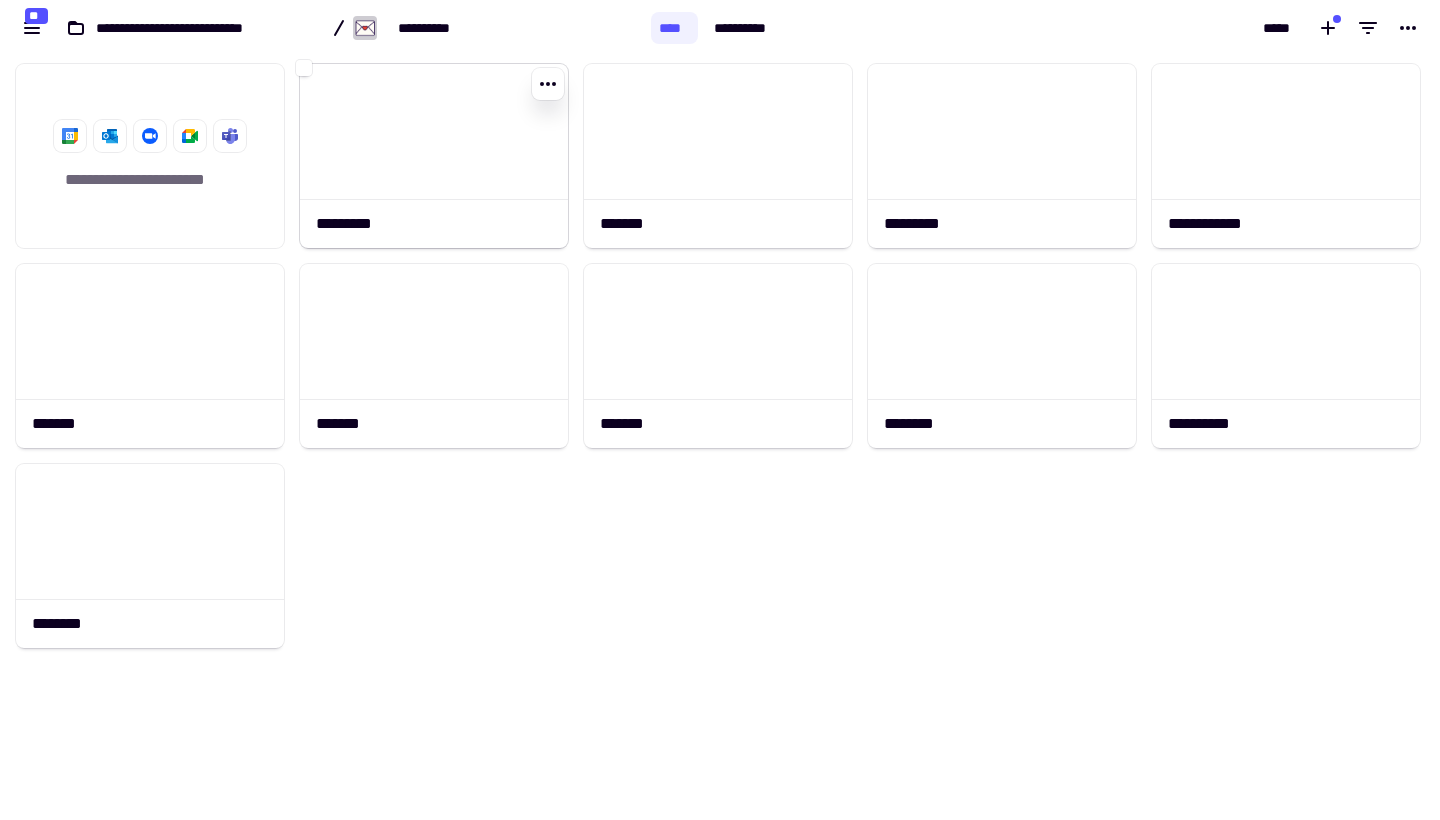 click on "*********" 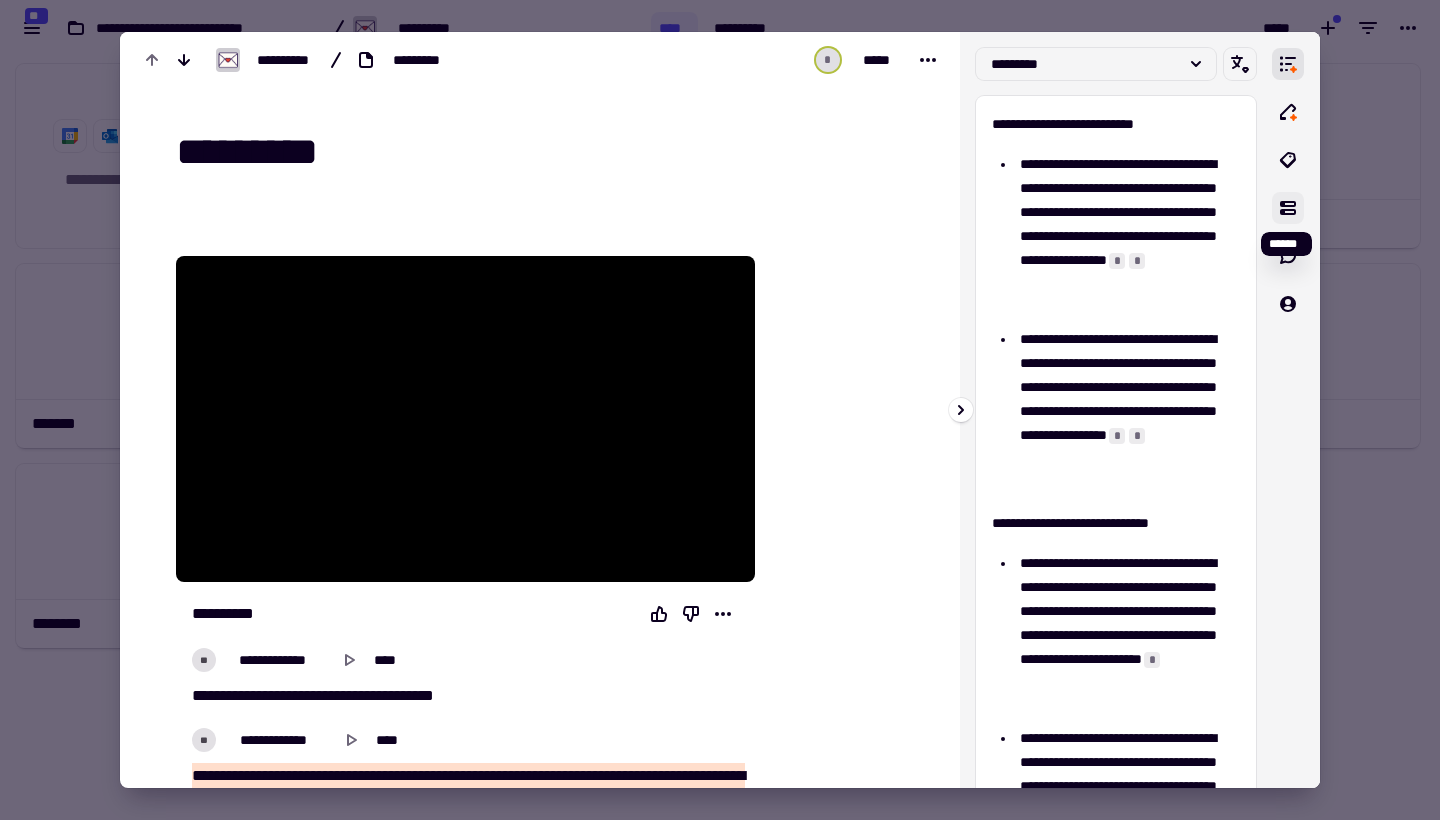 click 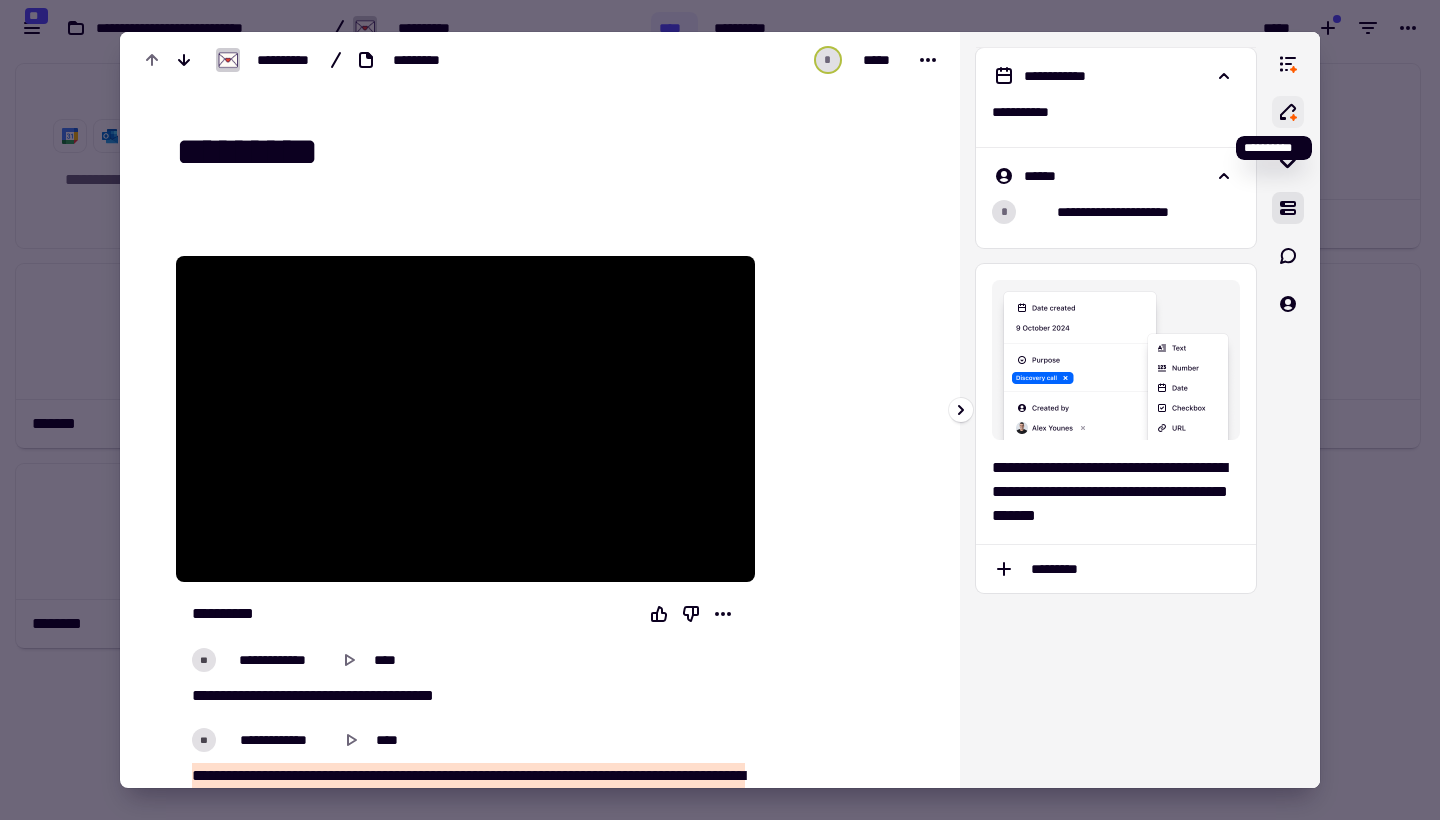 click 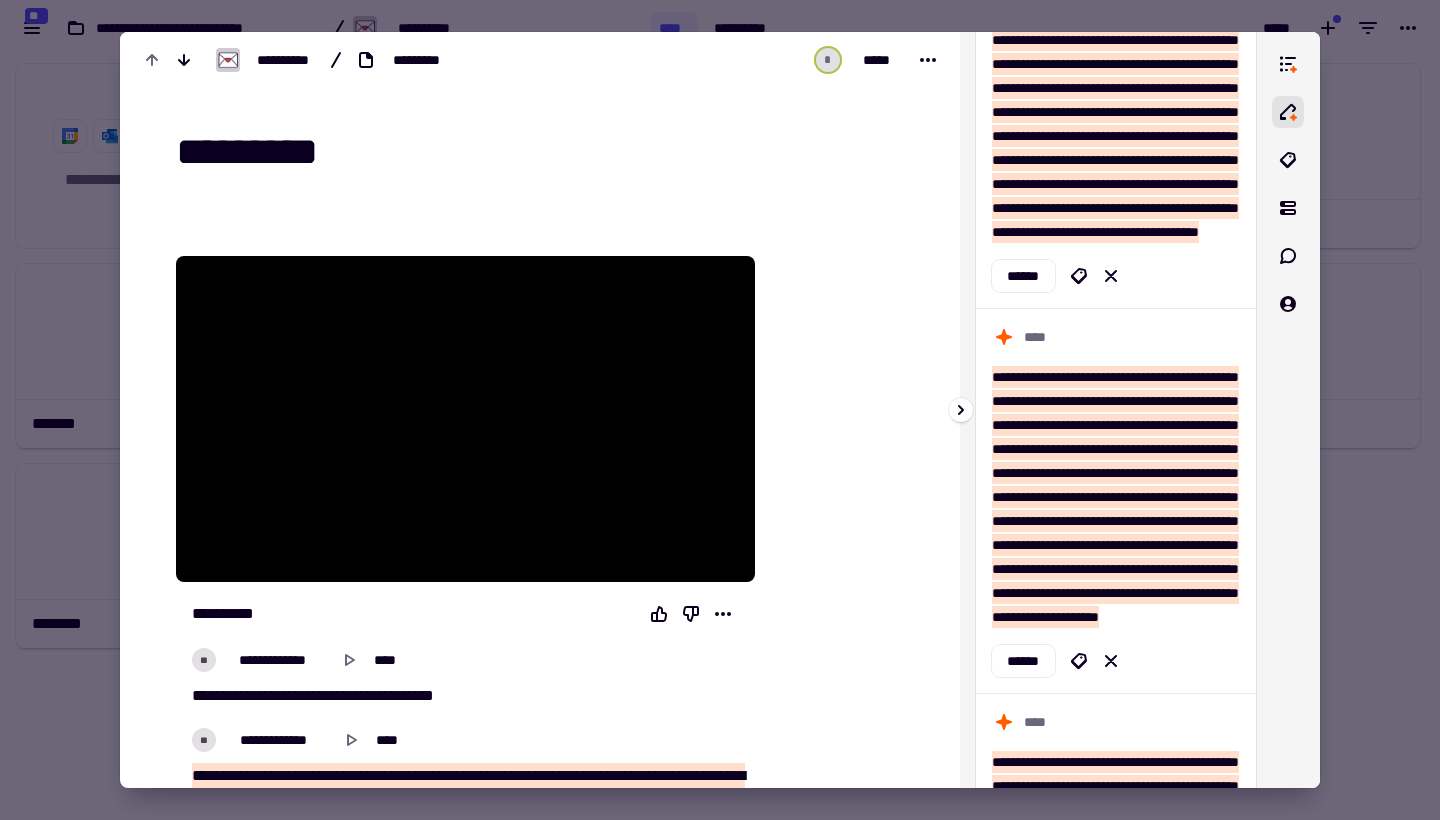 scroll, scrollTop: 2441, scrollLeft: 0, axis: vertical 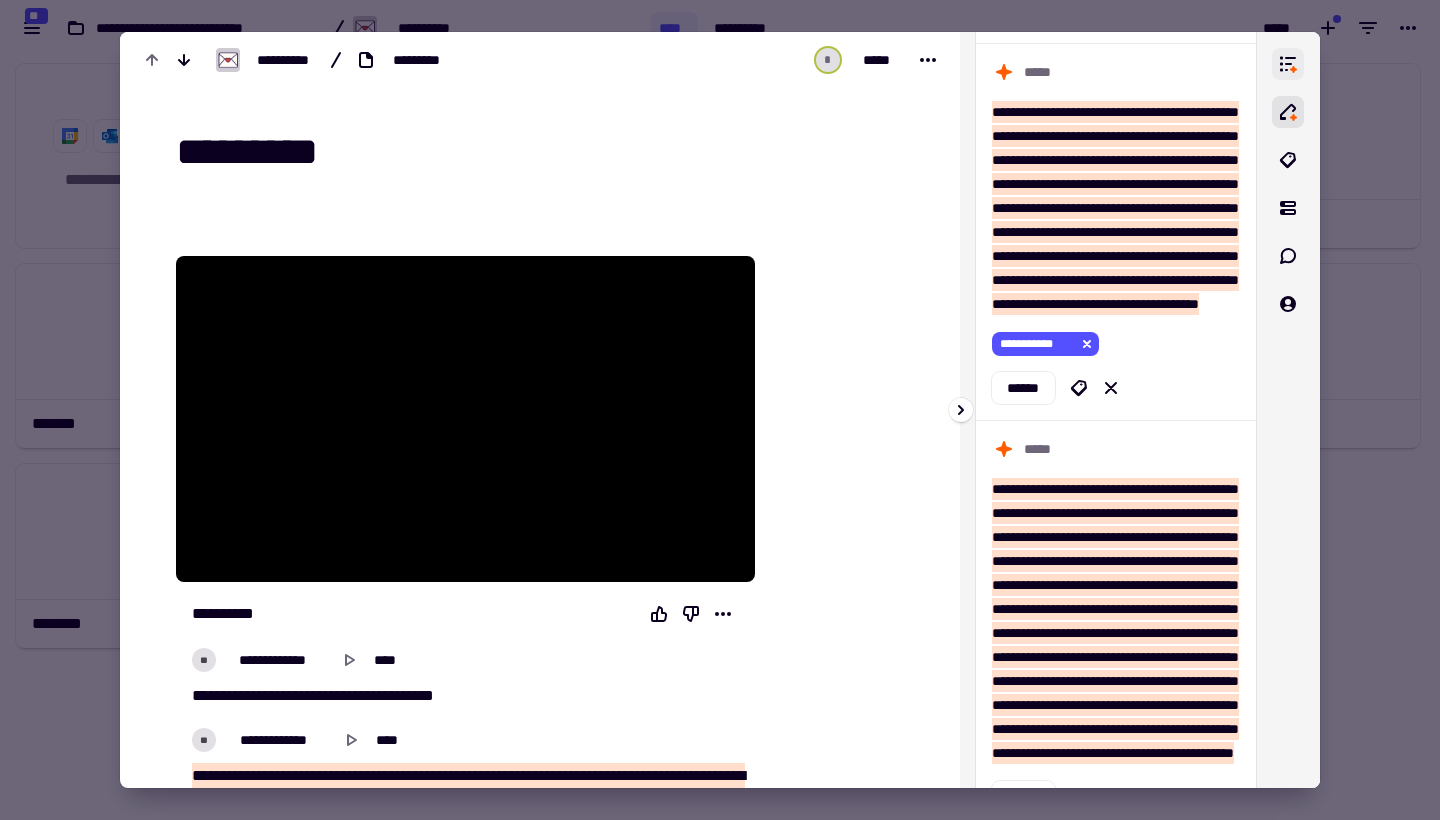 click 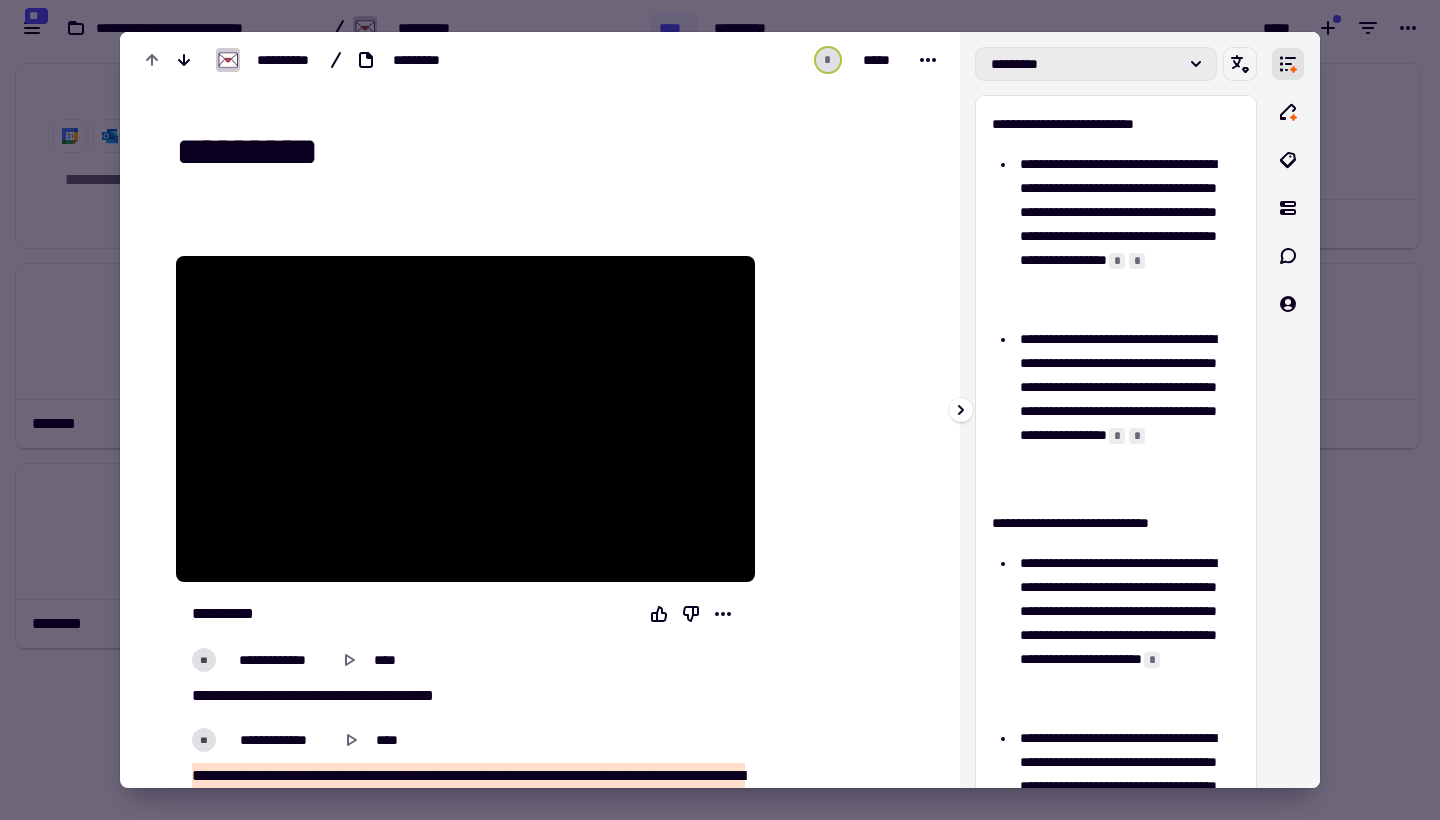 click on "*********" 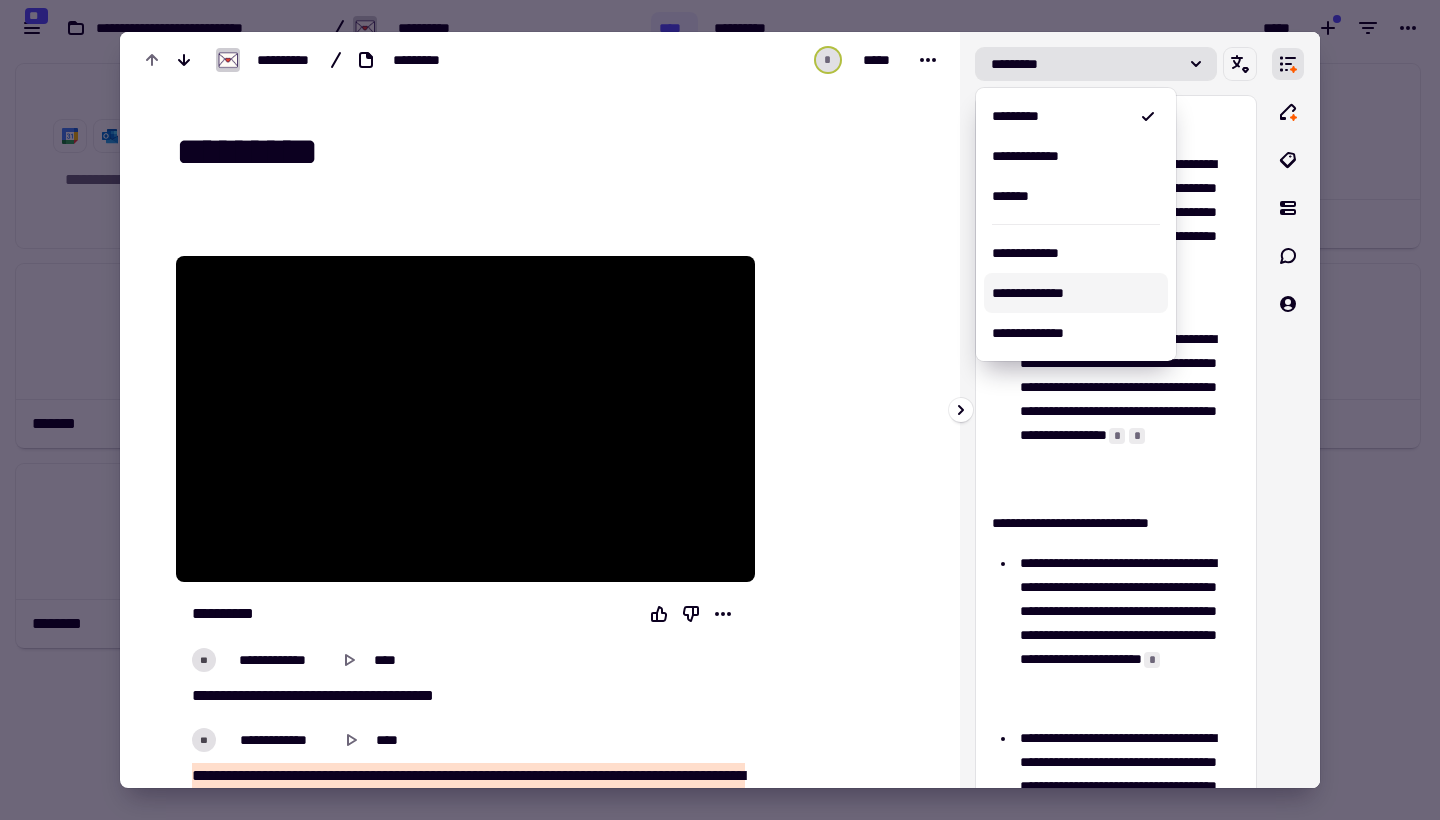 click on "**********" at bounding box center (1076, 293) 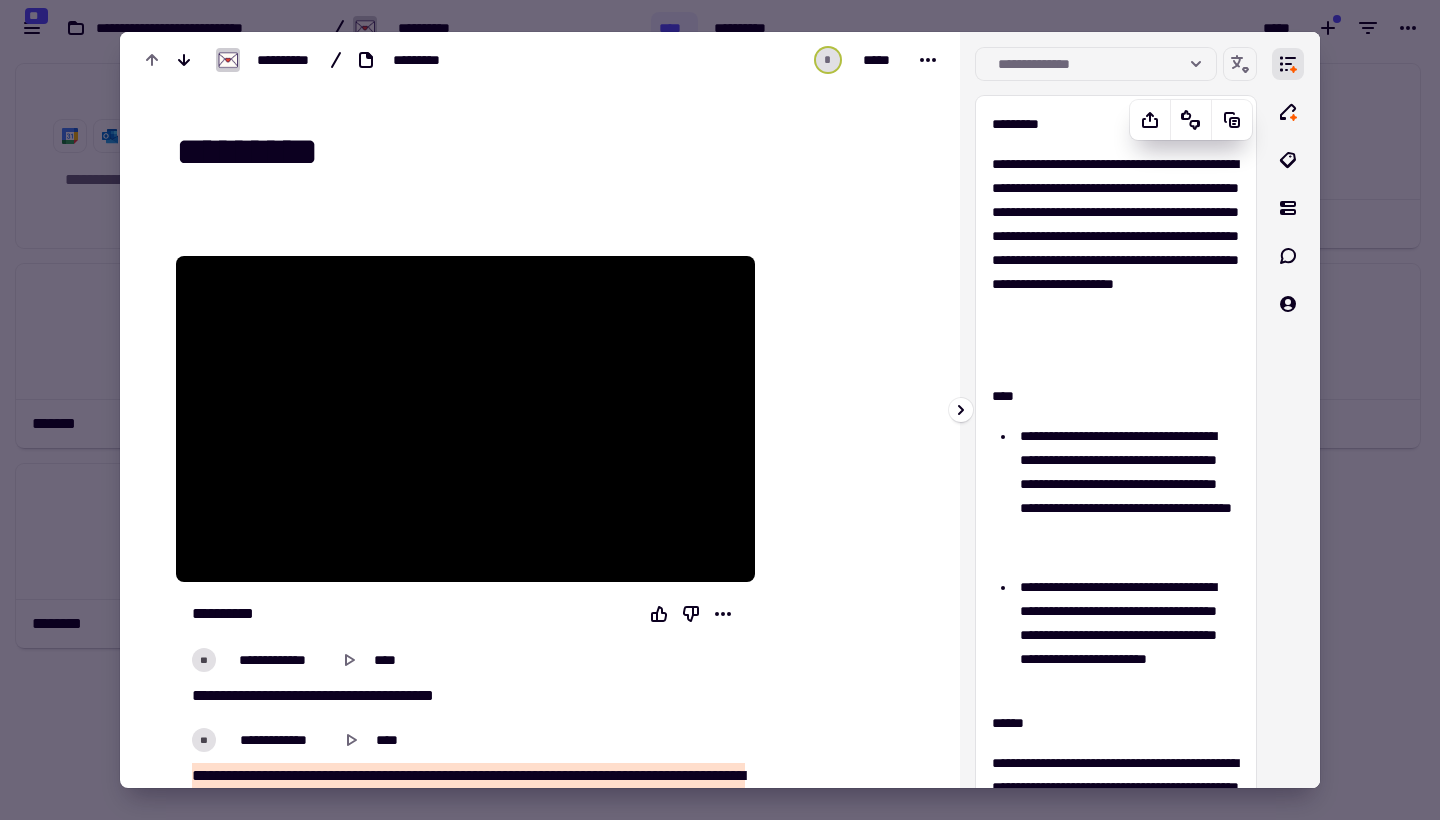 scroll, scrollTop: 0, scrollLeft: 0, axis: both 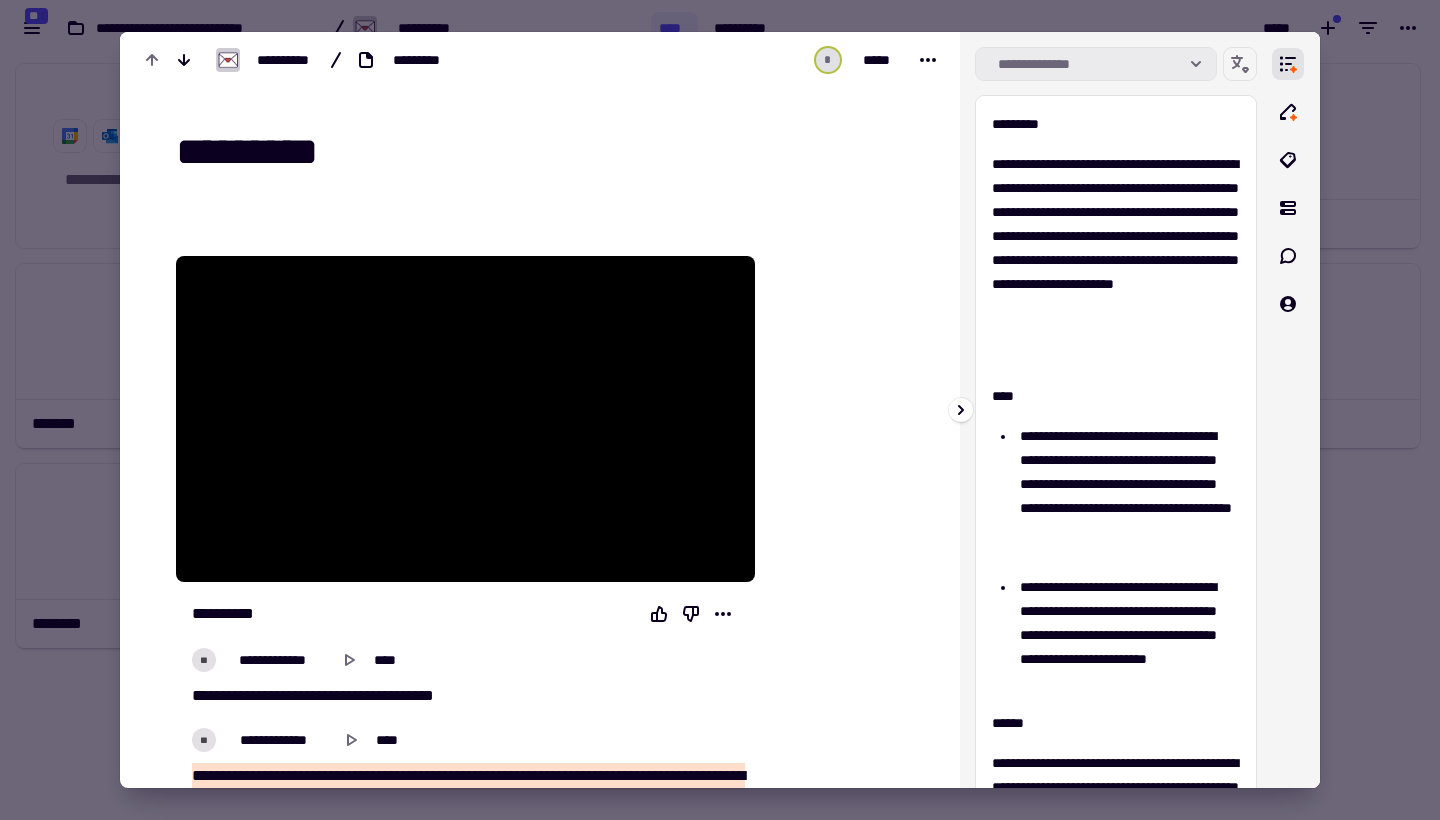click 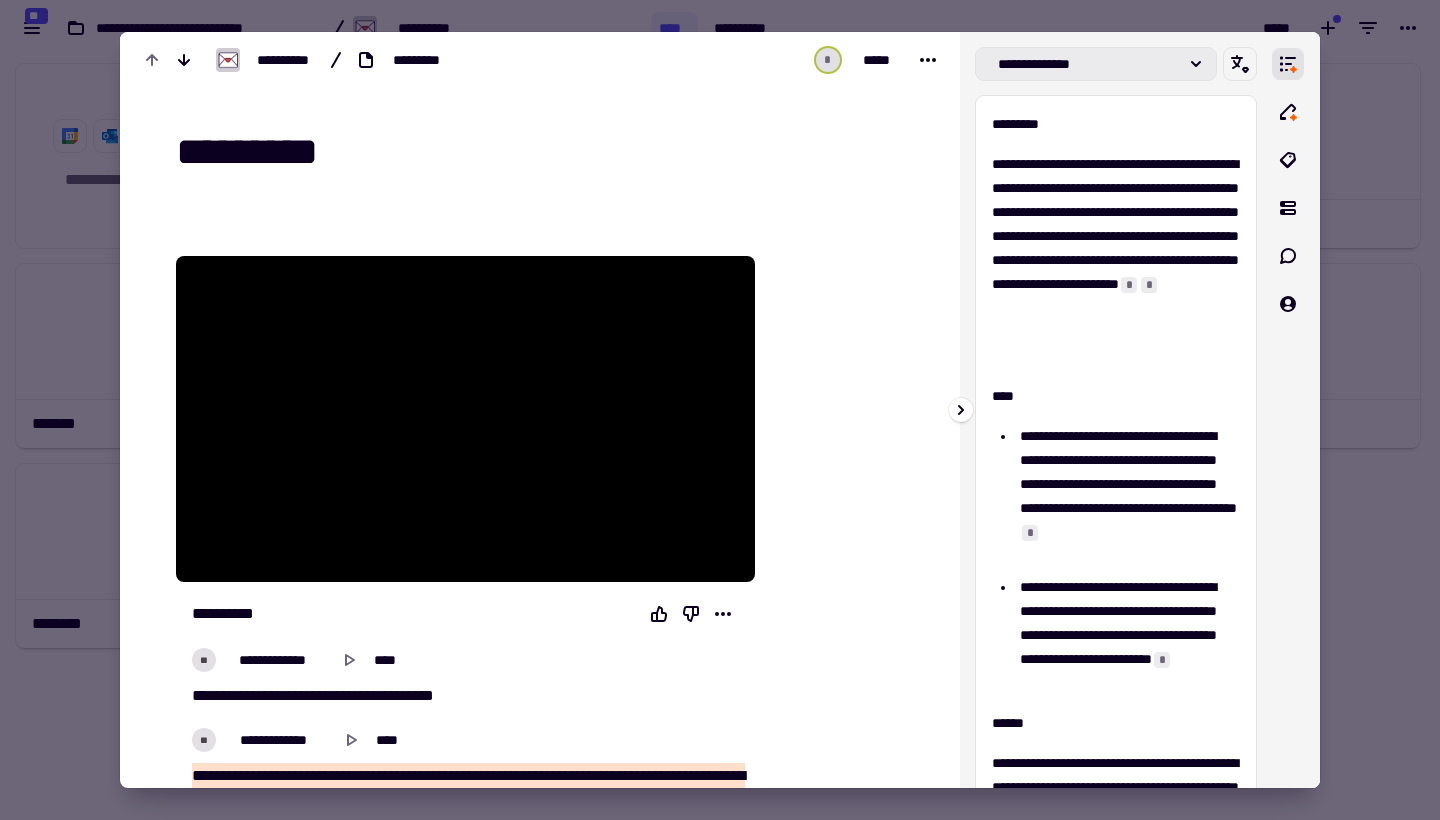 click 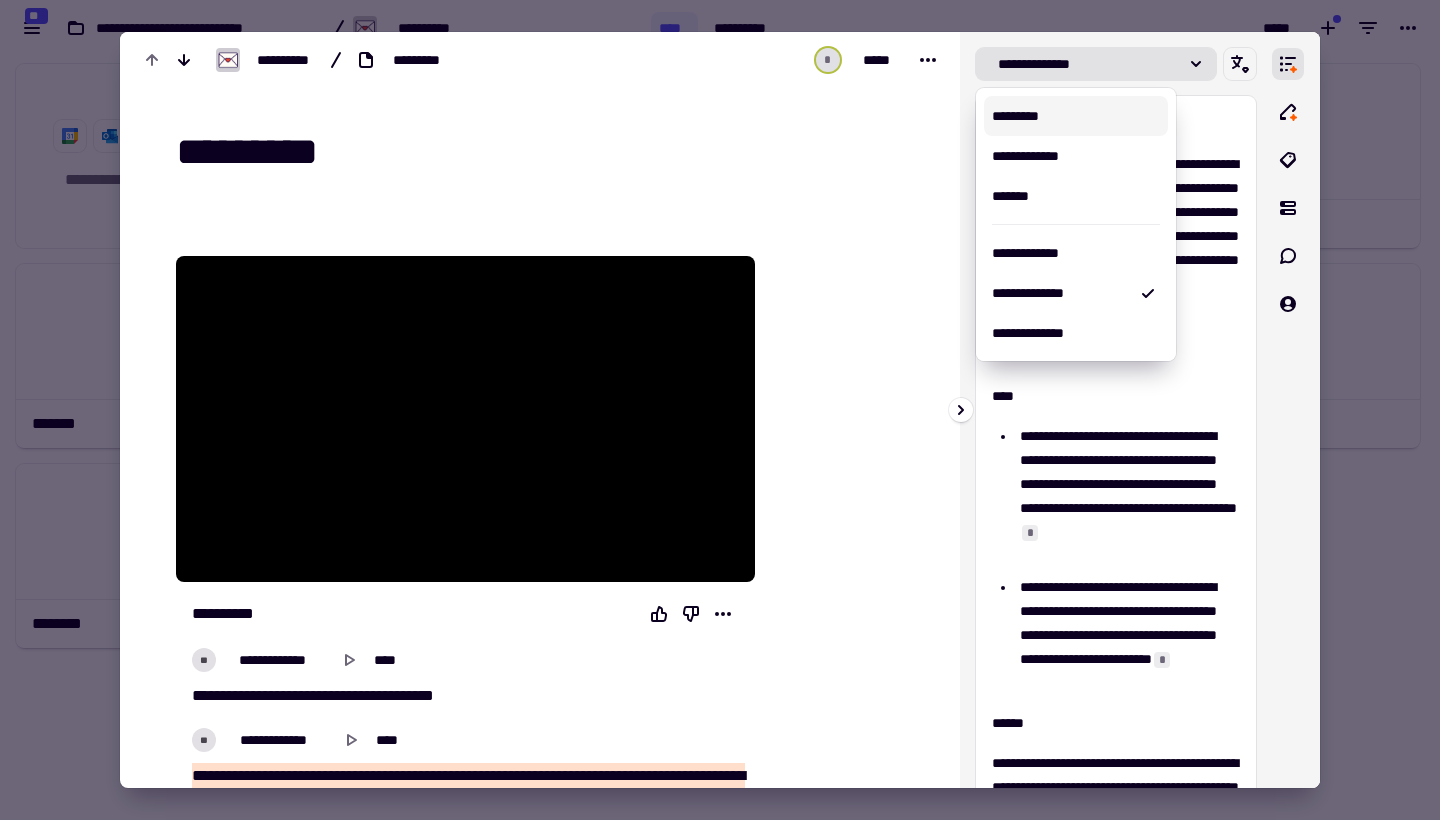 click on "*********" at bounding box center [1076, 116] 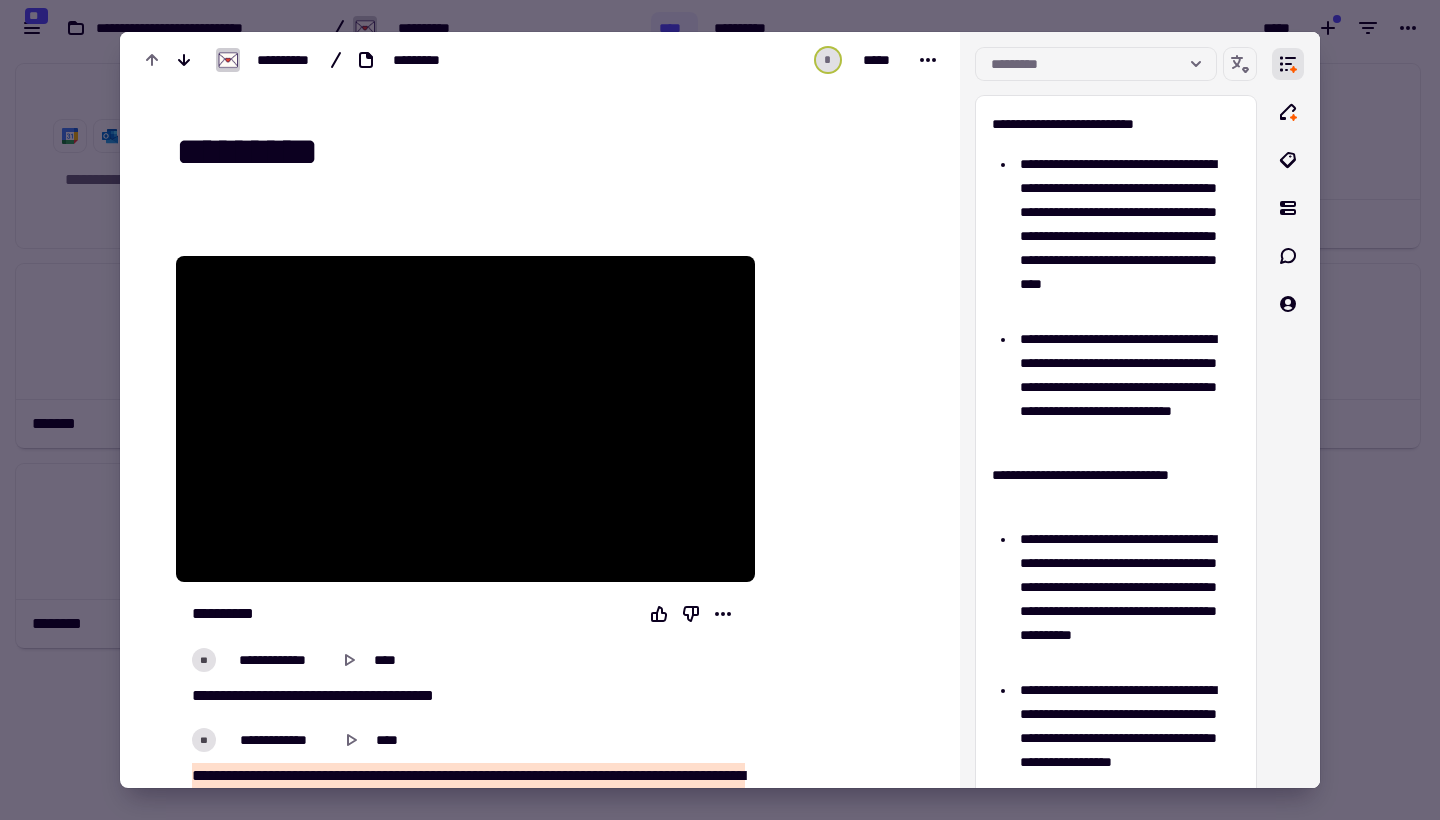 click at bounding box center [720, 410] 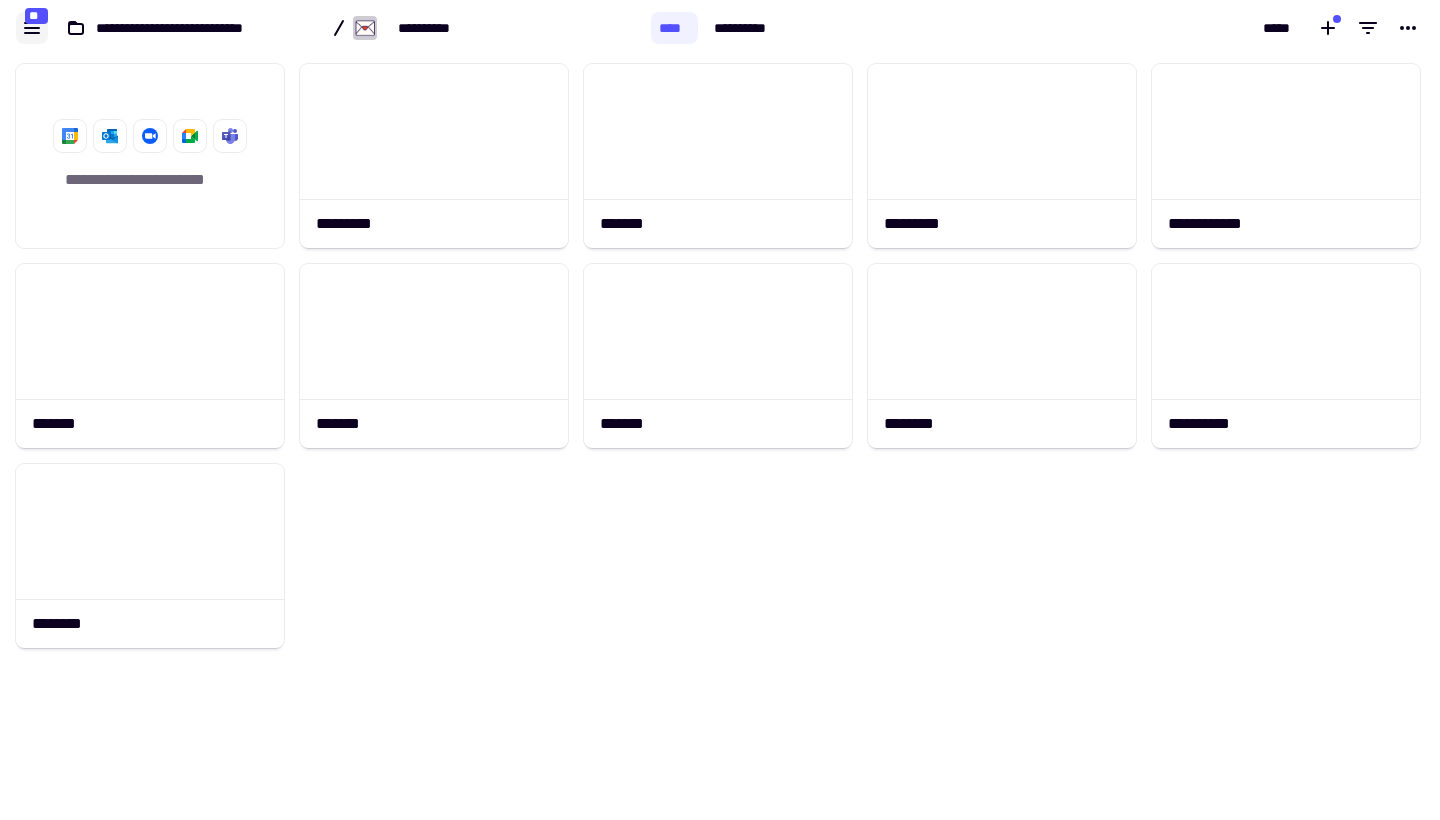 click 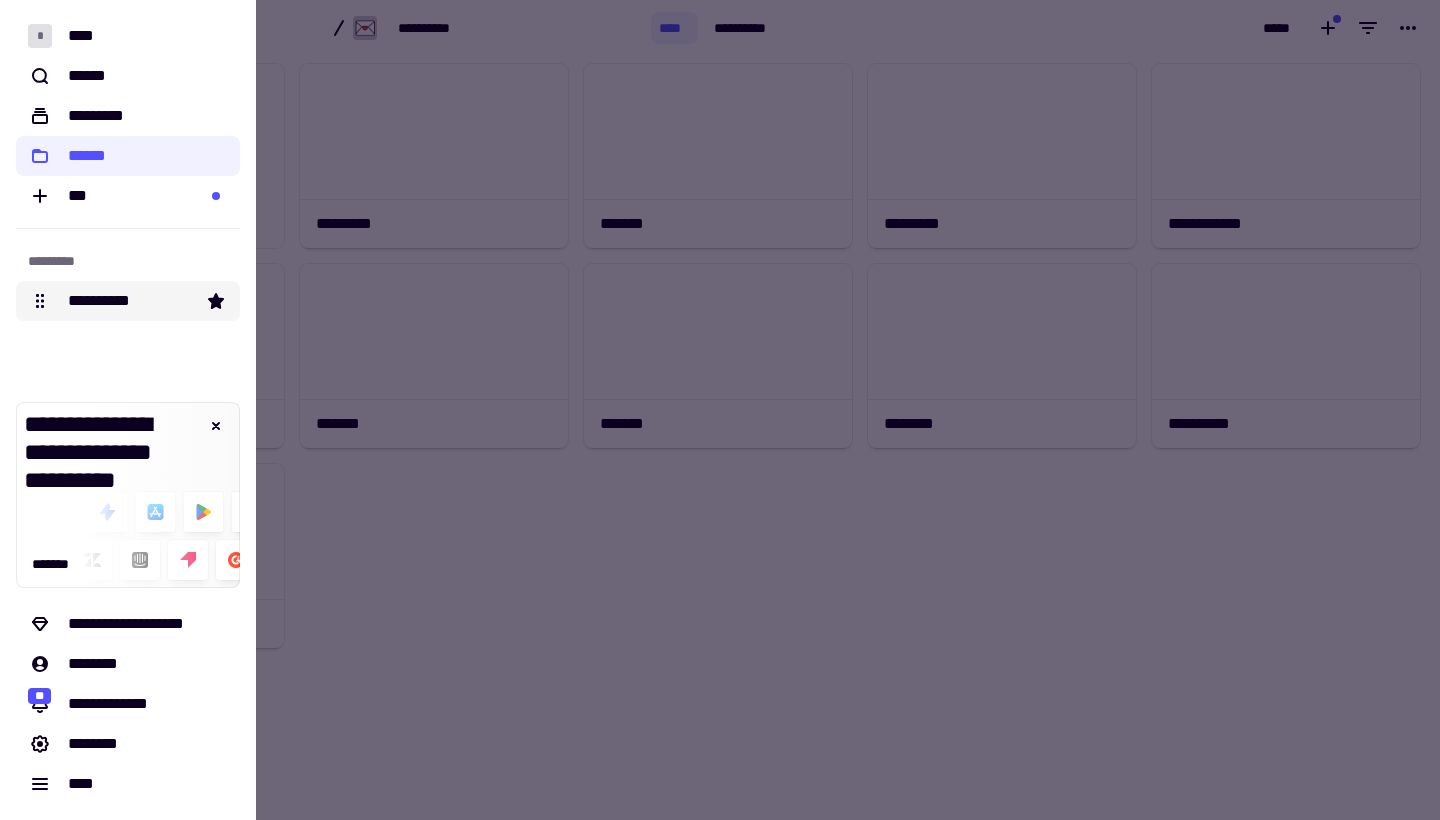 click on "**********" 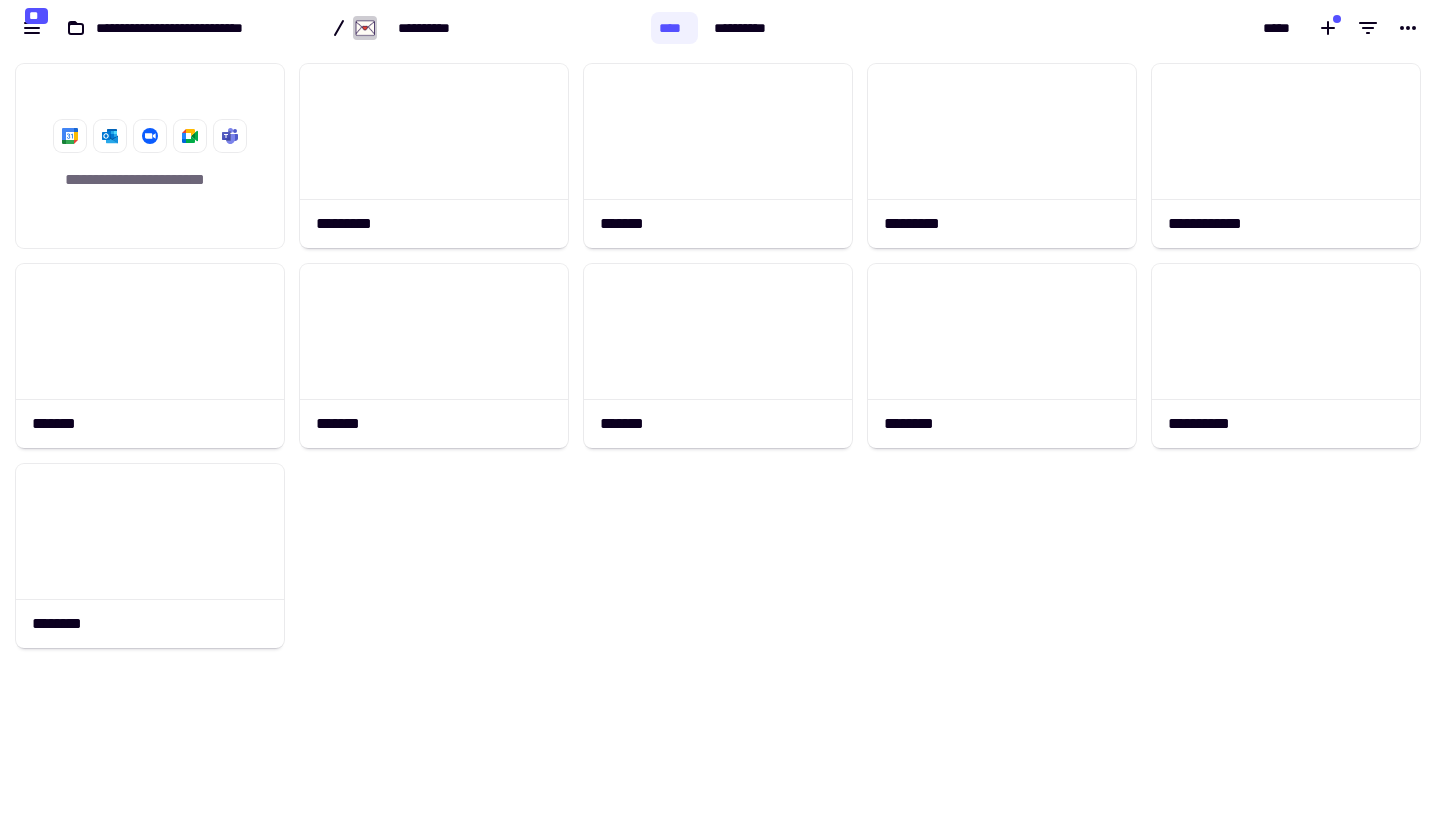 scroll, scrollTop: 1, scrollLeft: 1, axis: both 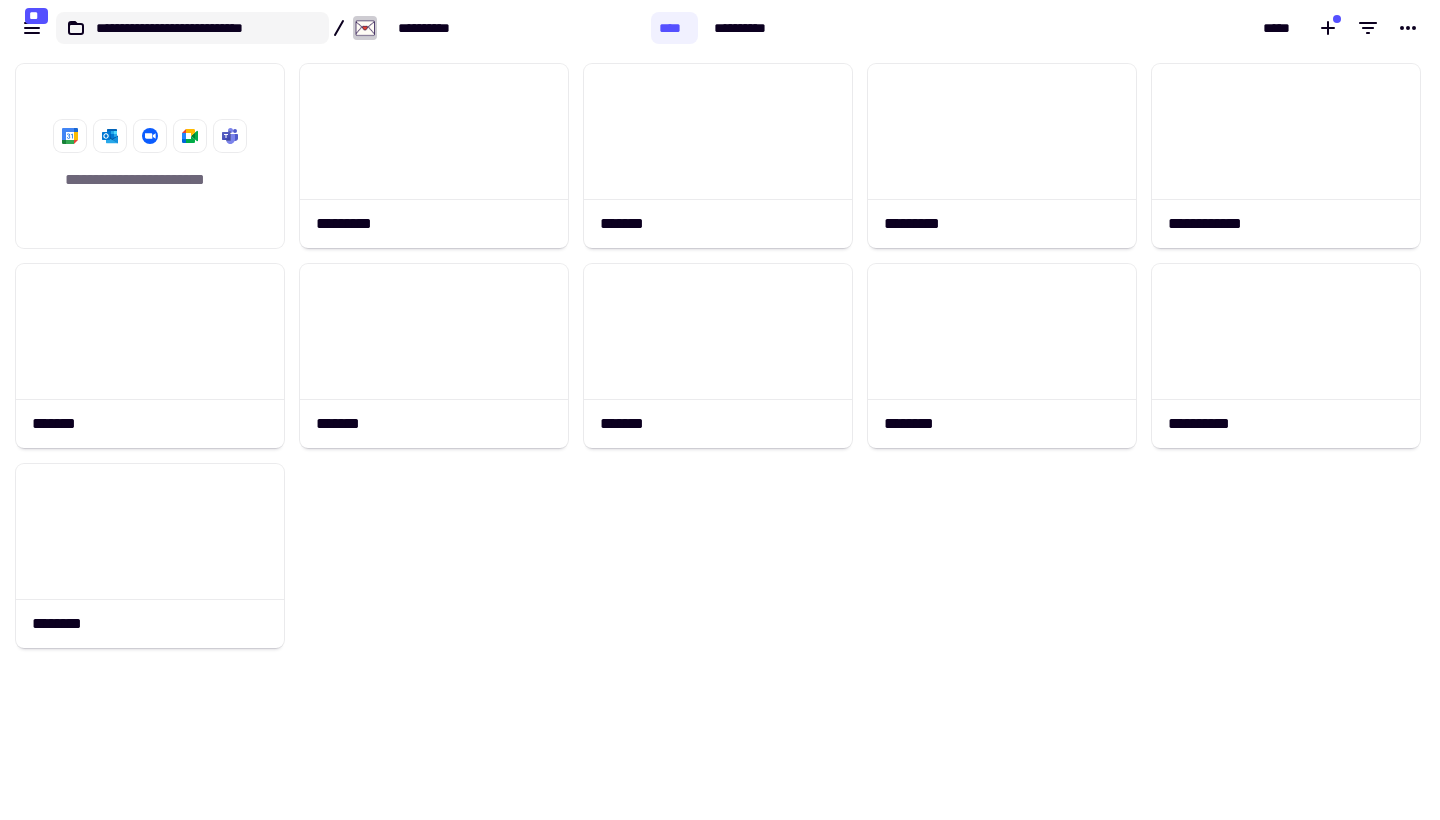 click on "**********" 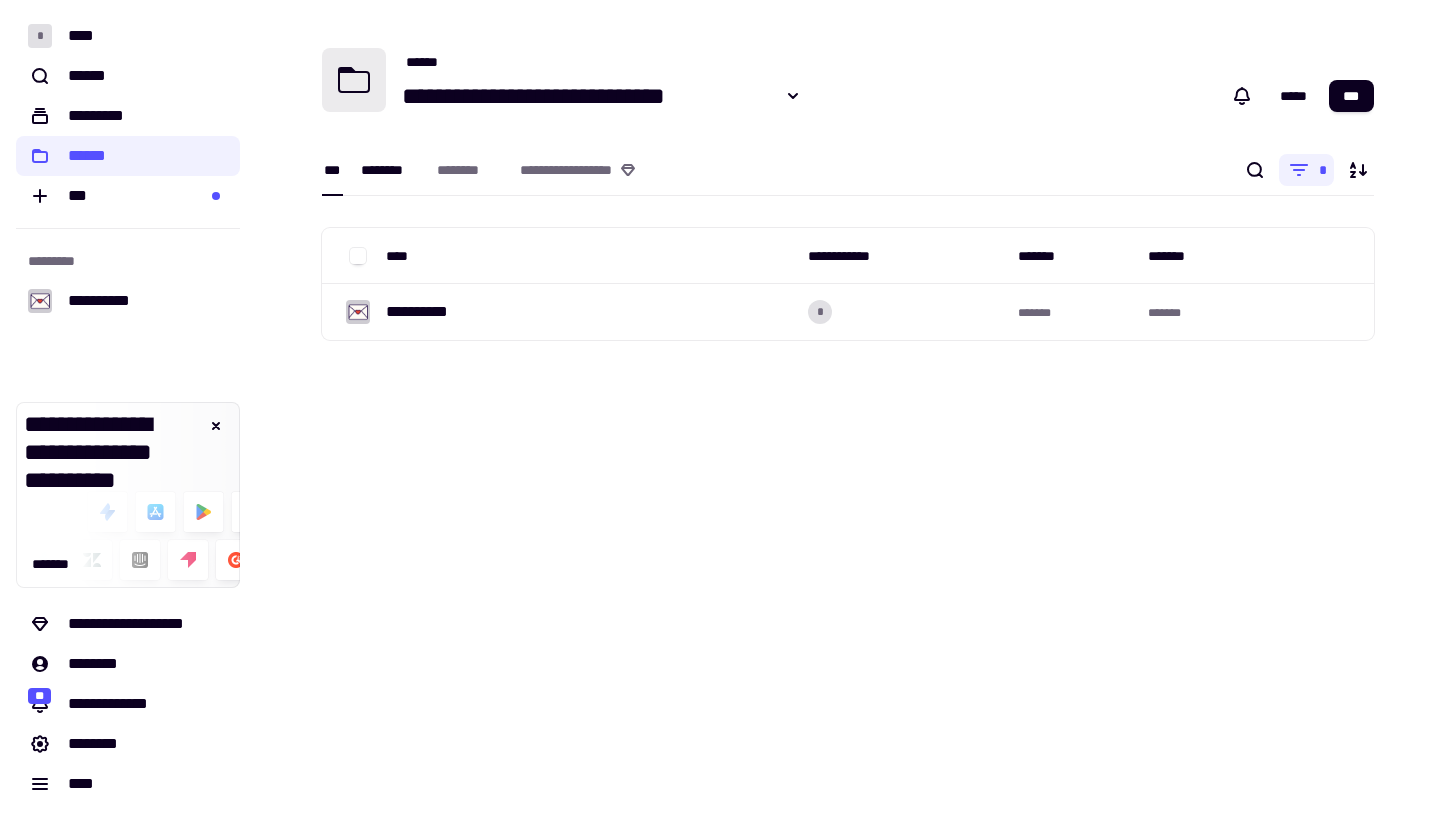 click on "********" at bounding box center [389, 170] 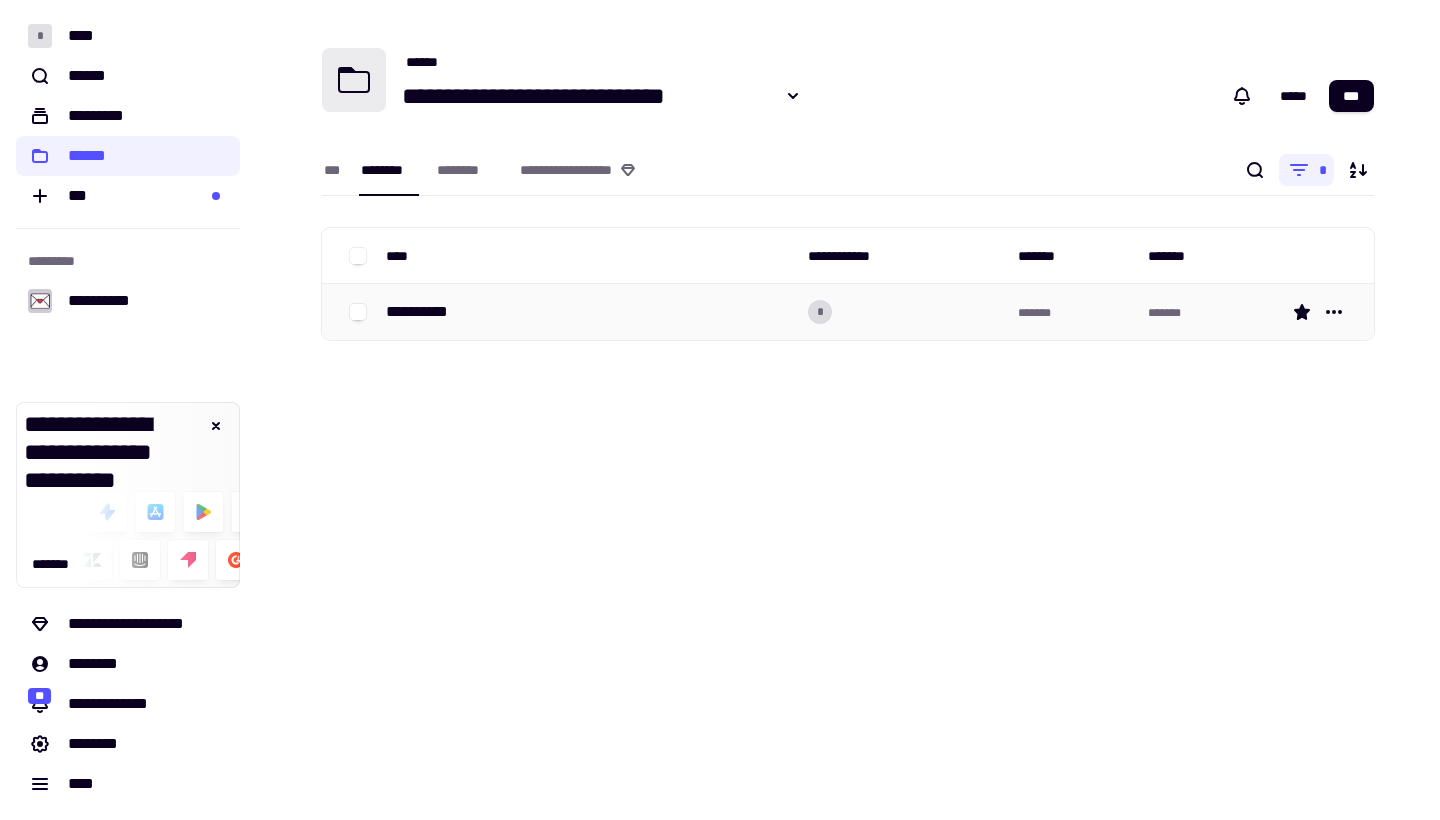 click on "**********" at bounding box center (425, 312) 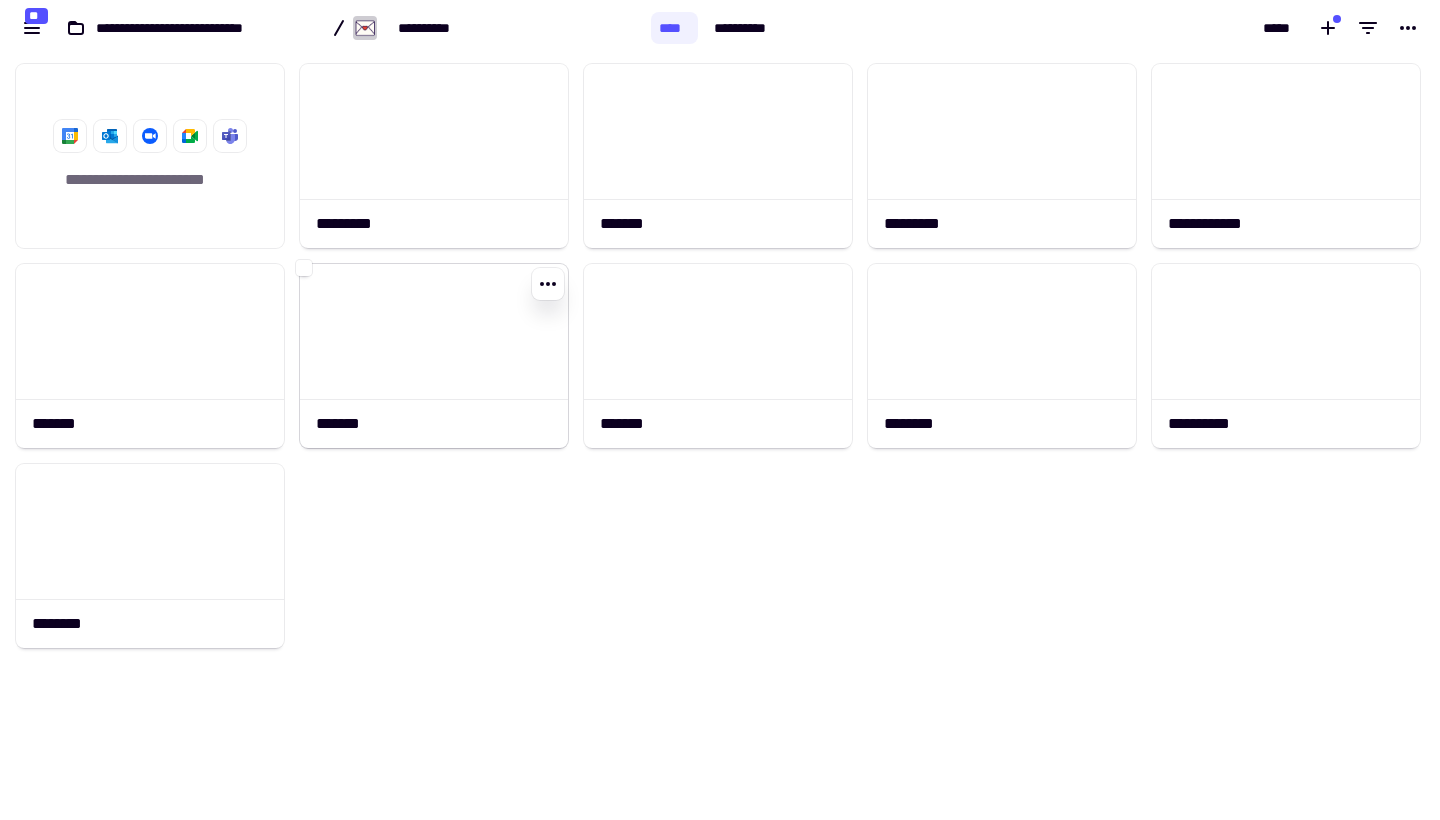 scroll, scrollTop: 1, scrollLeft: 1, axis: both 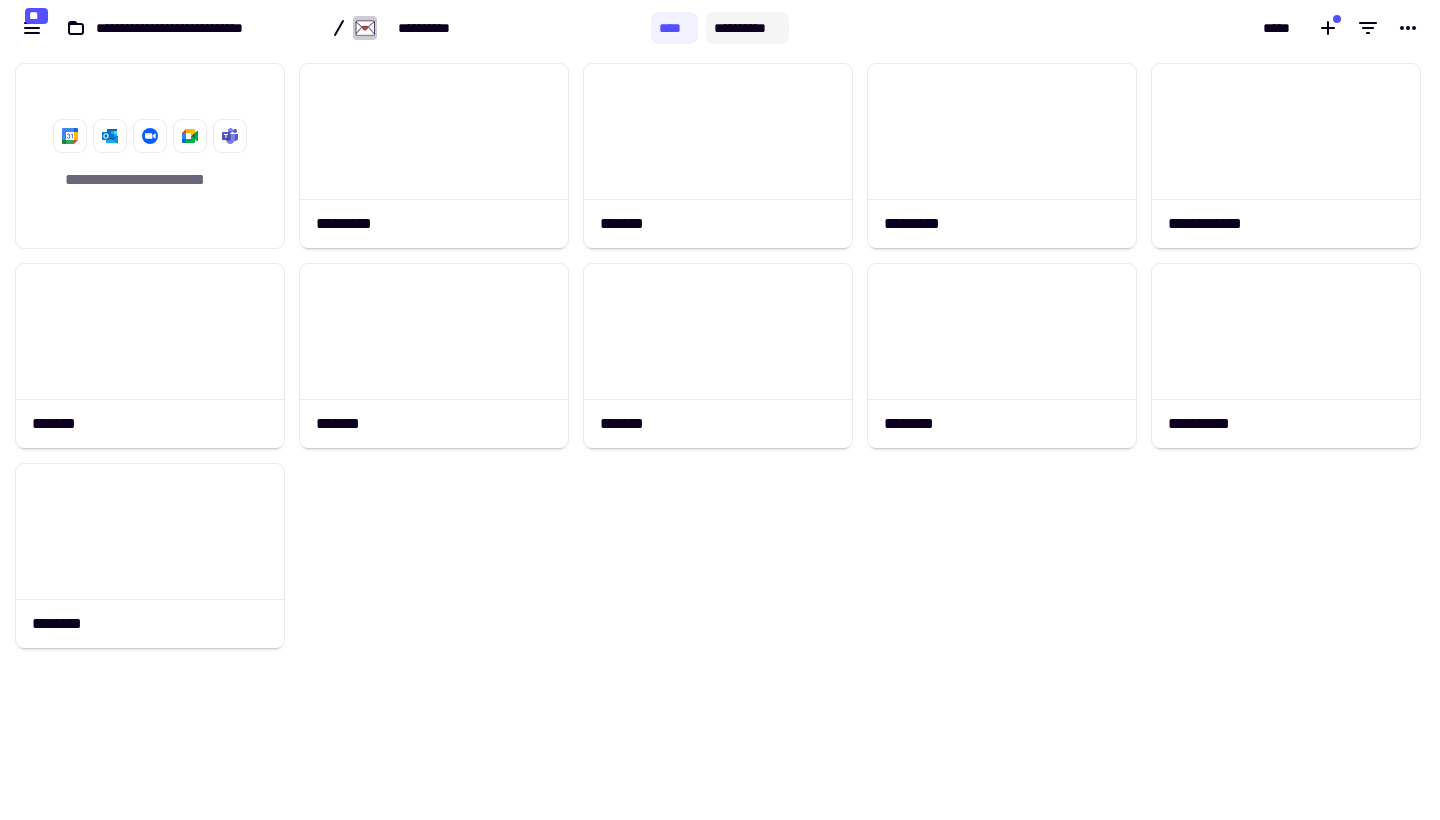 click on "**********" 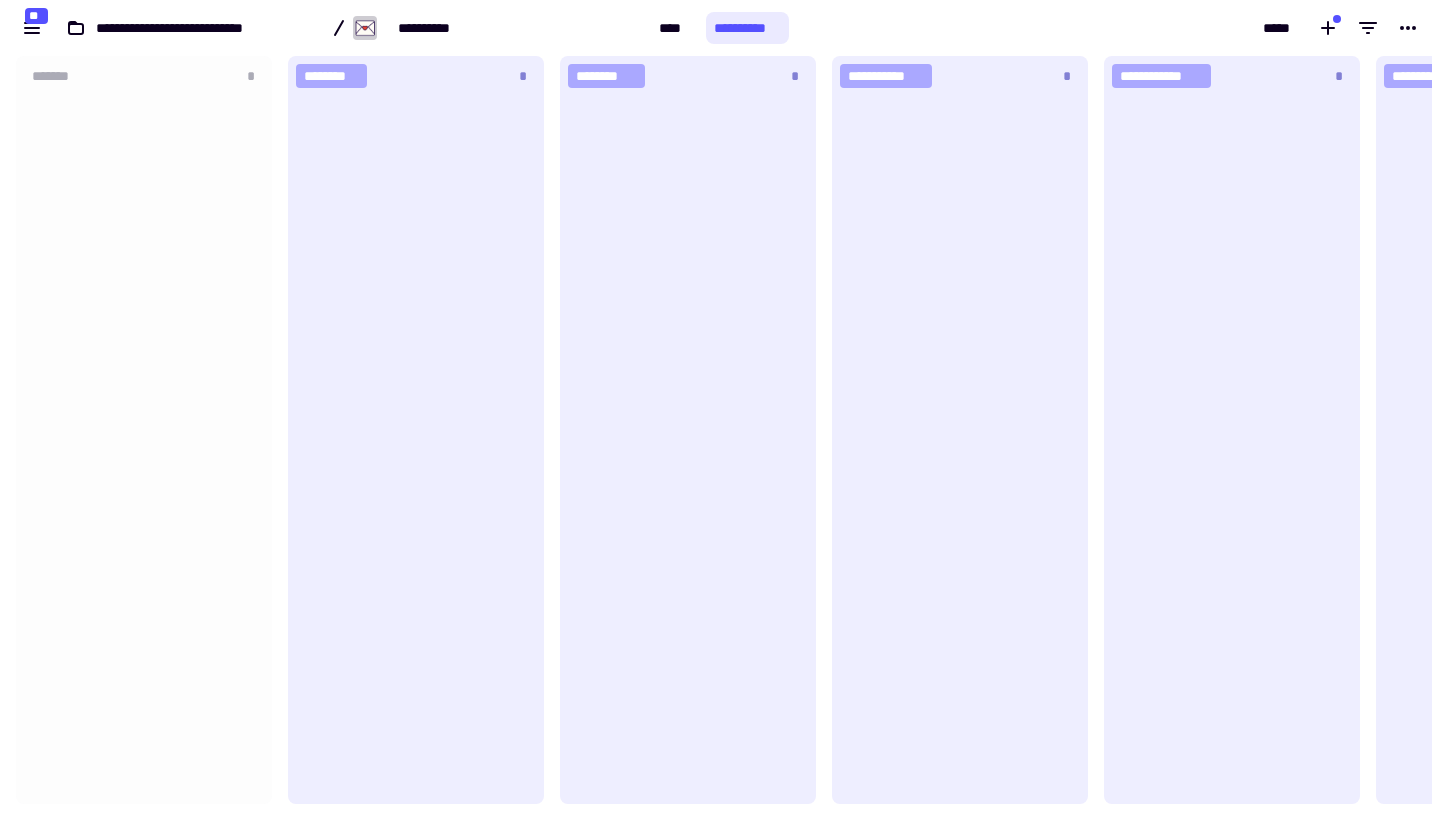 scroll, scrollTop: 1, scrollLeft: 1, axis: both 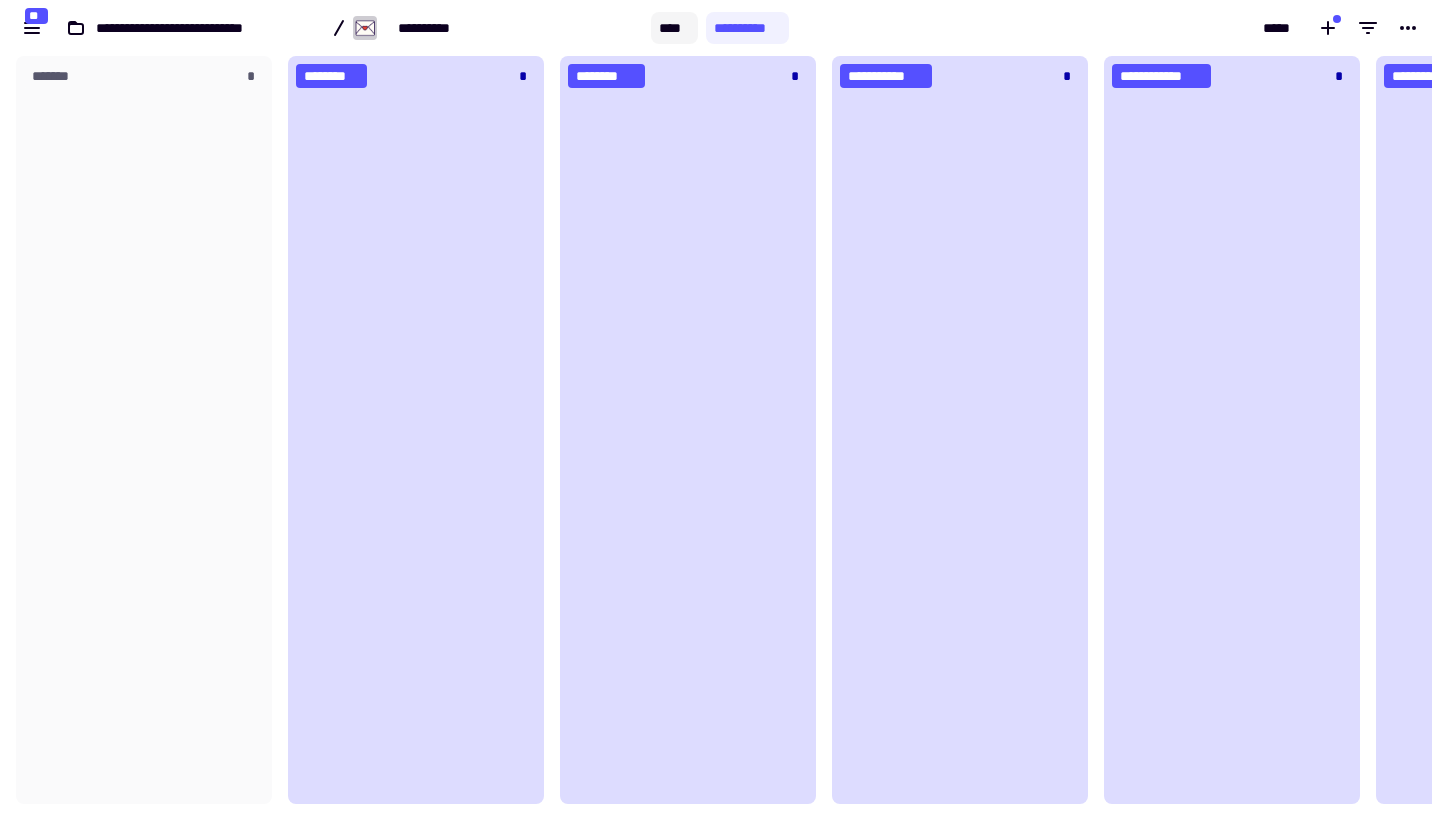 click on "****" 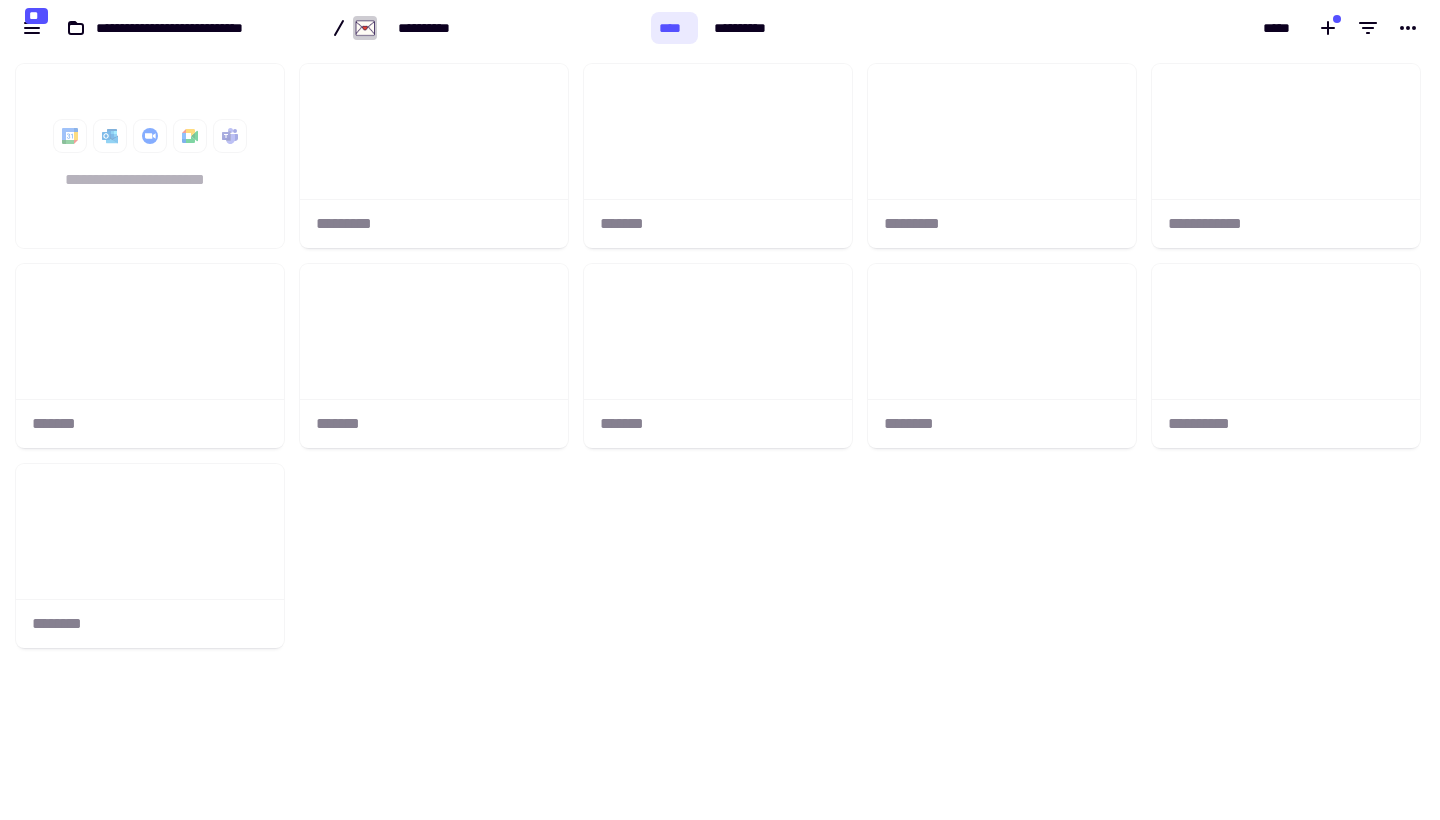 scroll, scrollTop: 1, scrollLeft: 1, axis: both 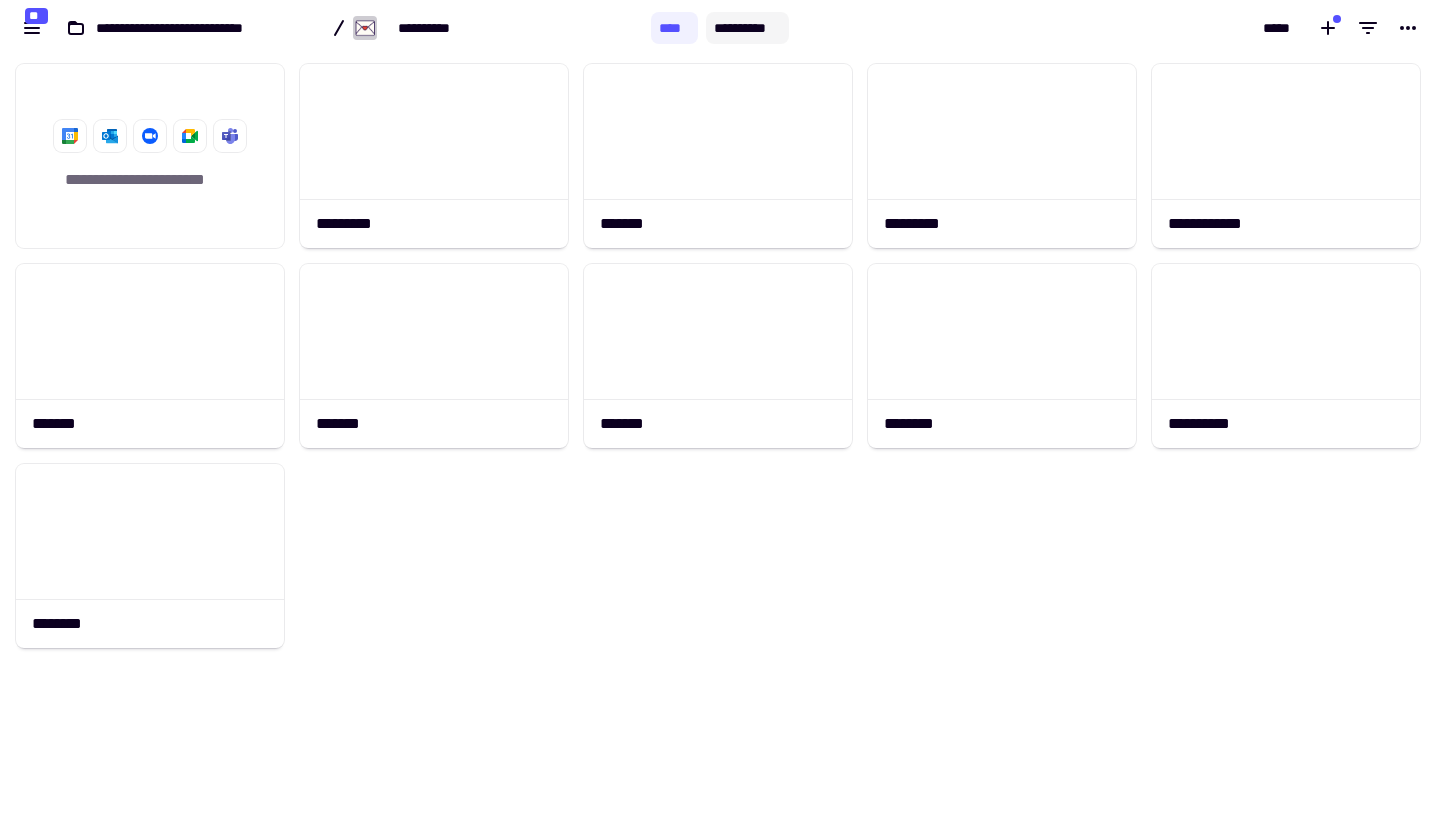 click on "**********" 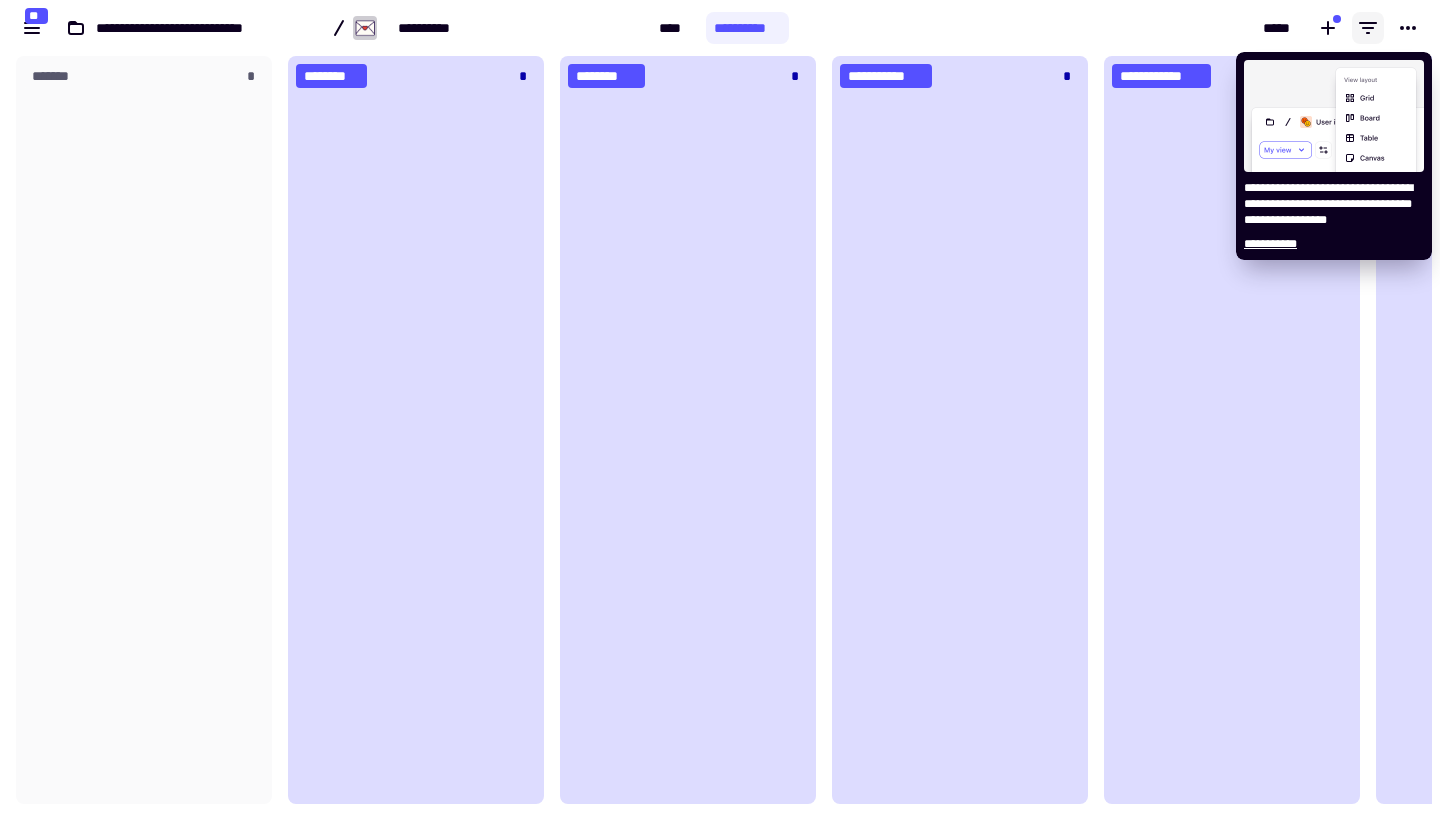 click 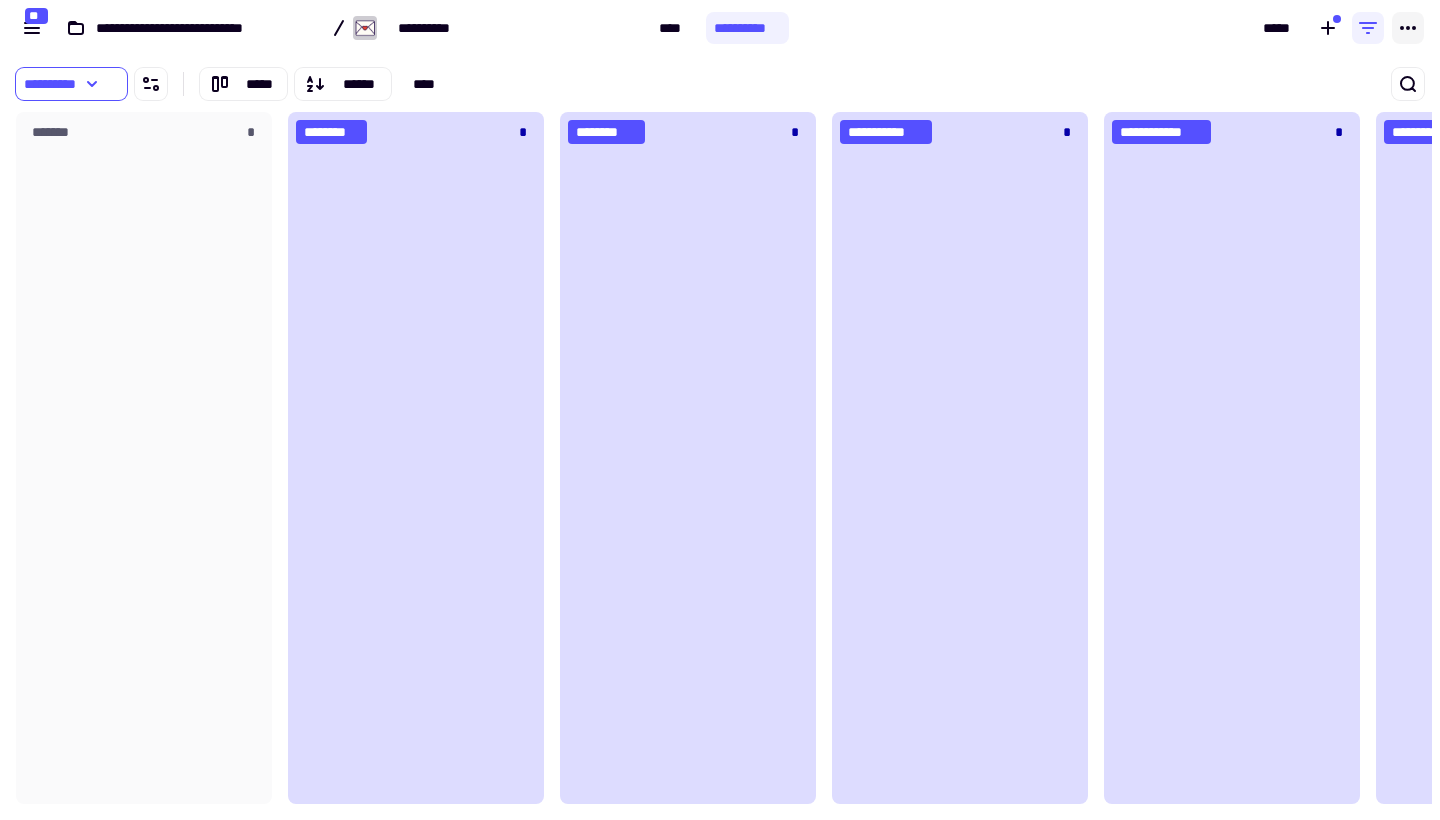 click 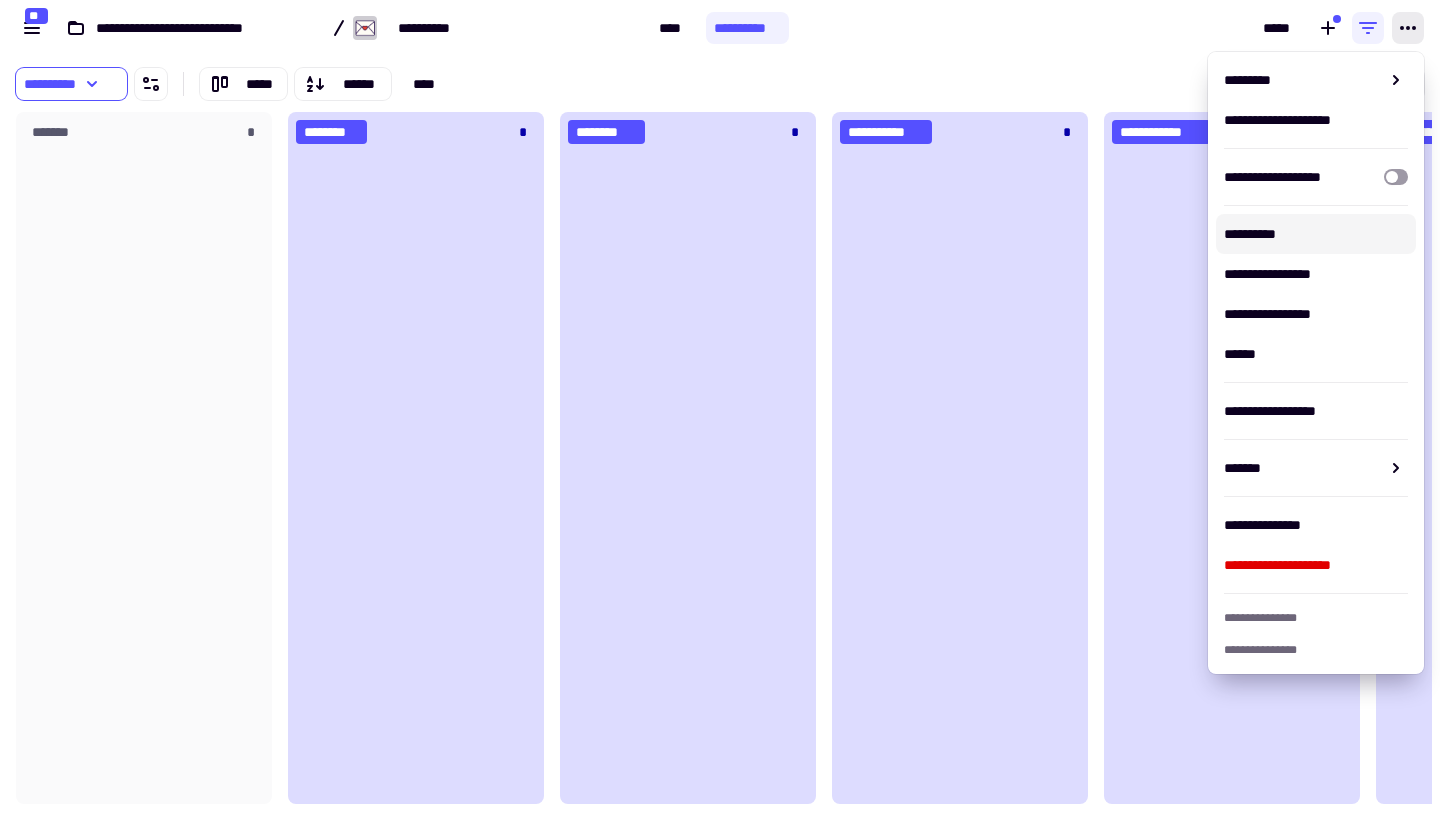 click on "**********" at bounding box center [1316, 234] 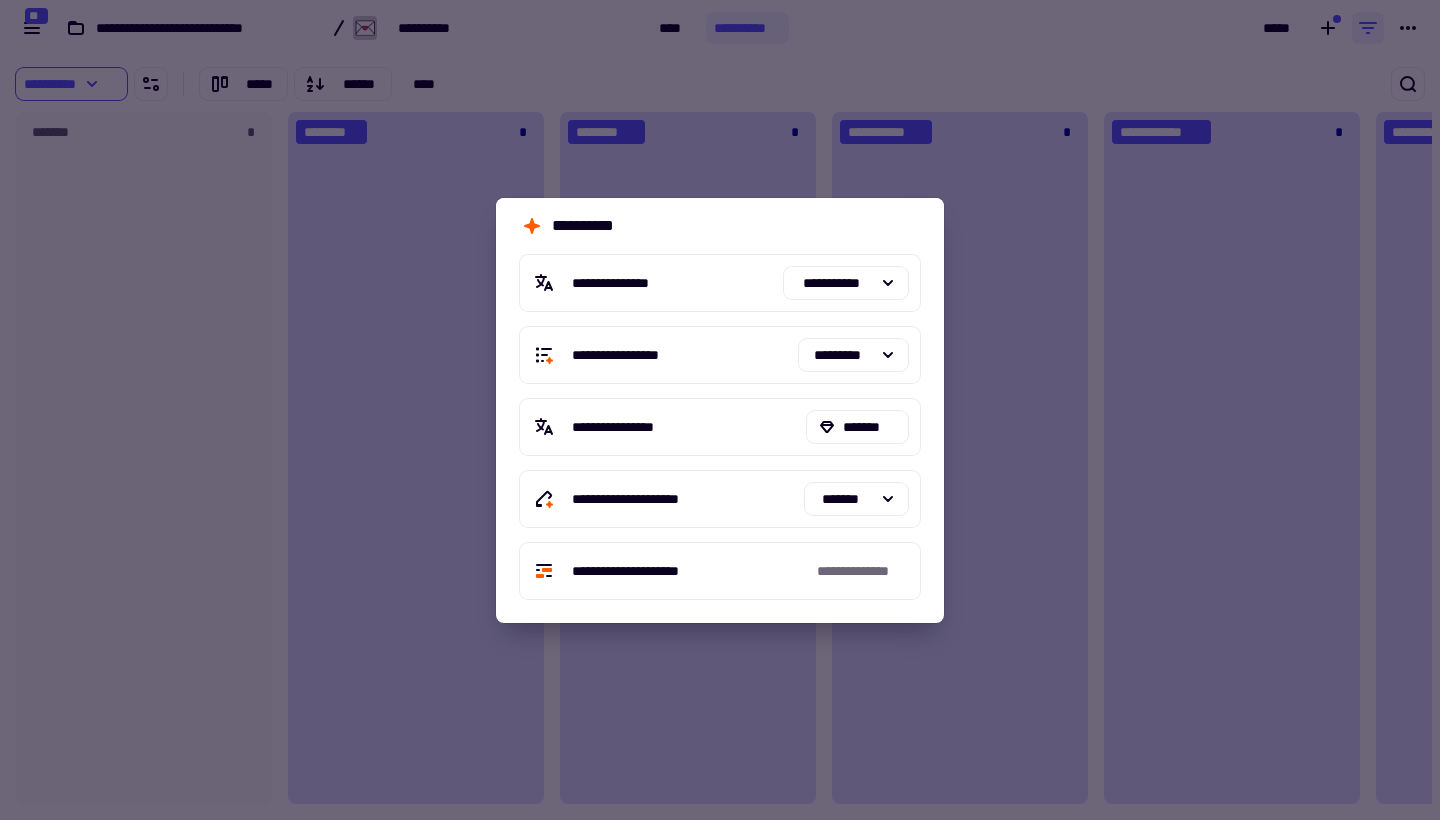 click at bounding box center [720, 410] 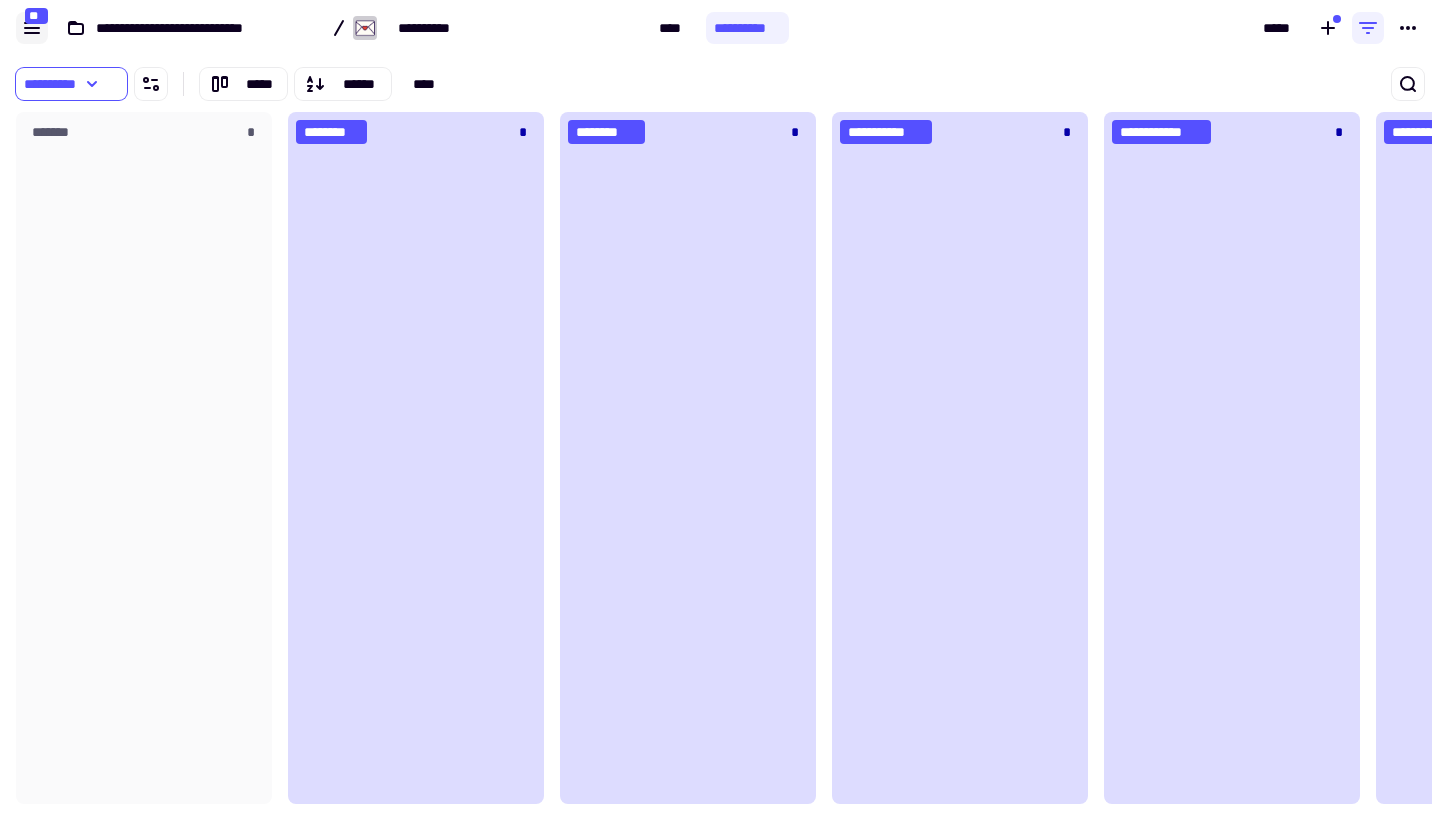 click 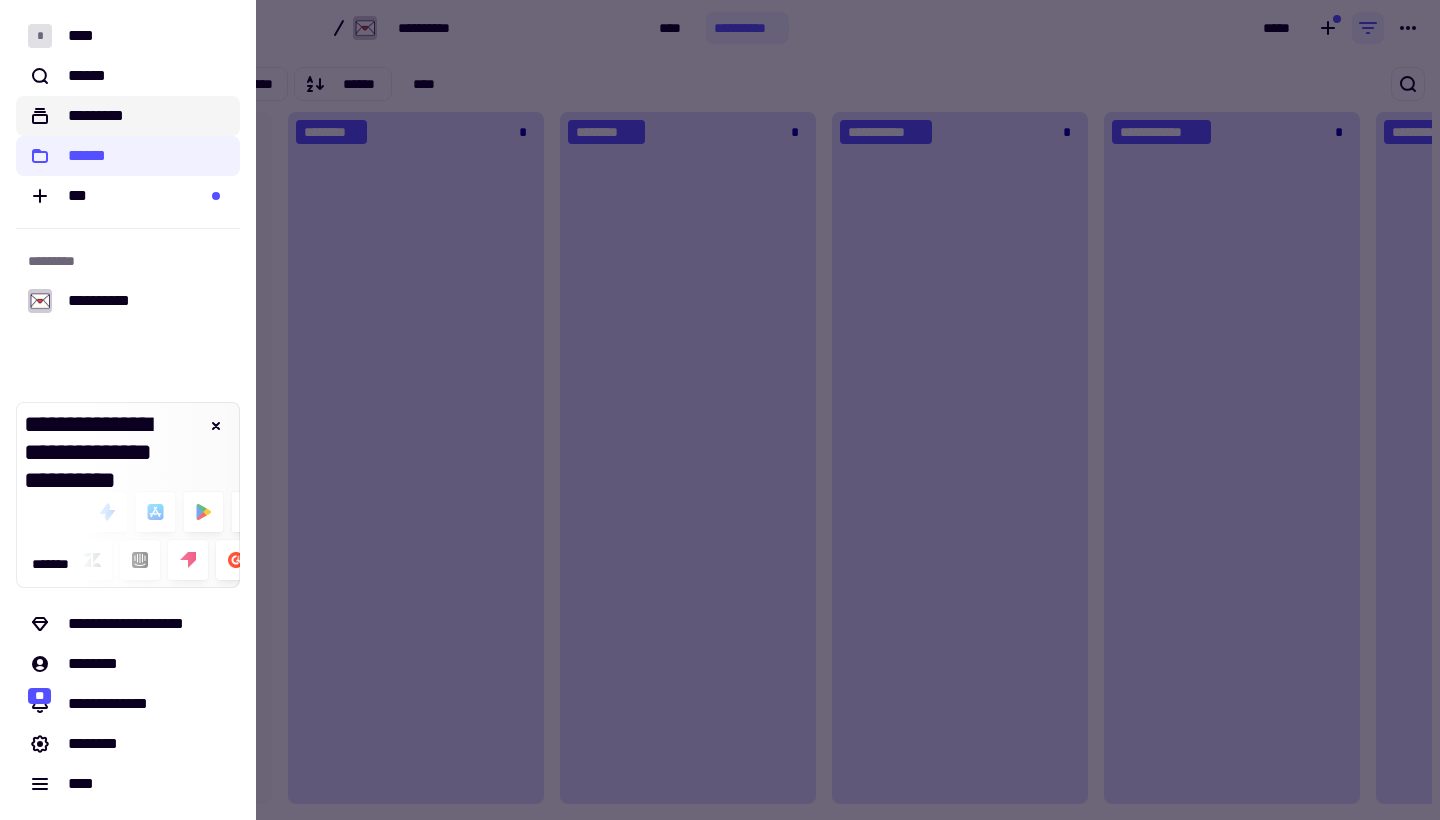 click on "*********" 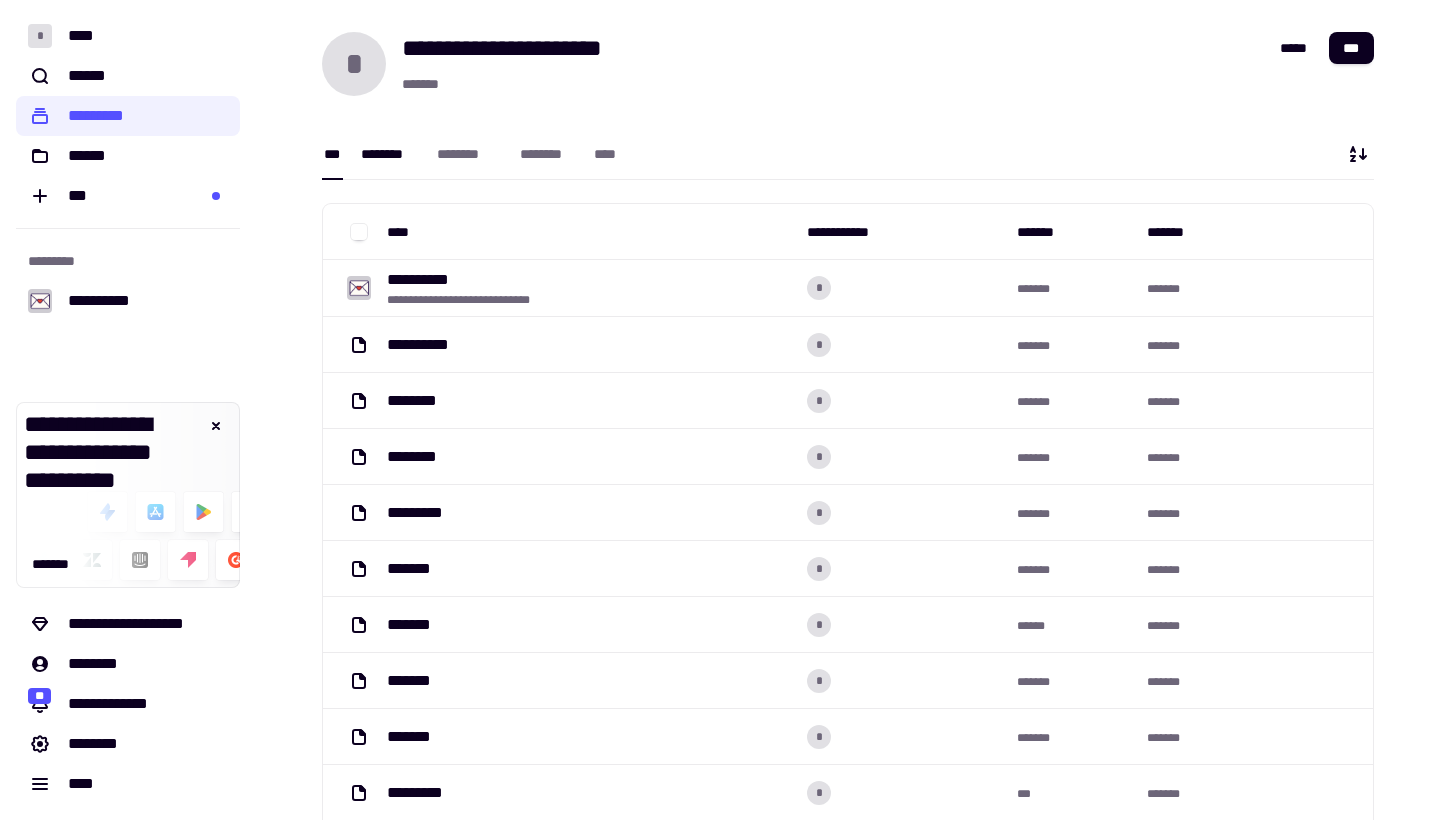 click on "********" at bounding box center (389, 154) 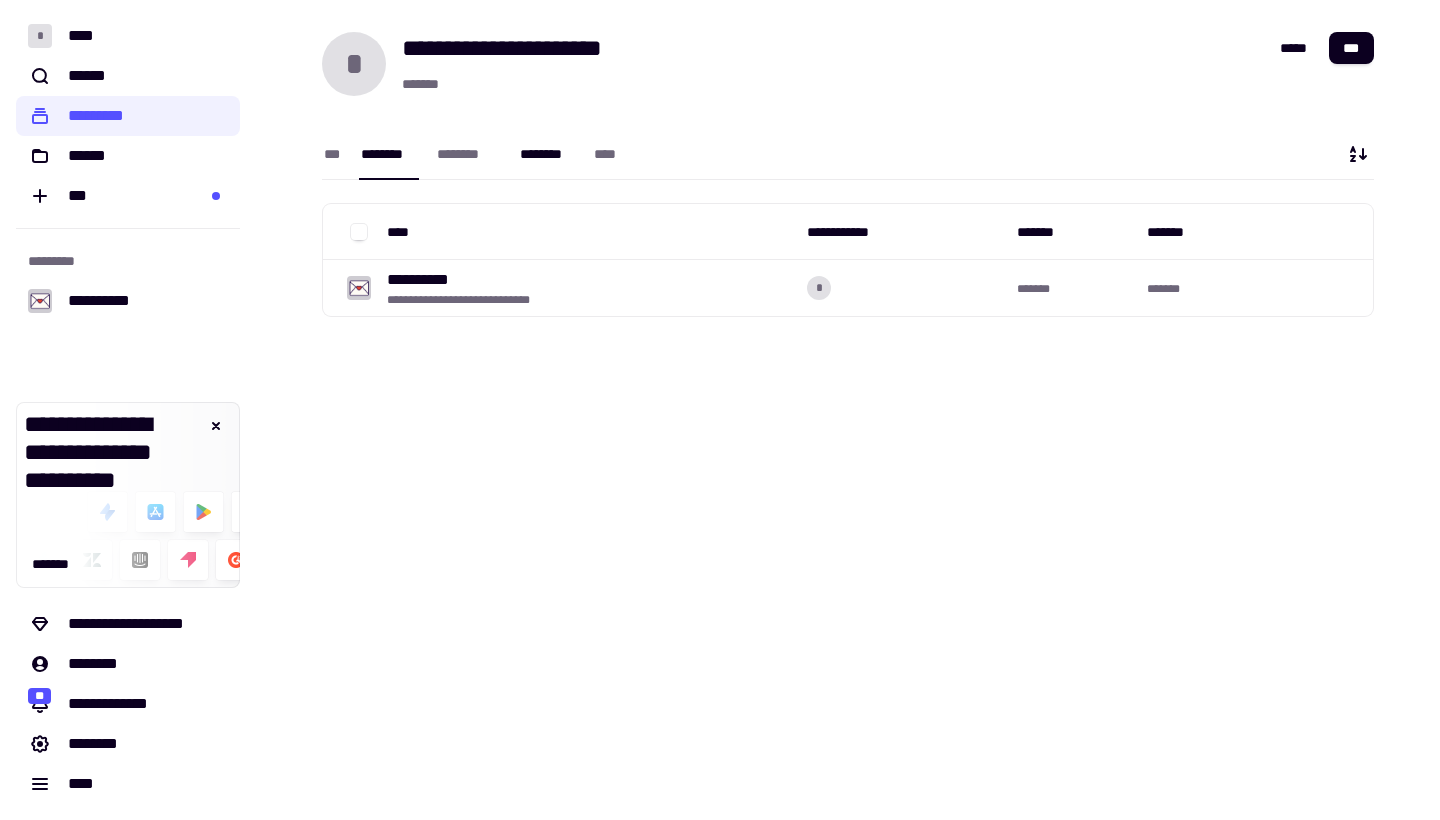 click on "********" at bounding box center (547, 154) 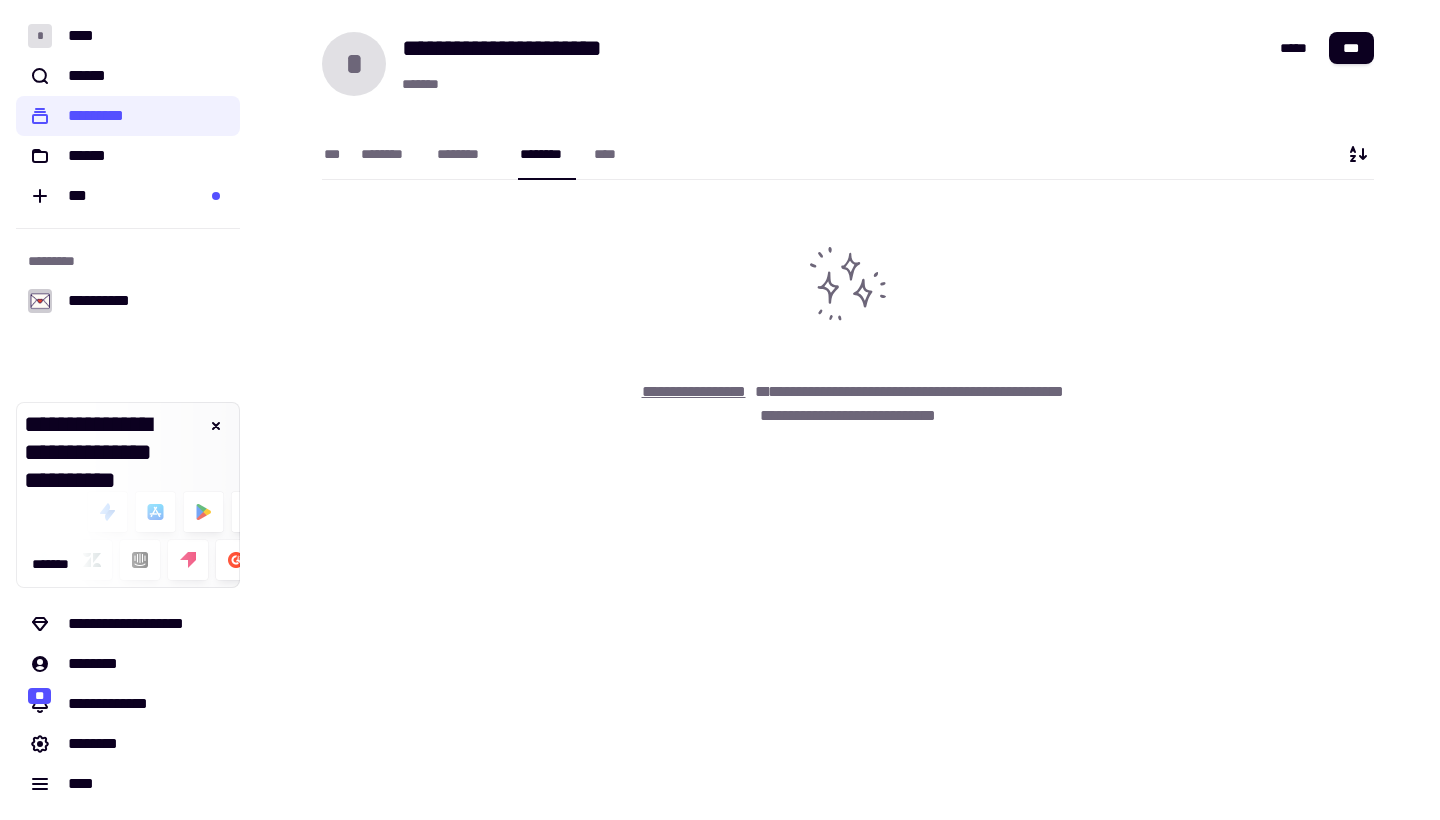 click on "**********" 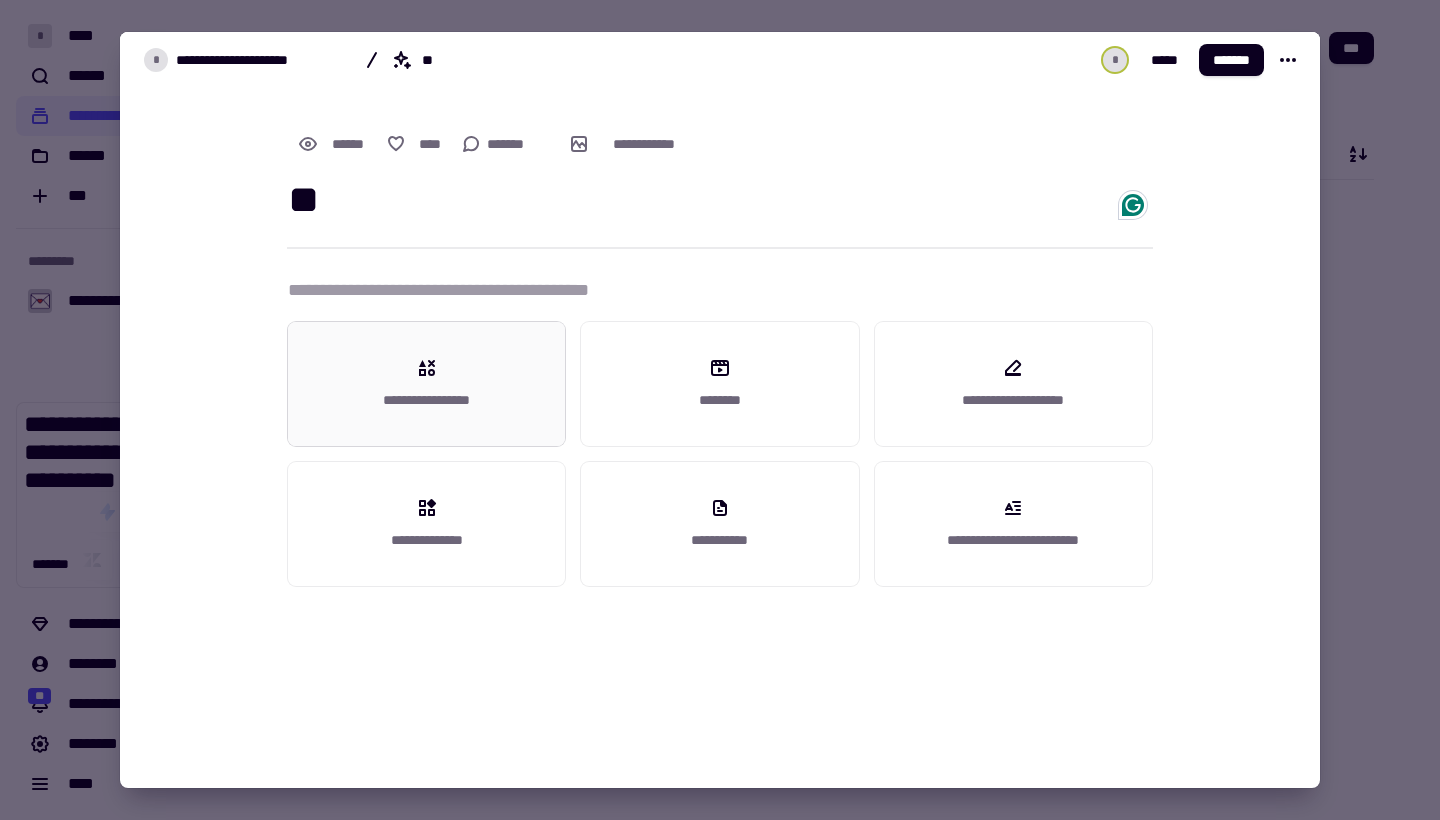 type on "**" 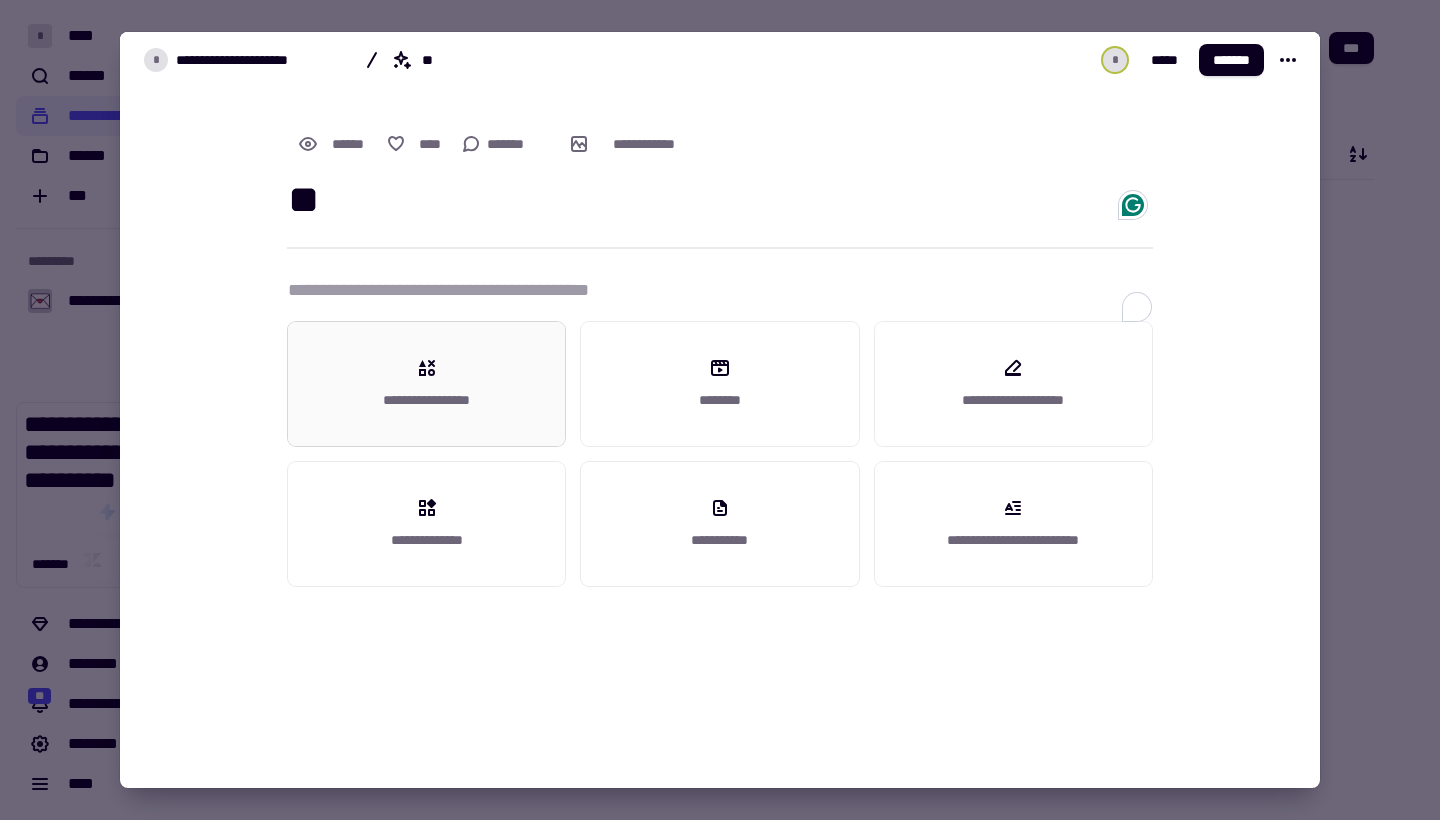 click on "**********" at bounding box center [426, 384] 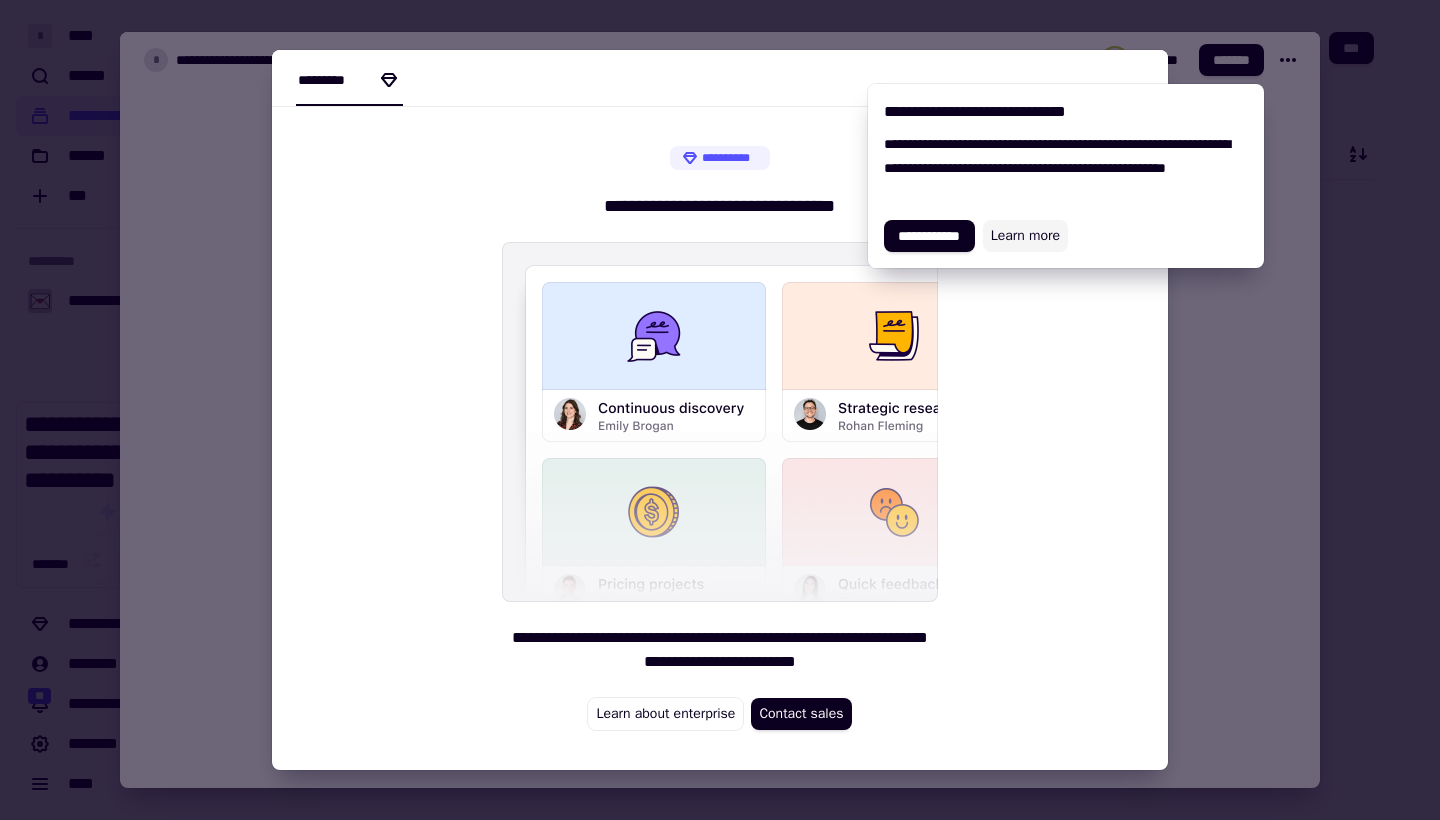 click on "Learn more" 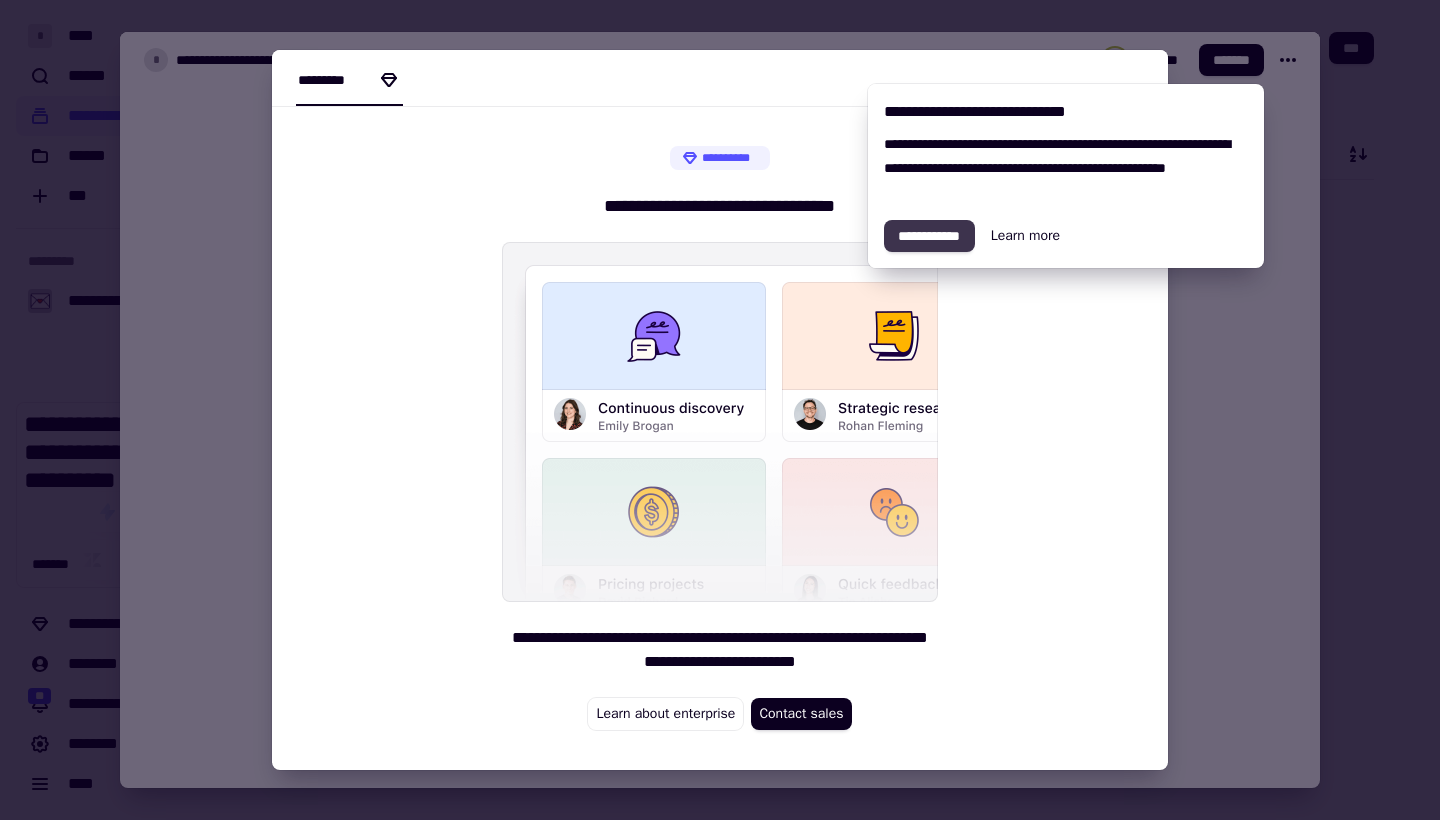 click on "**********" 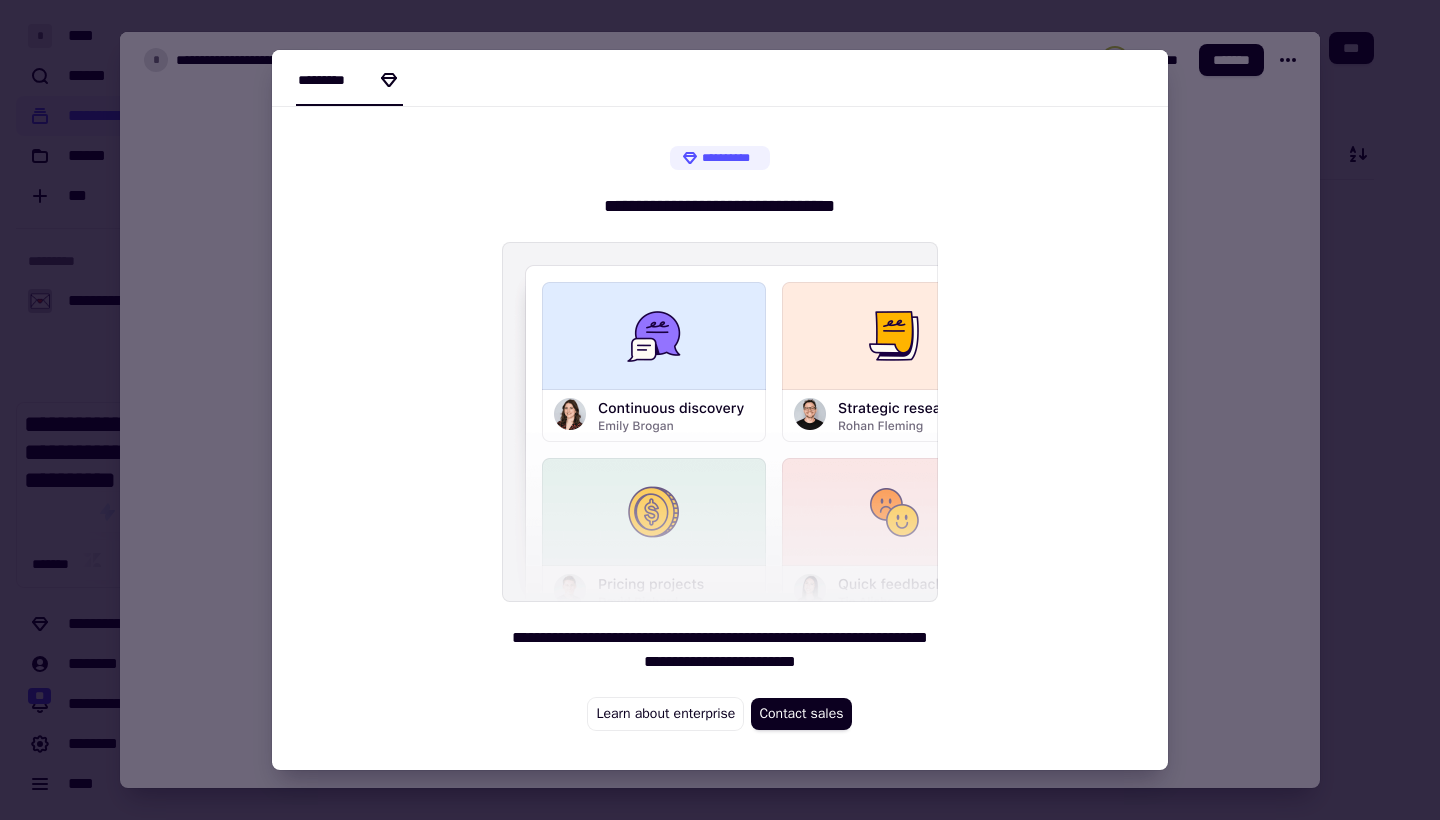 click at bounding box center (720, 410) 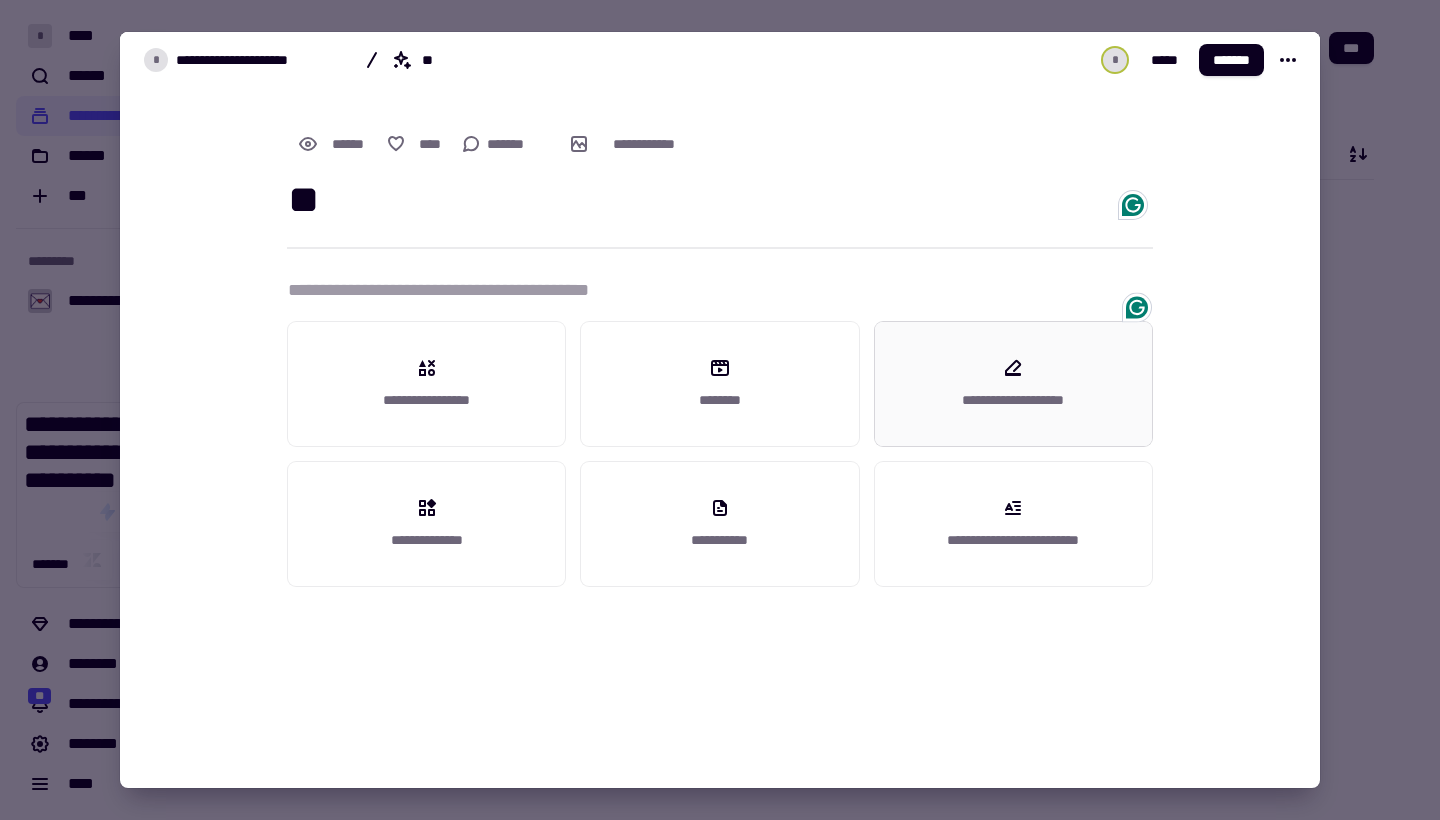 click on "**********" at bounding box center (1013, 384) 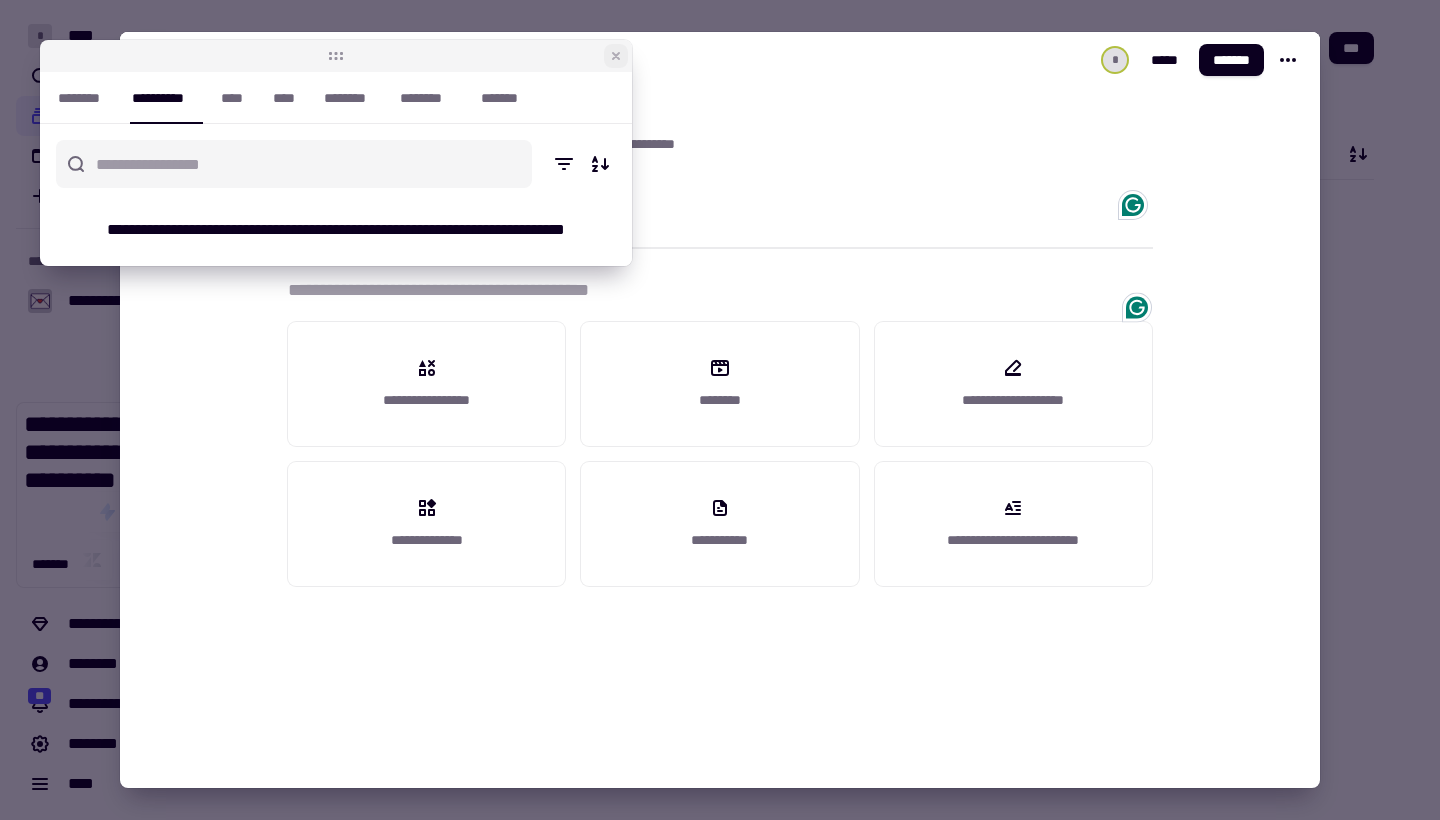 click 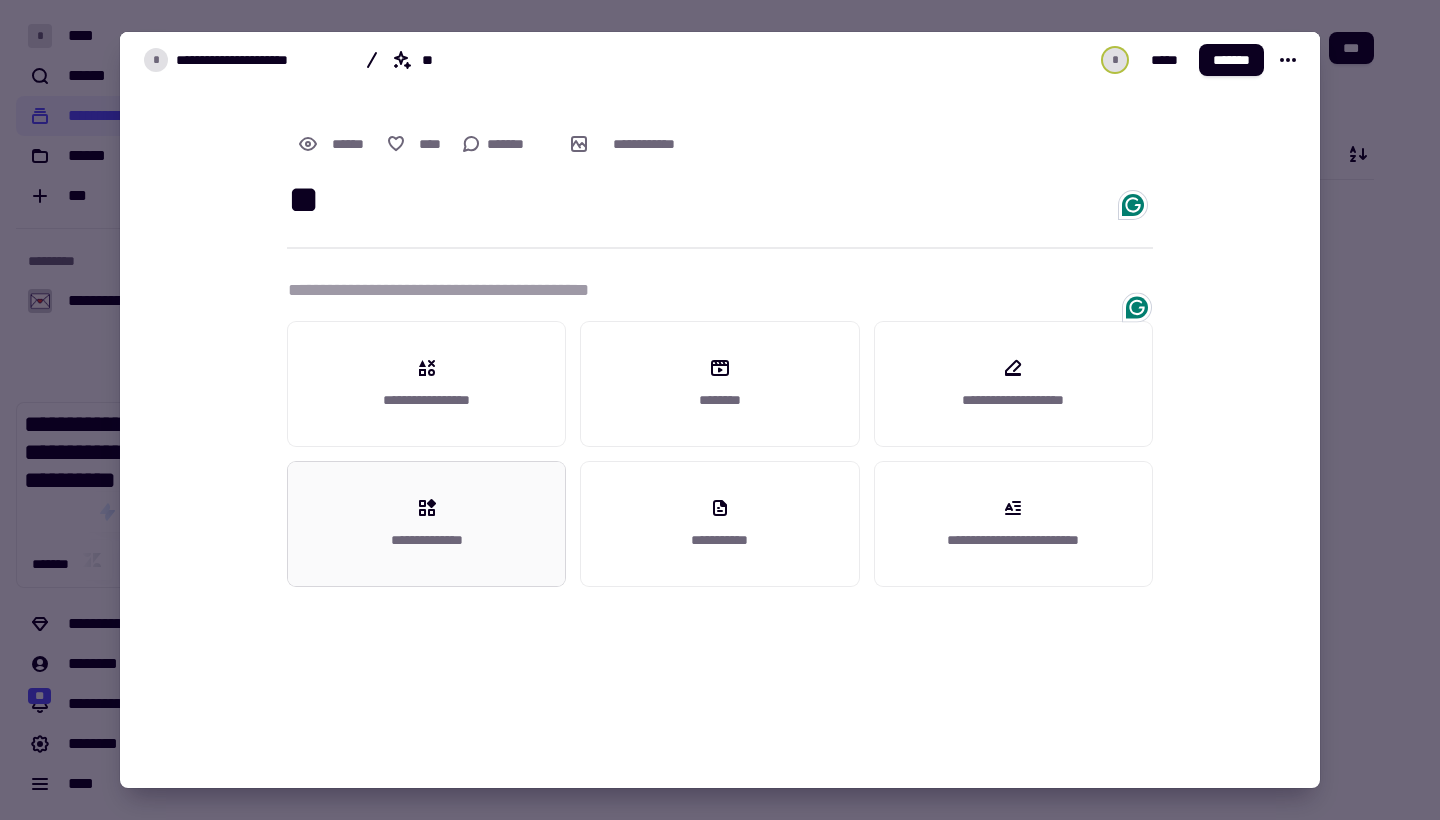 click on "**********" at bounding box center (426, 540) 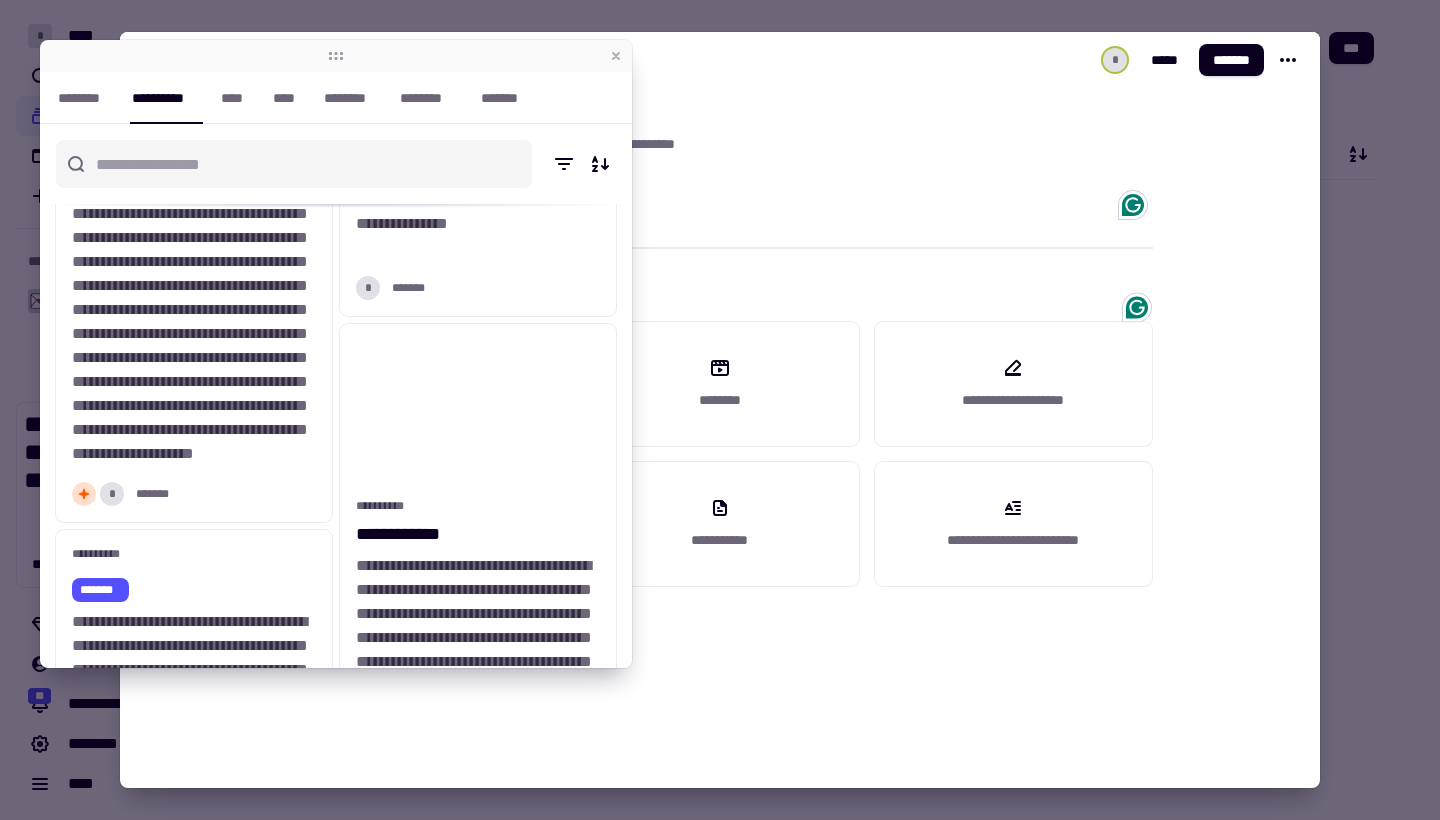 scroll, scrollTop: 1269, scrollLeft: 0, axis: vertical 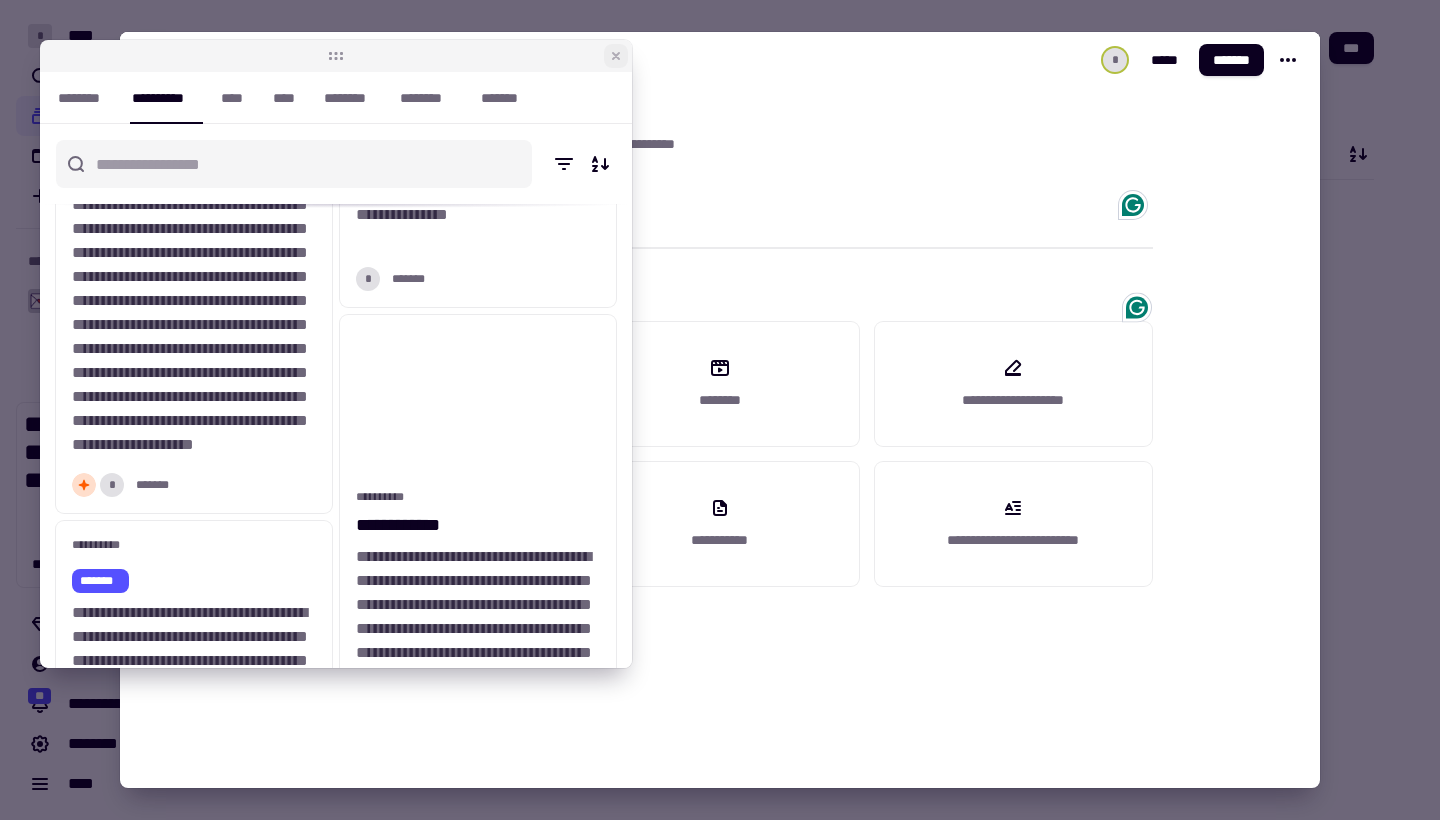 click 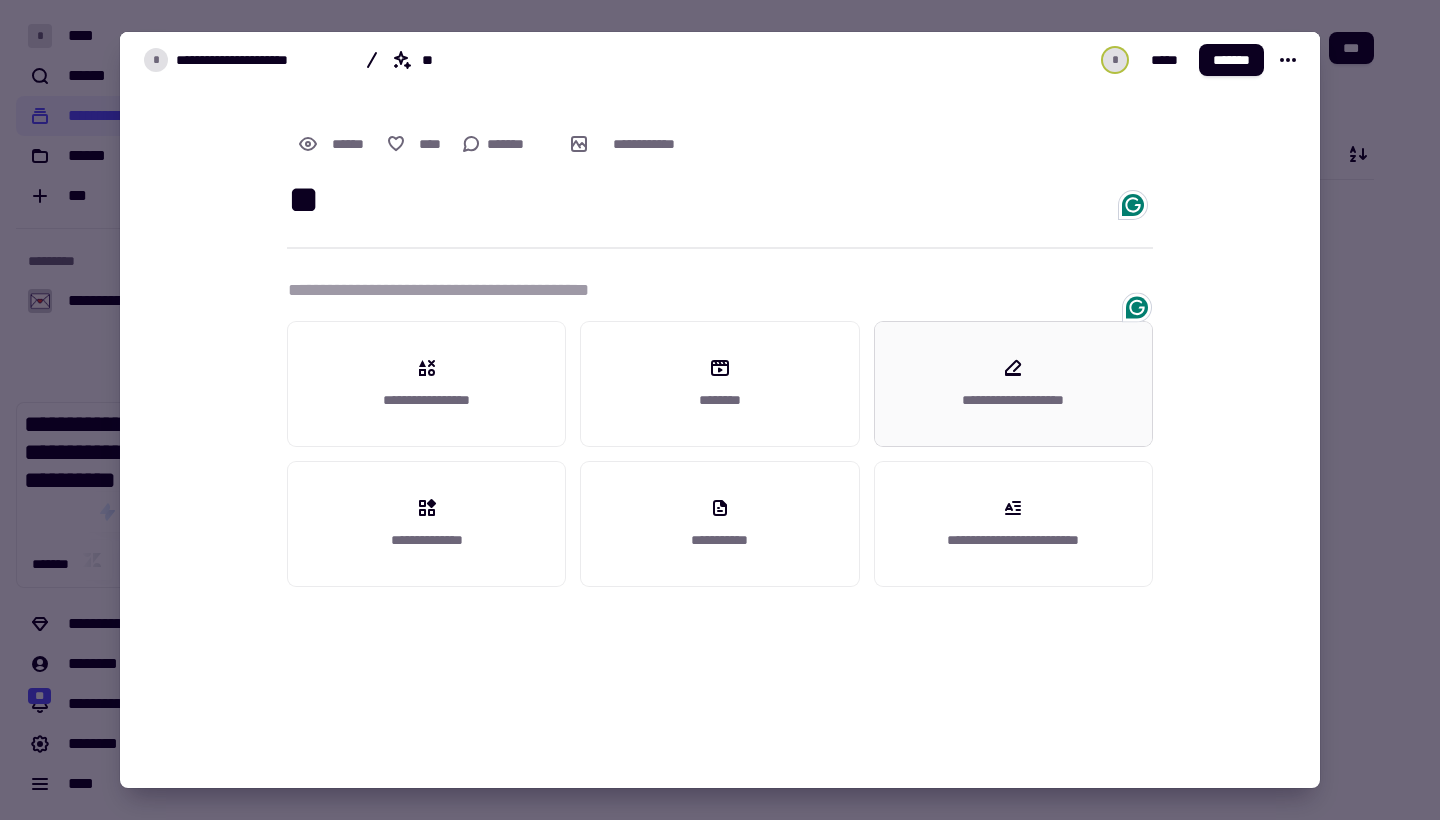 click on "**********" at bounding box center (1013, 384) 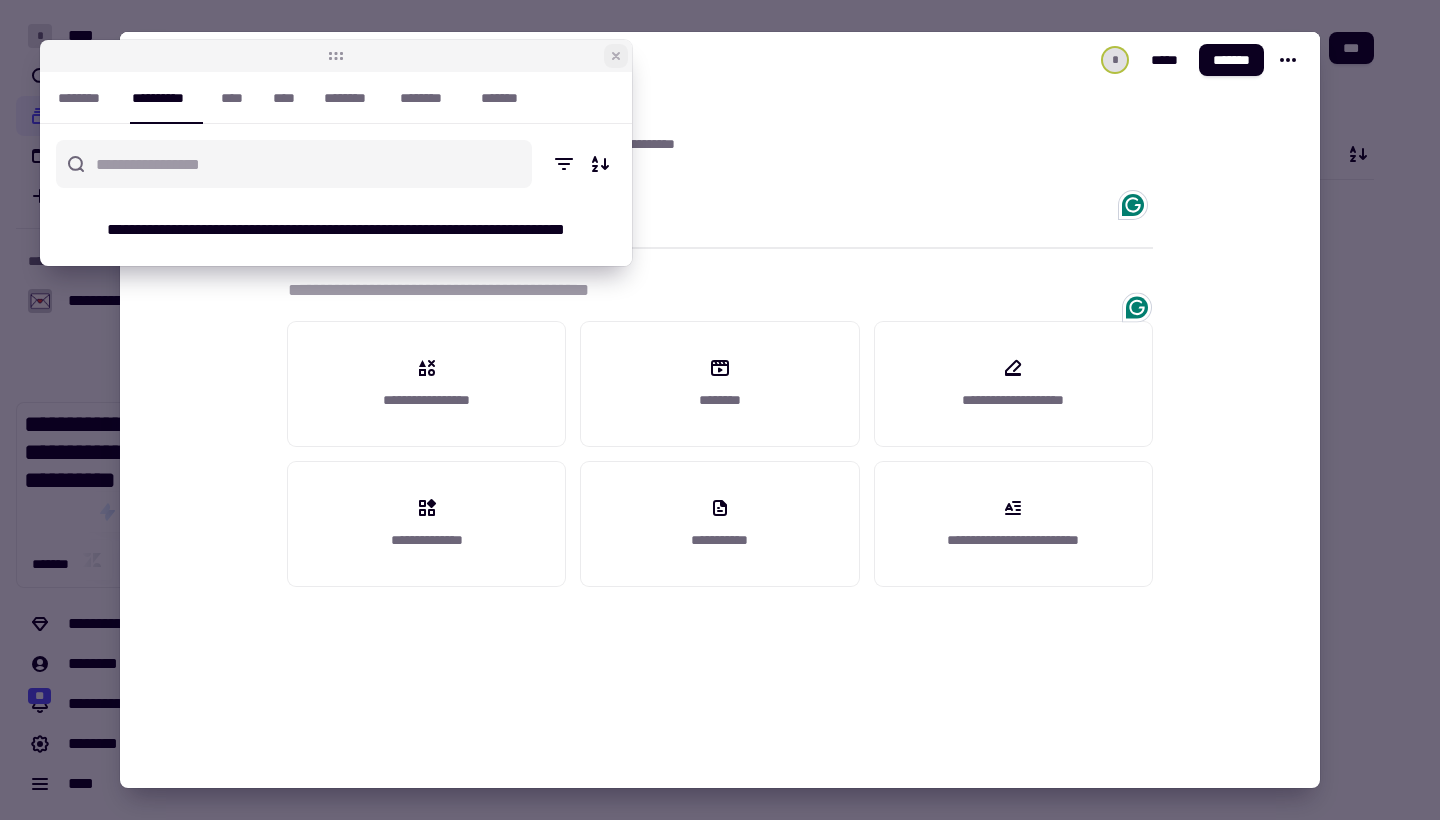 click 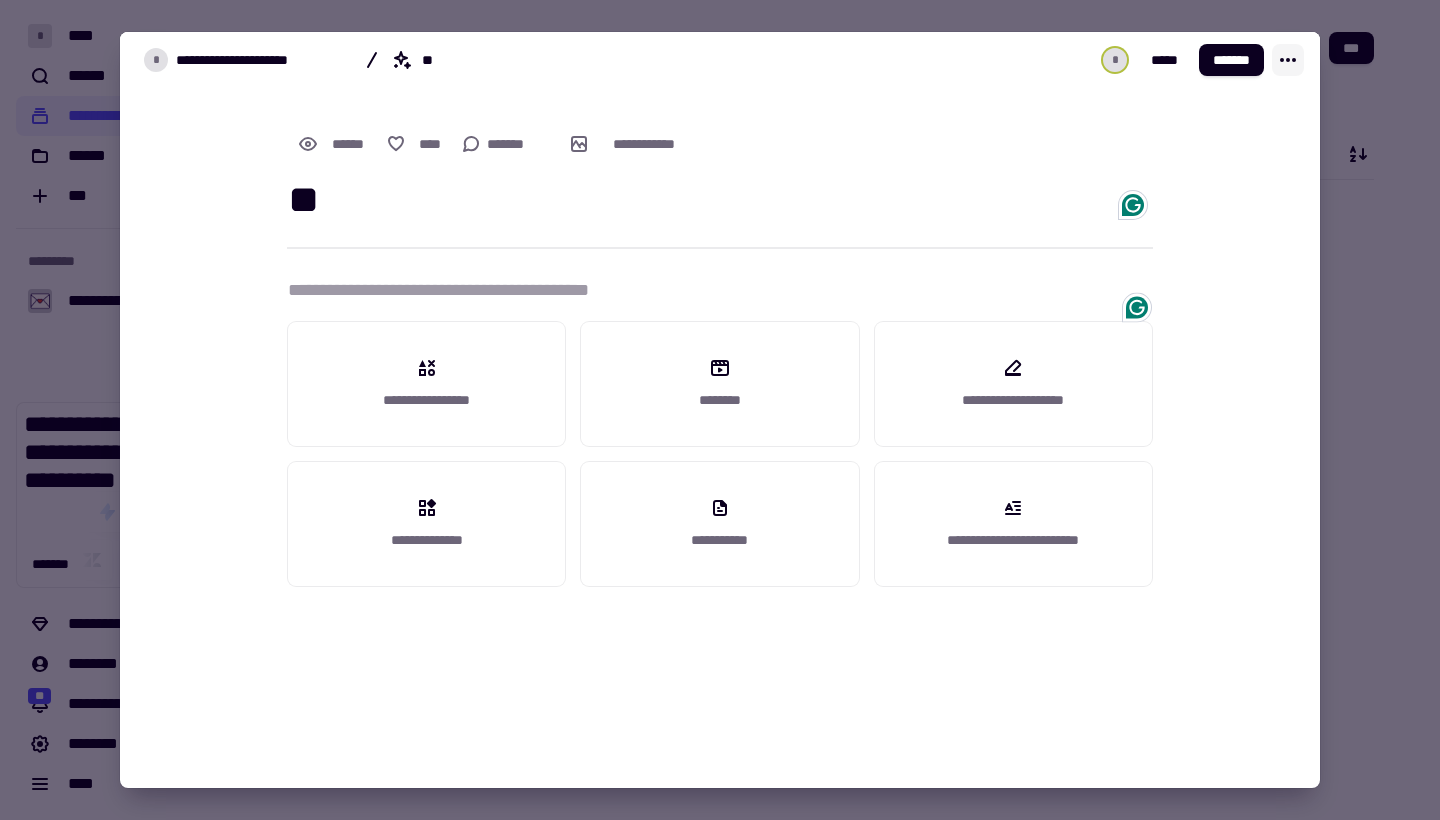 click 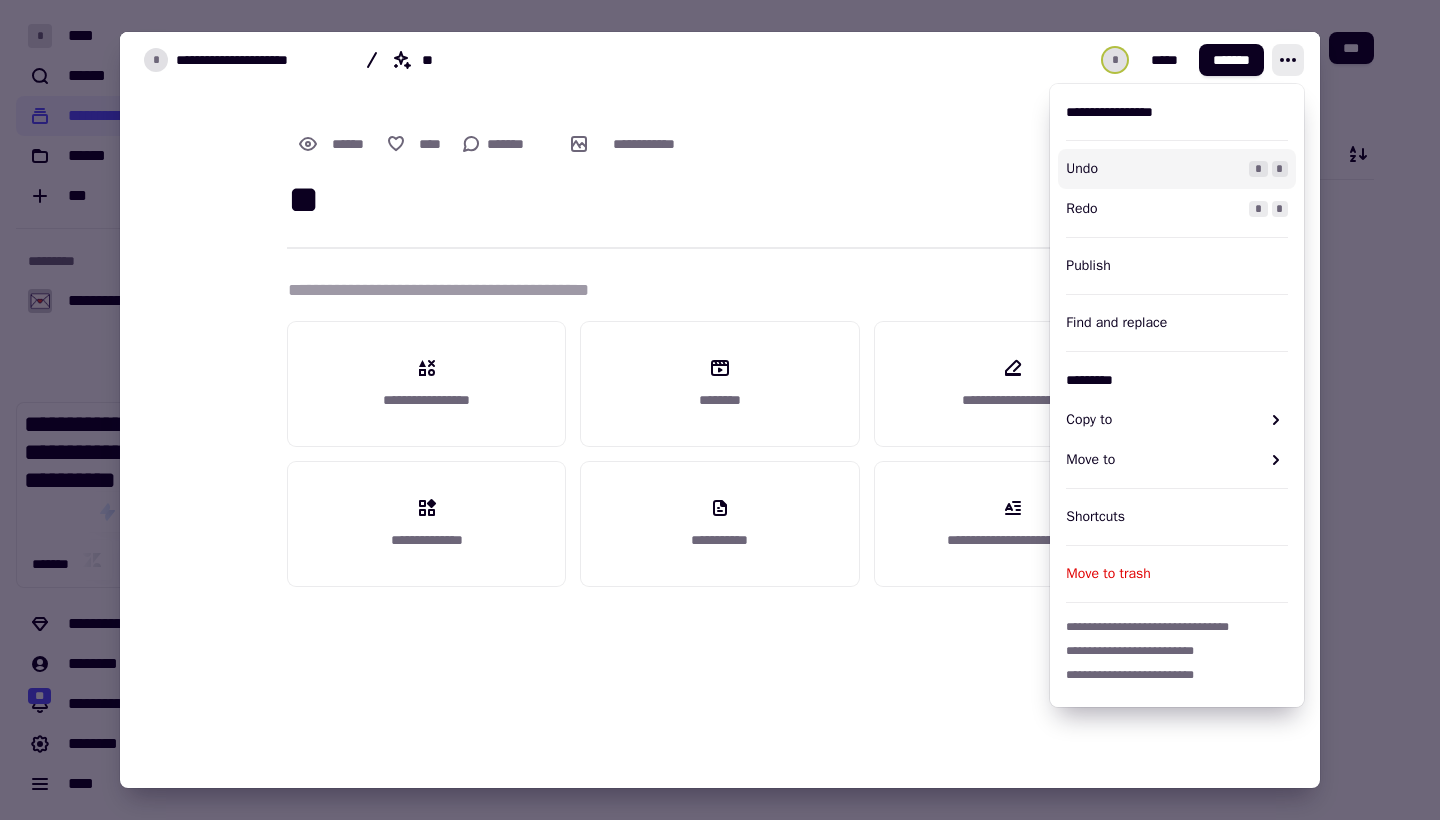 click on "**********" at bounding box center [708, 297] 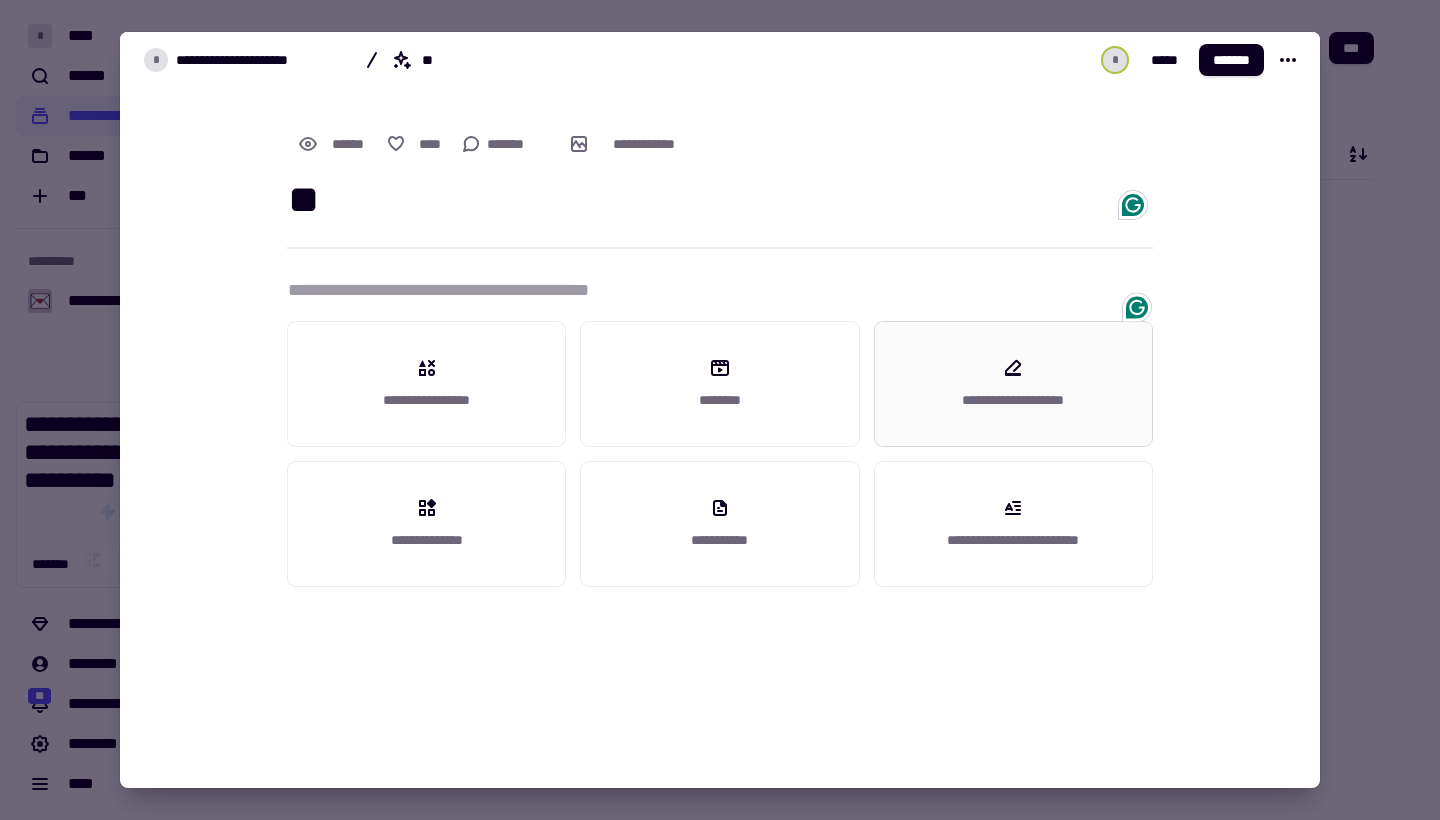 click on "**********" at bounding box center (1013, 384) 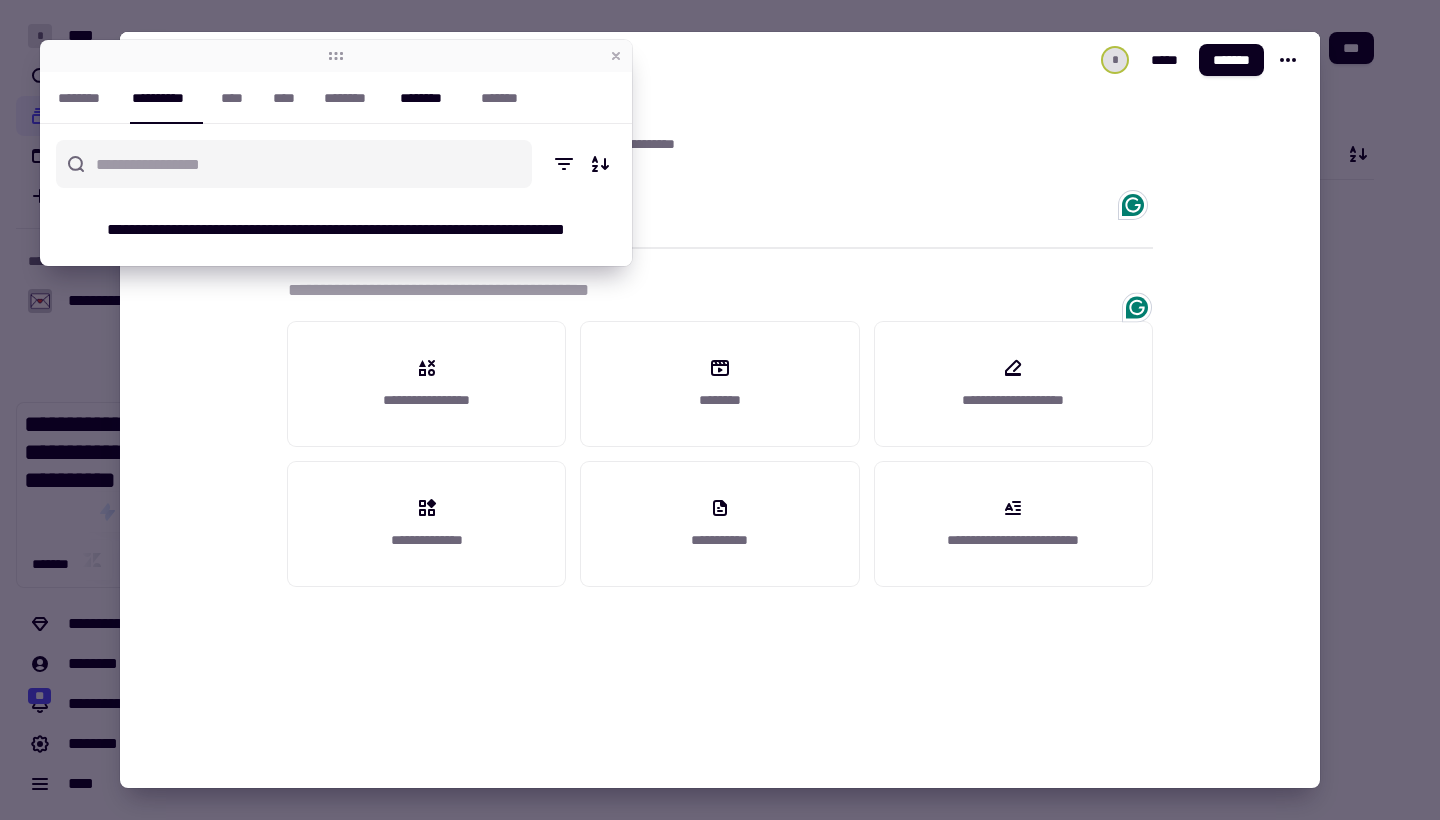 click on "********" at bounding box center (430, 98) 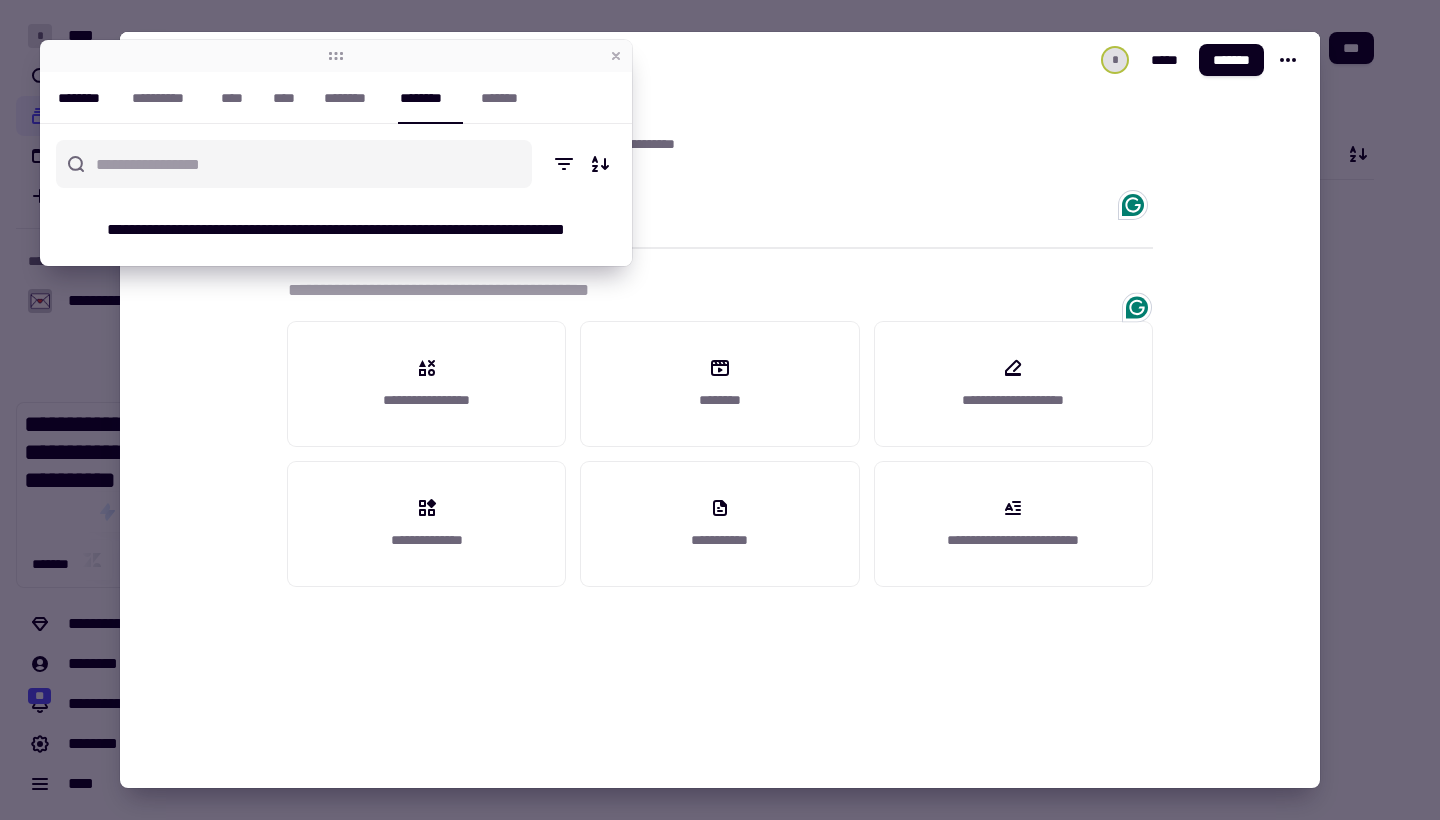 click on "********" at bounding box center (85, 98) 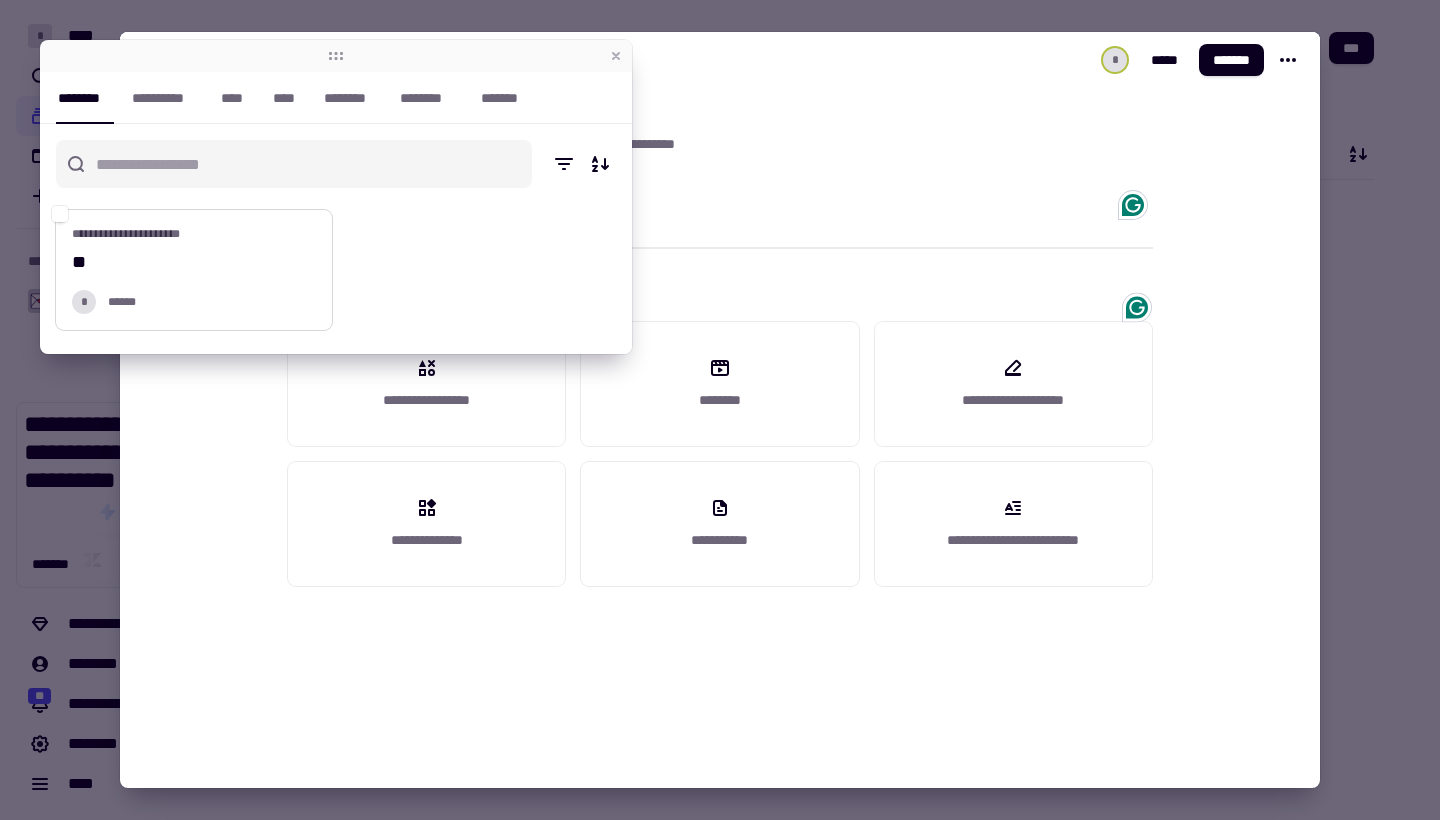 click on "* ******" at bounding box center (194, 302) 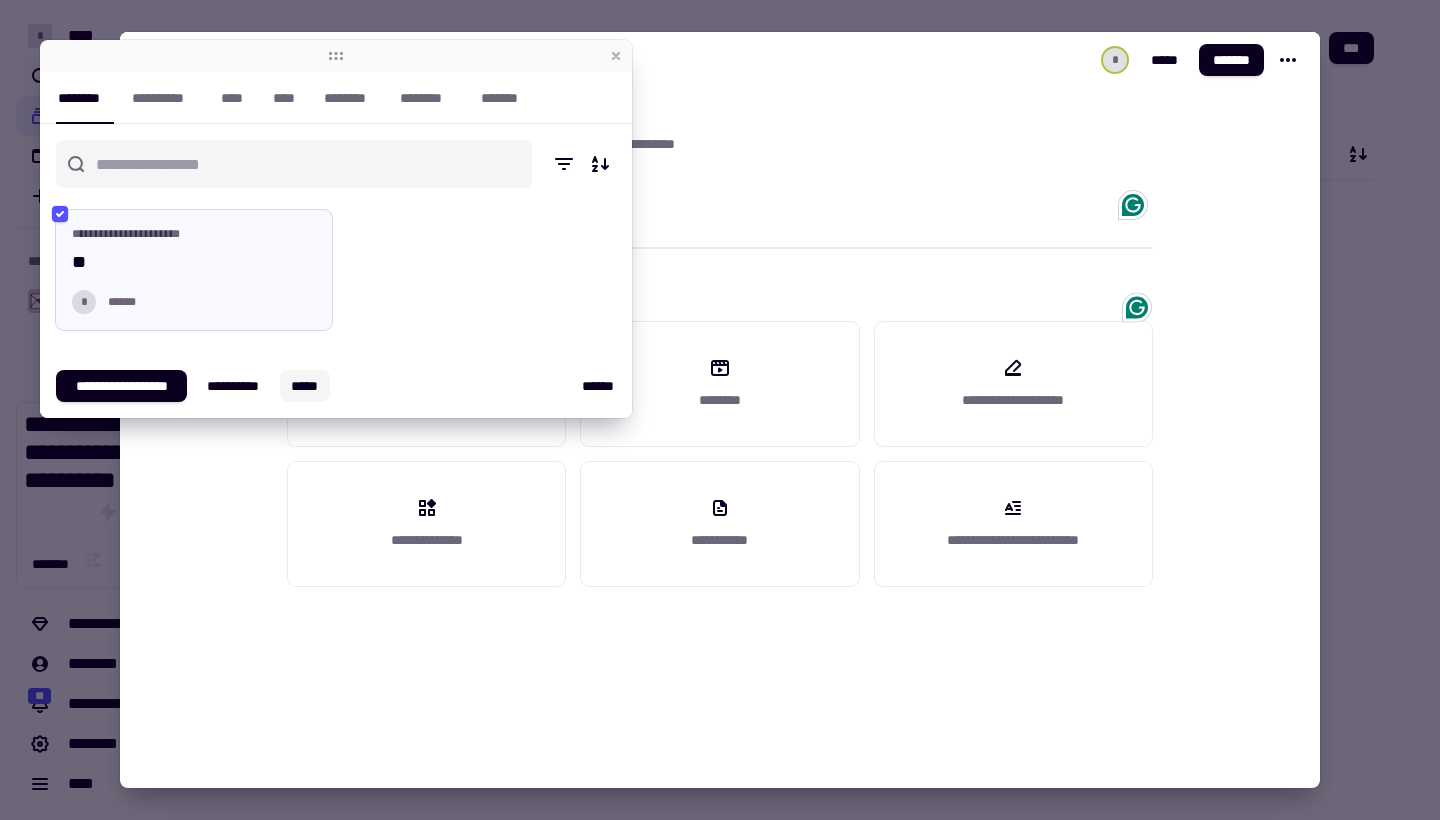 click on "*****" 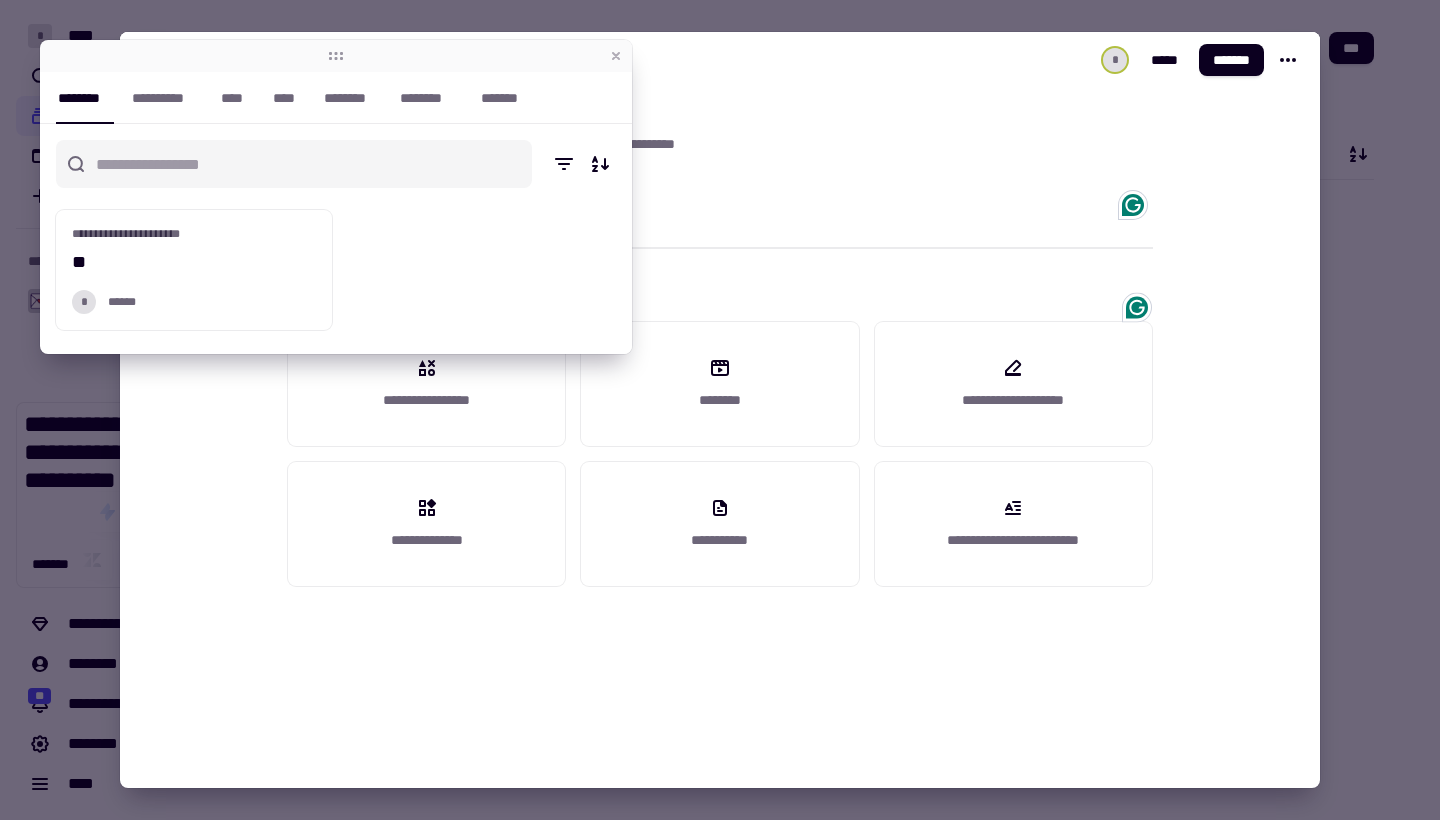 click at bounding box center [720, 410] 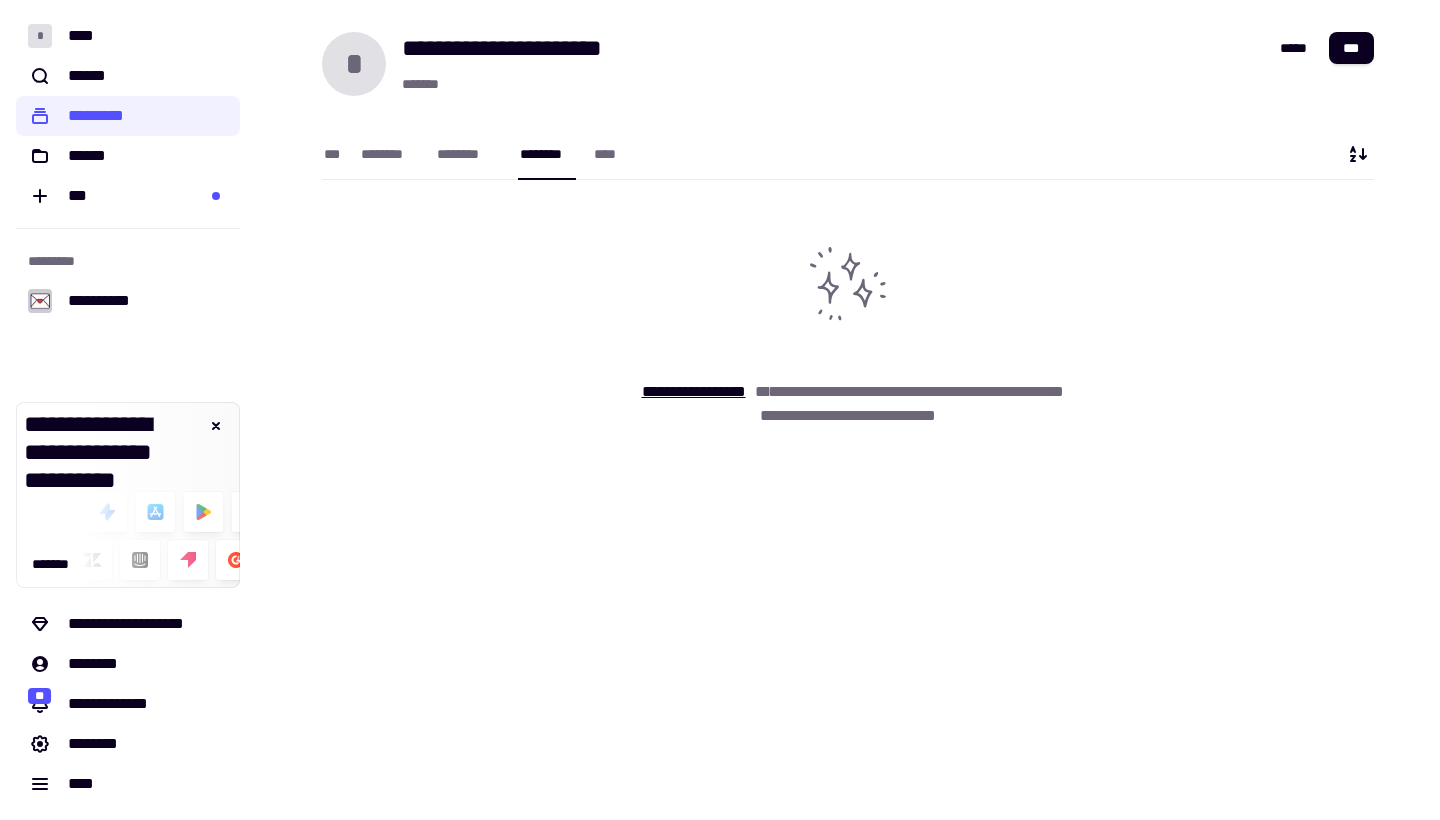 click on "*** ******** ******** ******** ****" at bounding box center (474, 154) 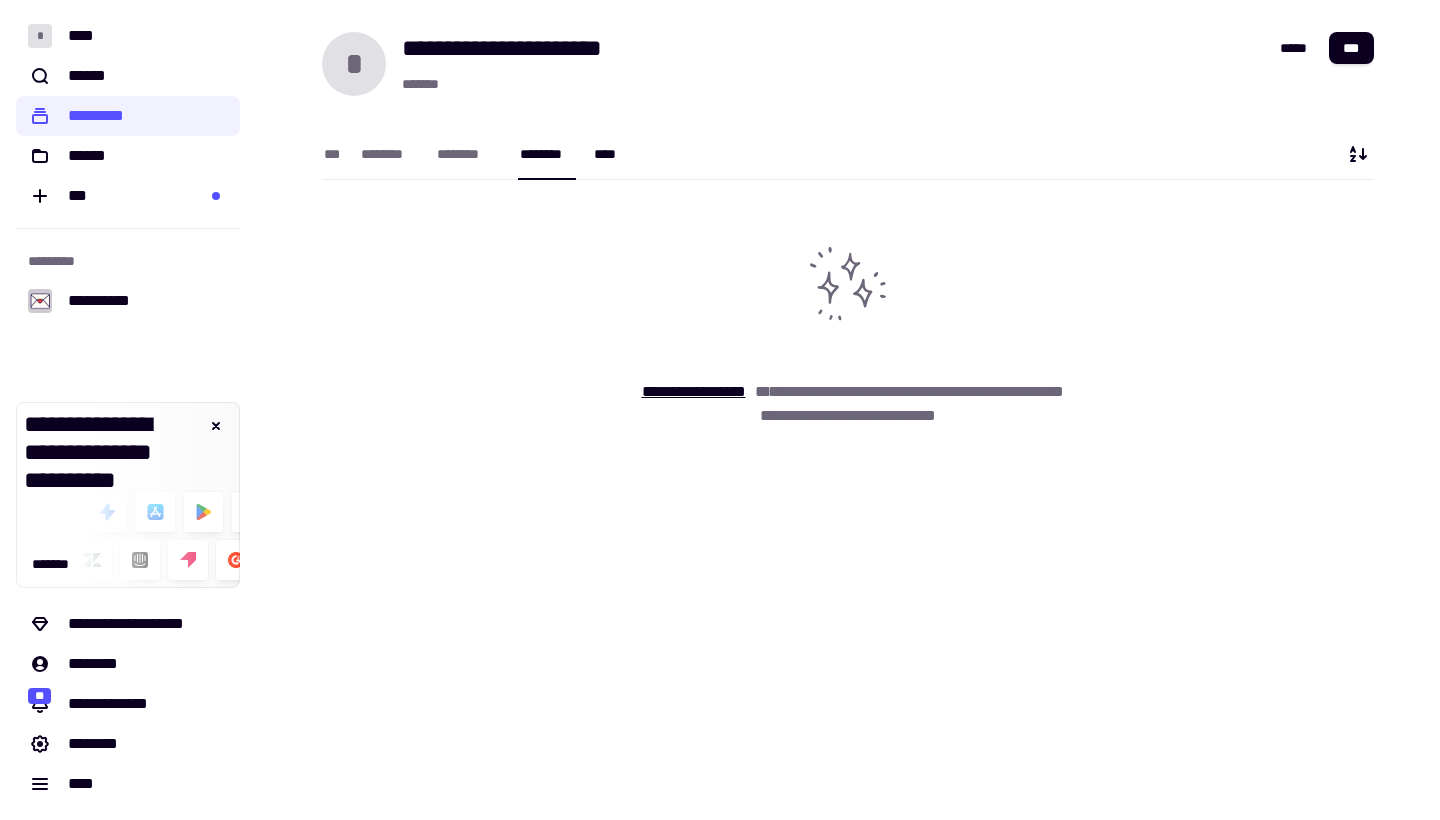 click on "****" at bounding box center (609, 154) 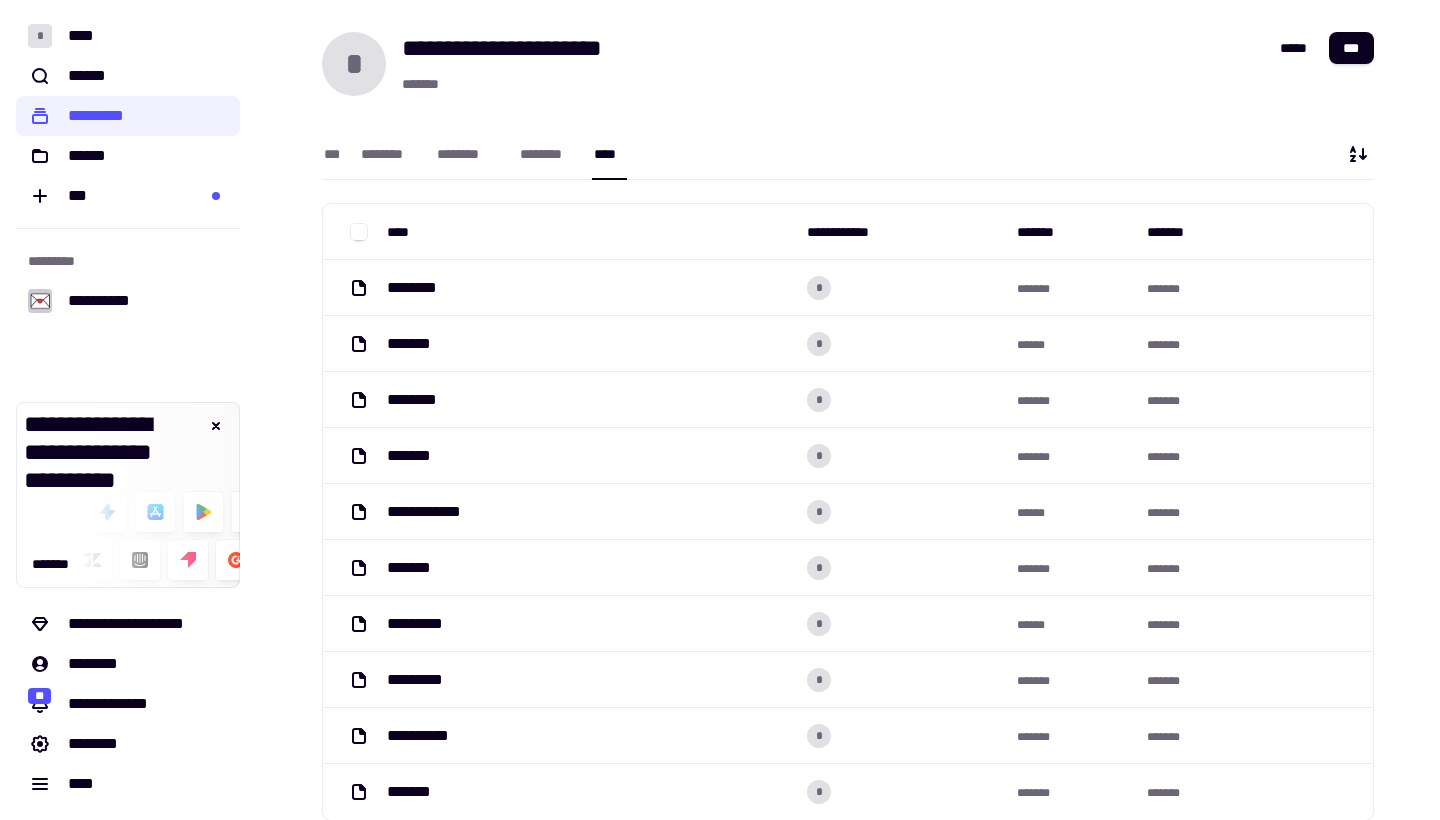 click on "****" at bounding box center [609, 154] 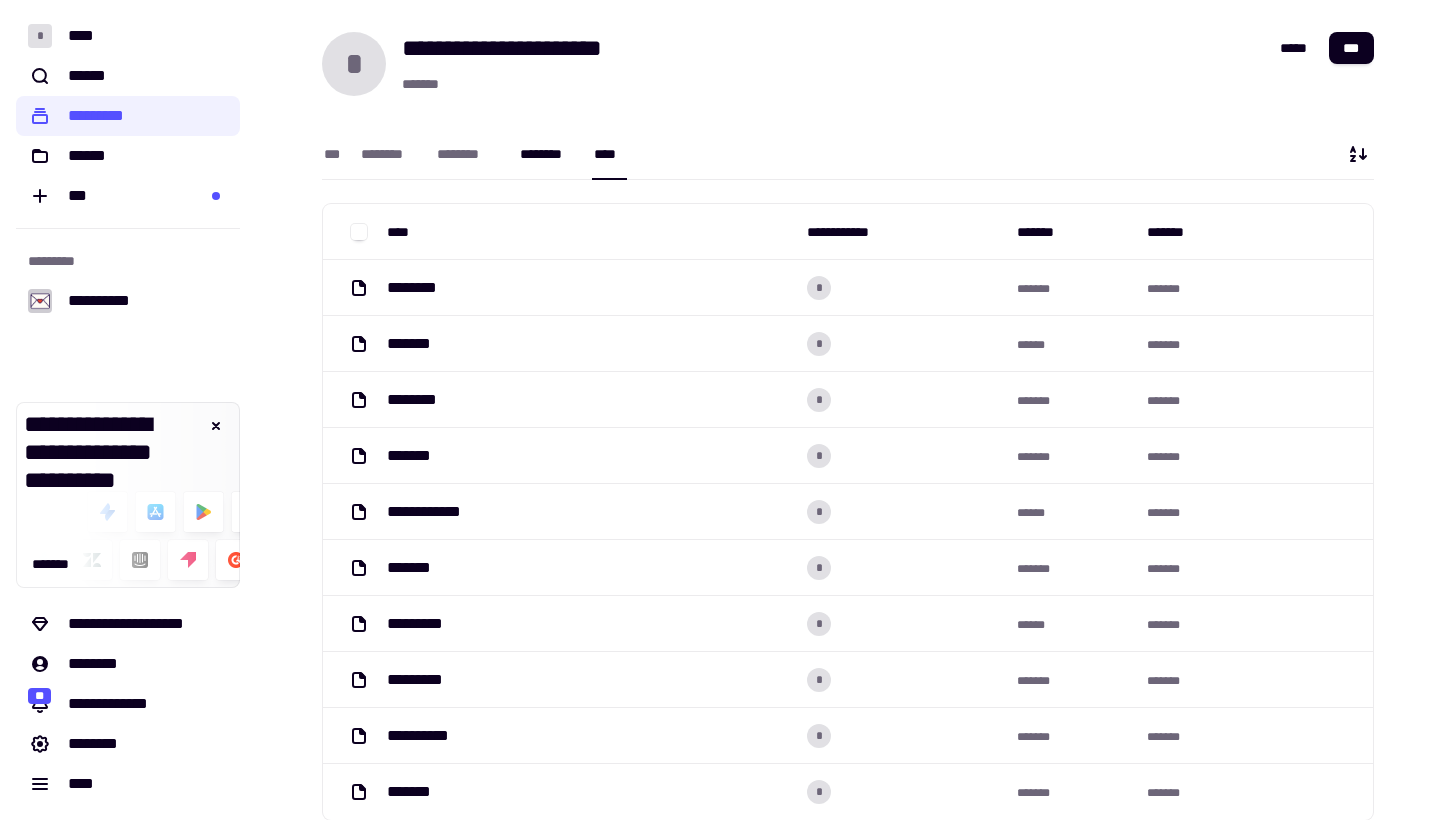 click on "********" at bounding box center (547, 154) 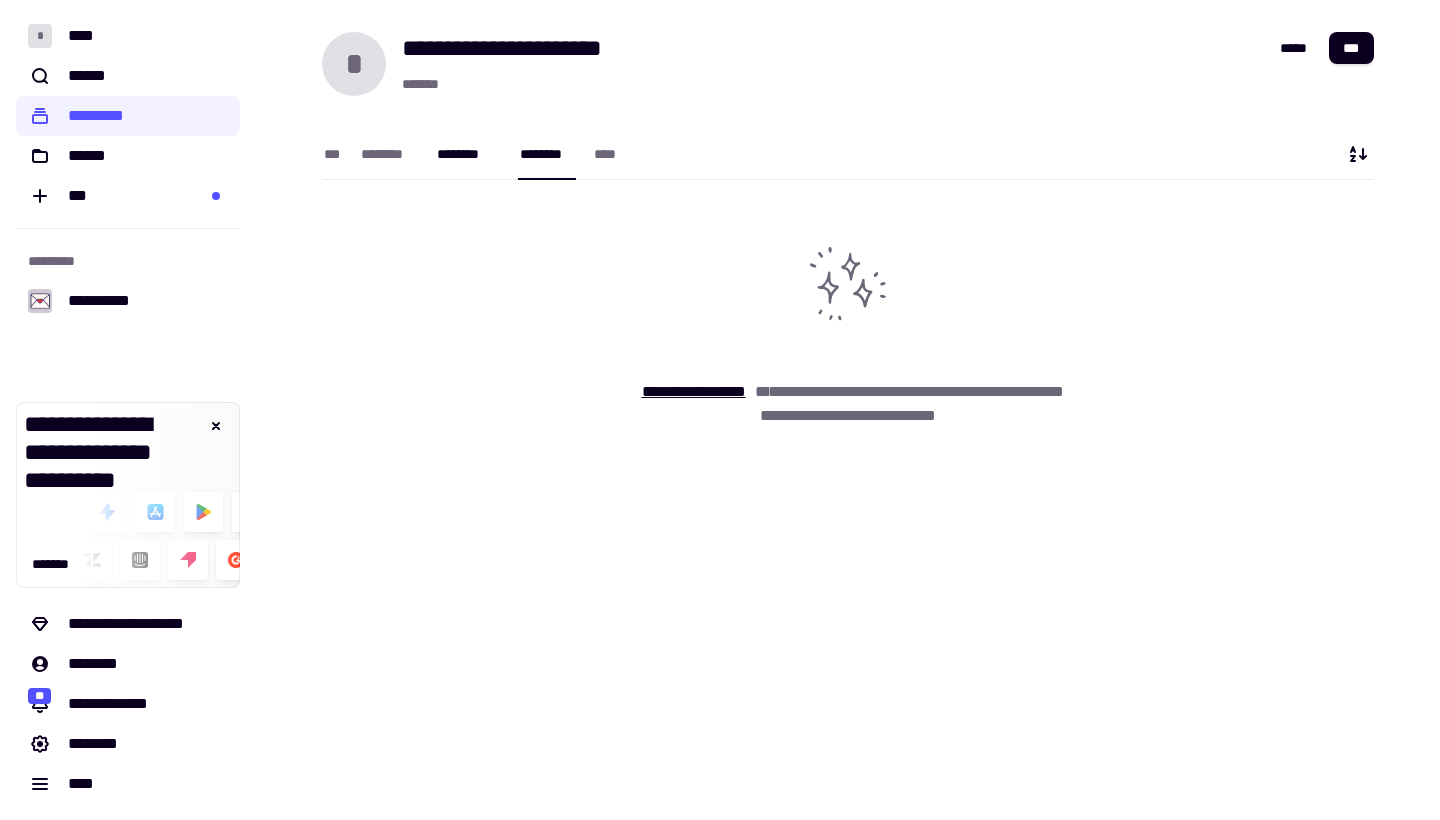 click on "********" at bounding box center [468, 154] 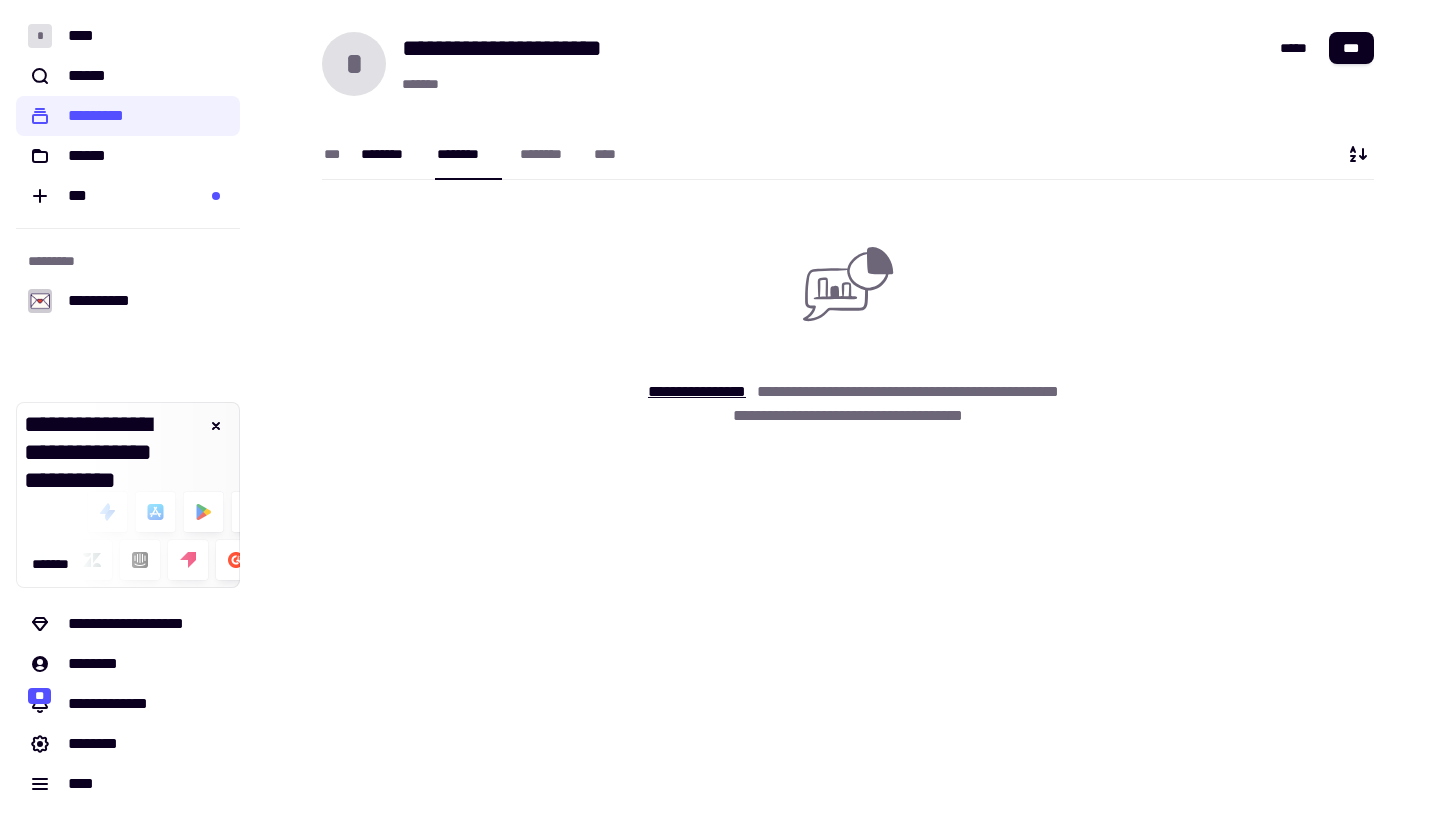 click on "********" at bounding box center (389, 153) 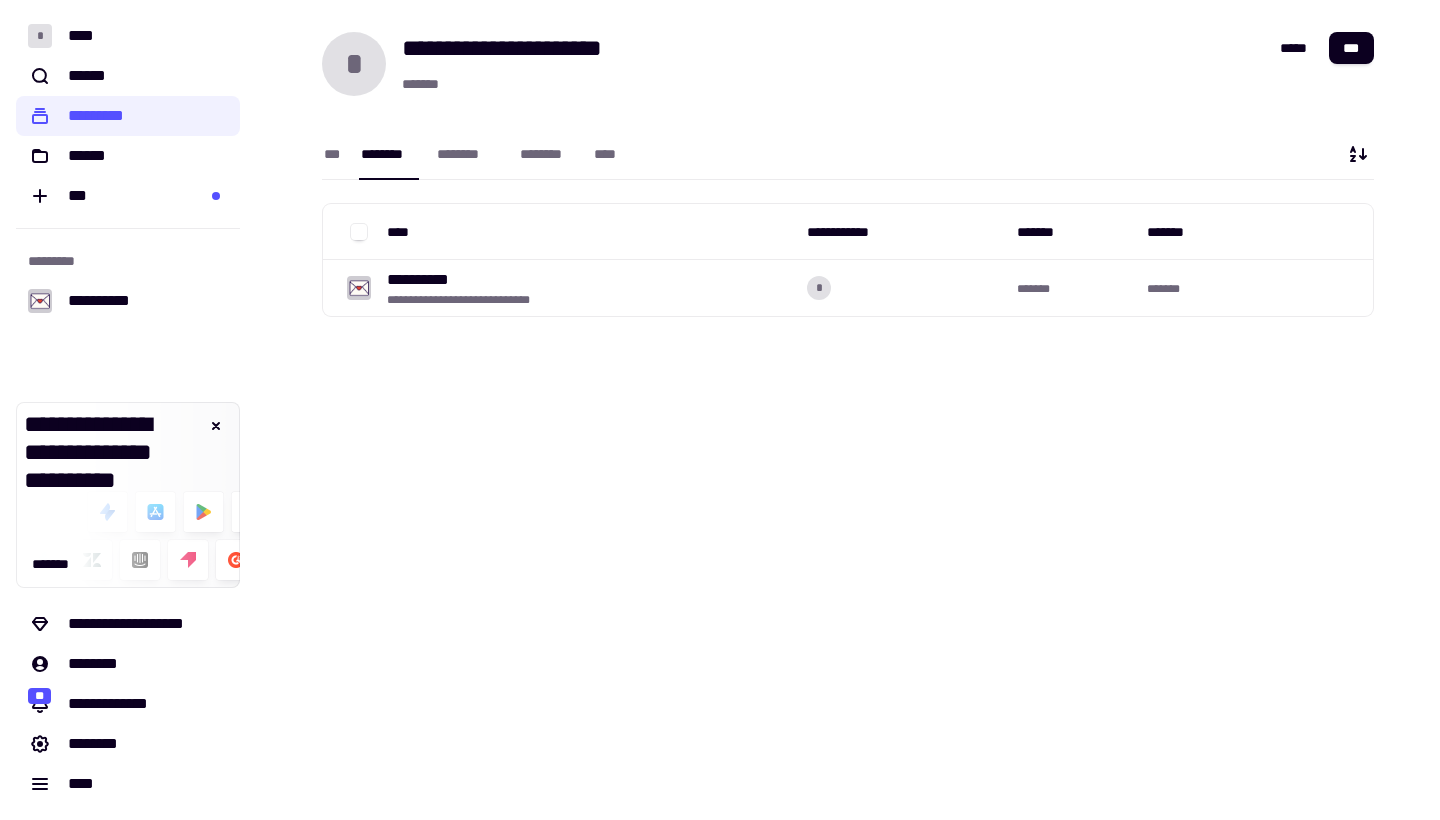 click on "*** ******** ******** ******** ****" at bounding box center (474, 154) 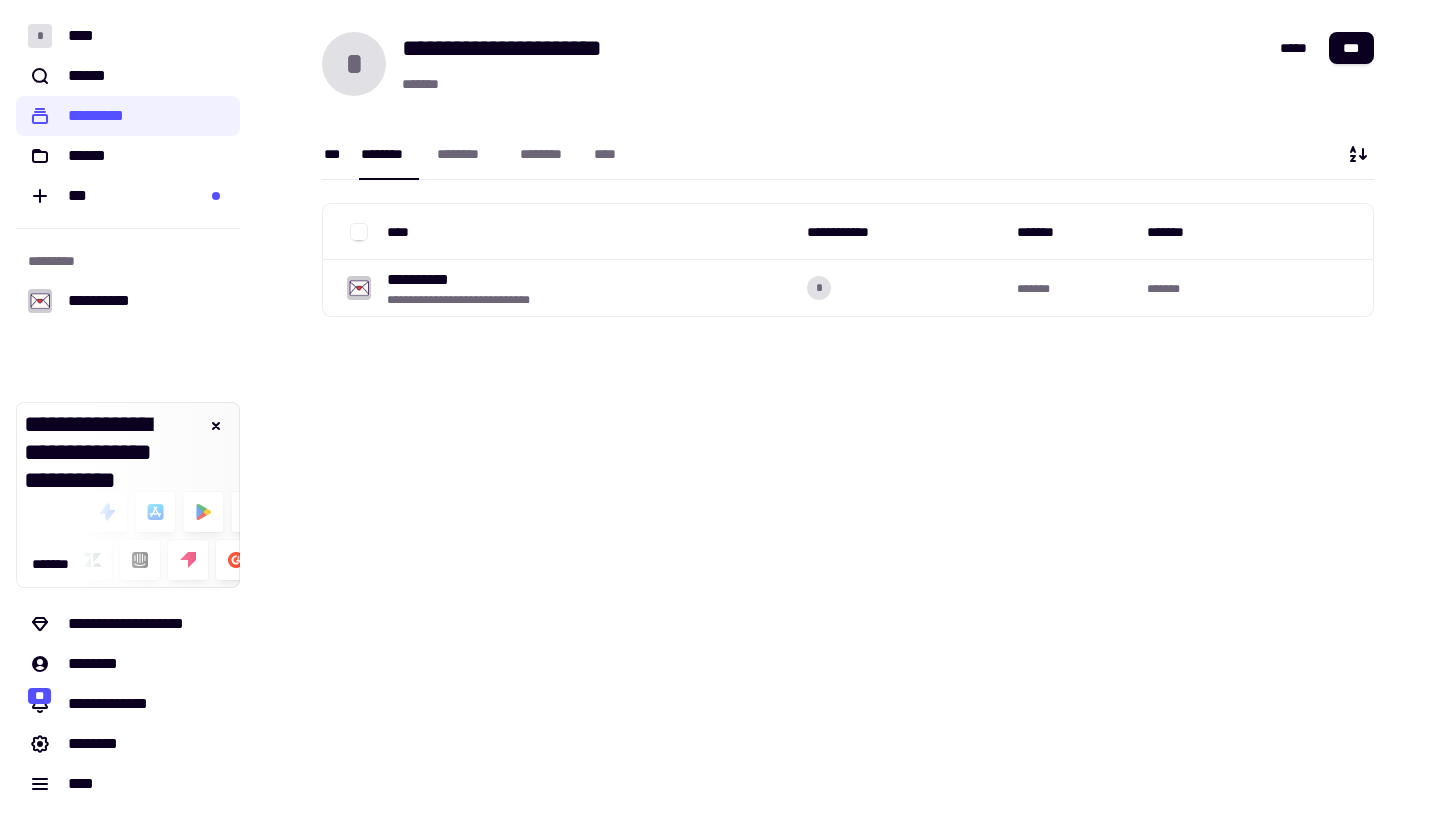 click on "***" at bounding box center (332, 154) 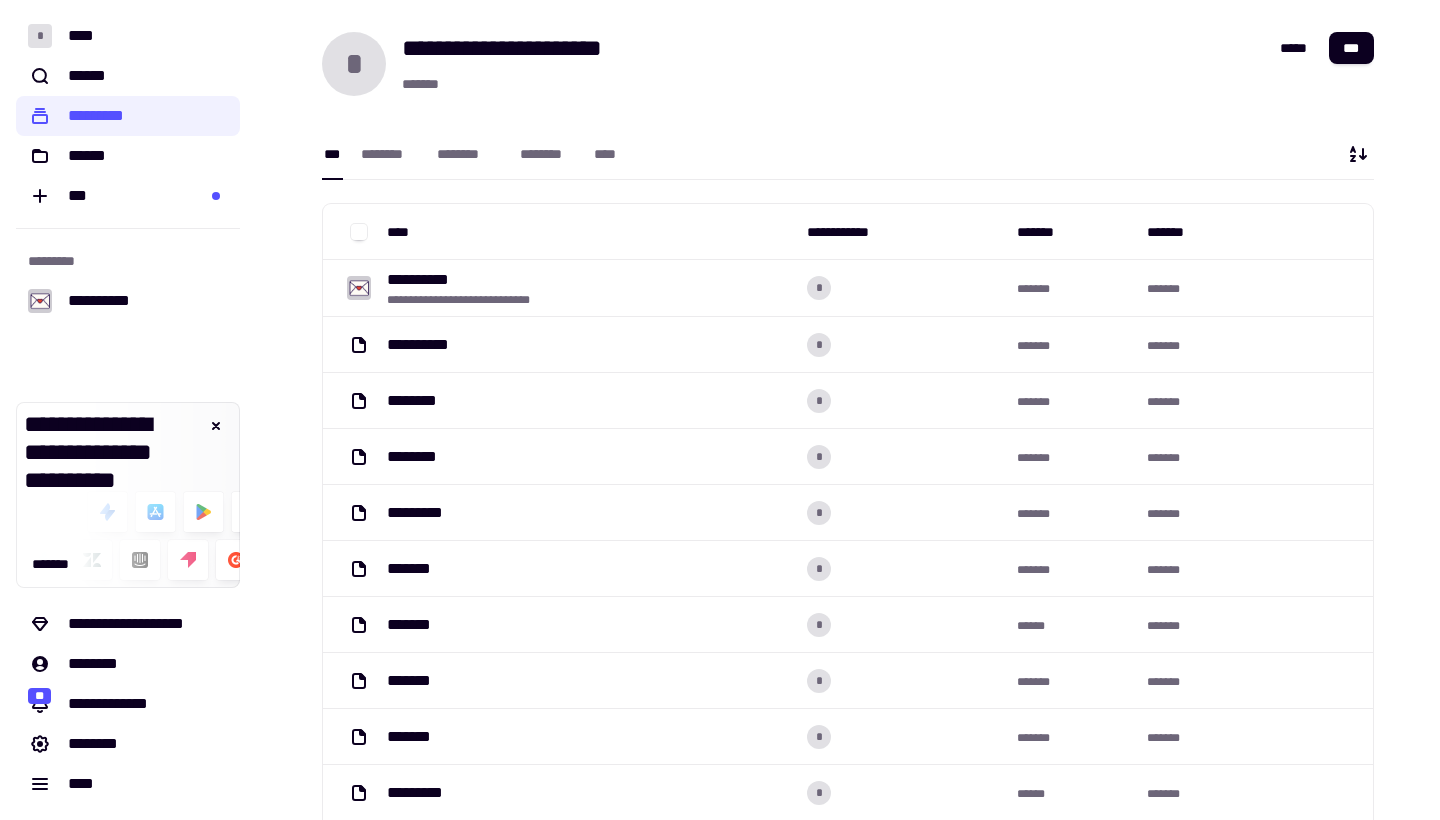 scroll, scrollTop: 0, scrollLeft: 0, axis: both 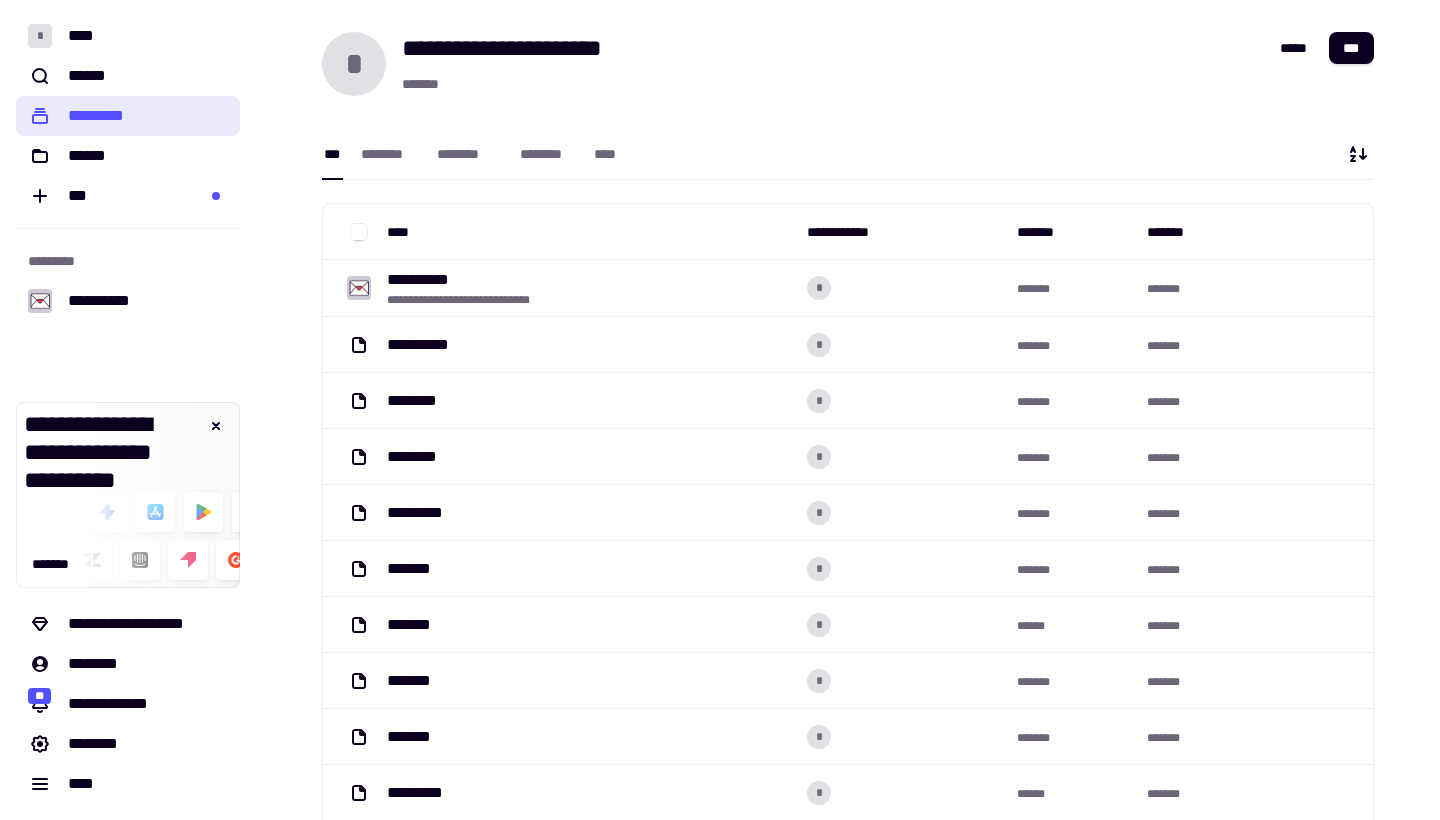 click on "*********" 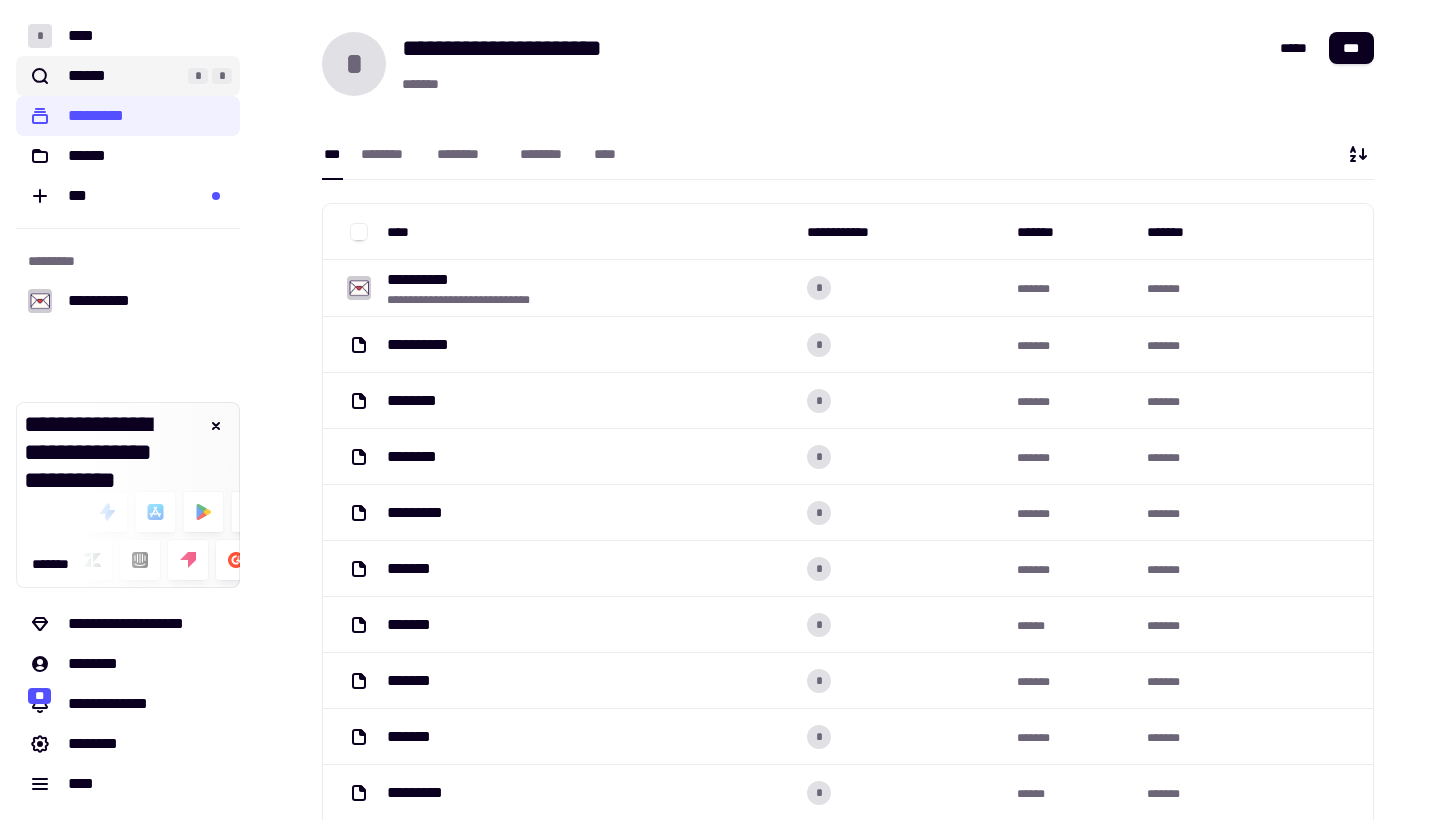 click on "******" 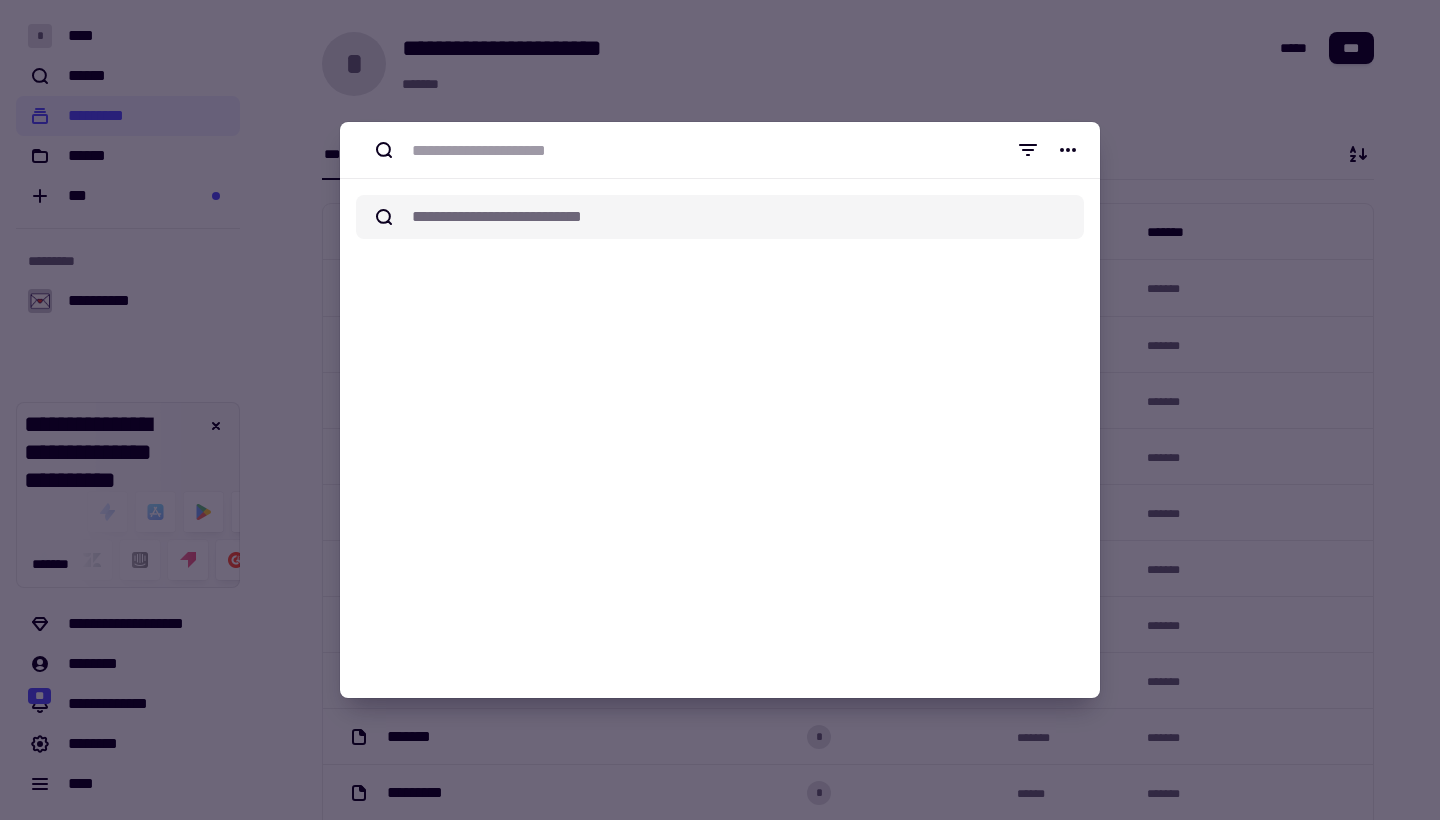 click on "*******   ******   ***   *********" at bounding box center (744, 217) 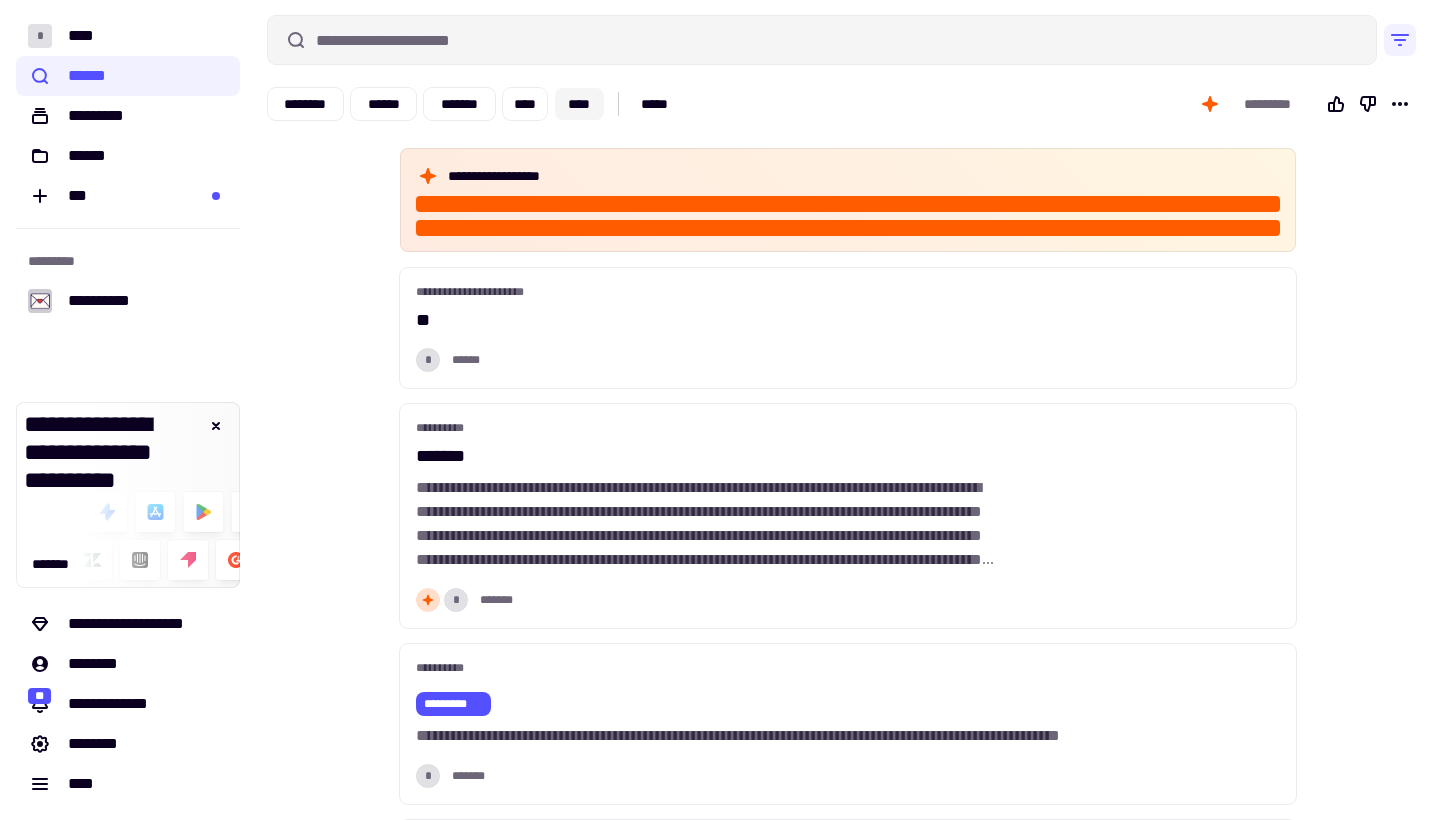 click on "****" 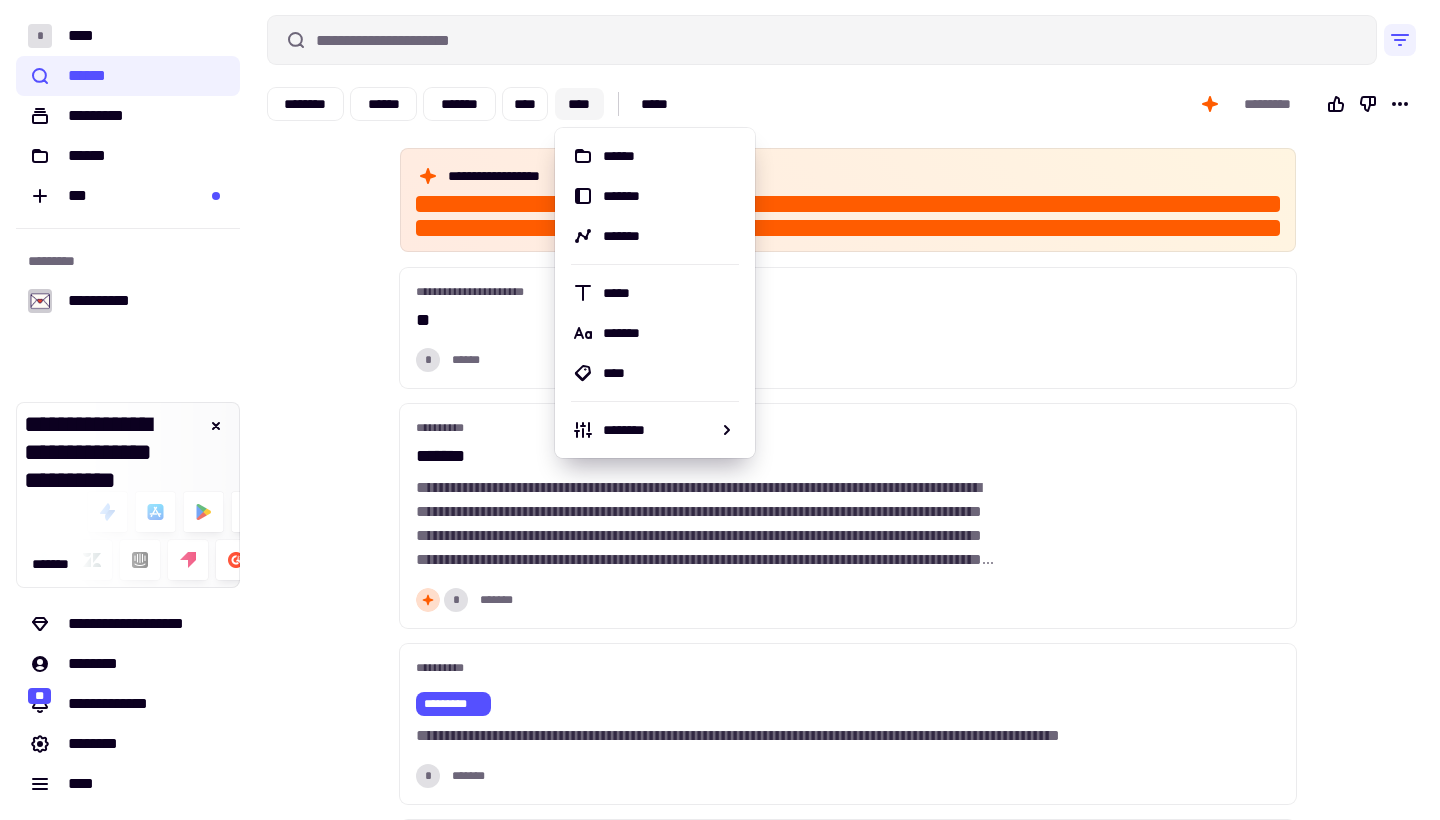 click on "****" 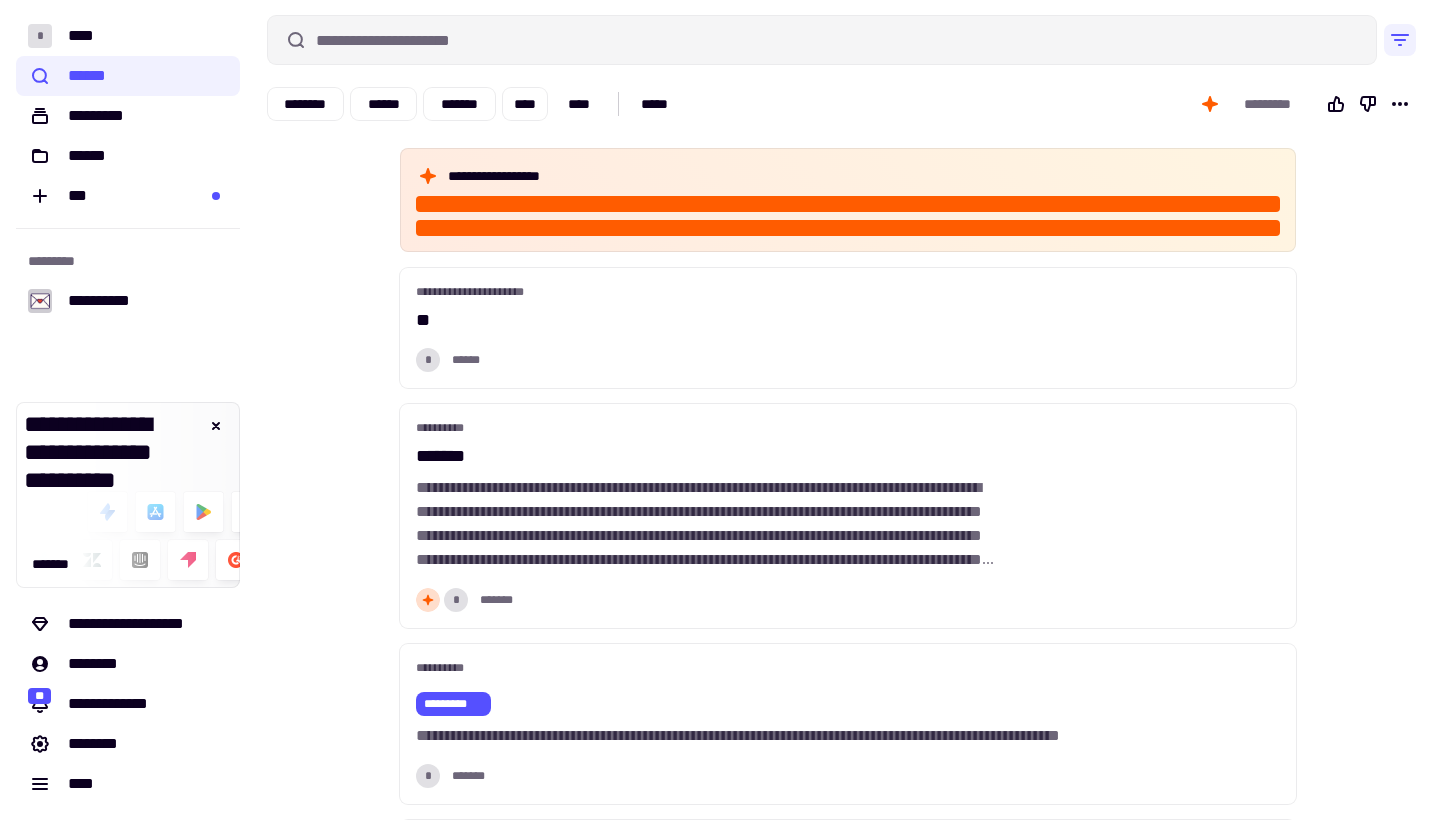 scroll, scrollTop: 0, scrollLeft: 0, axis: both 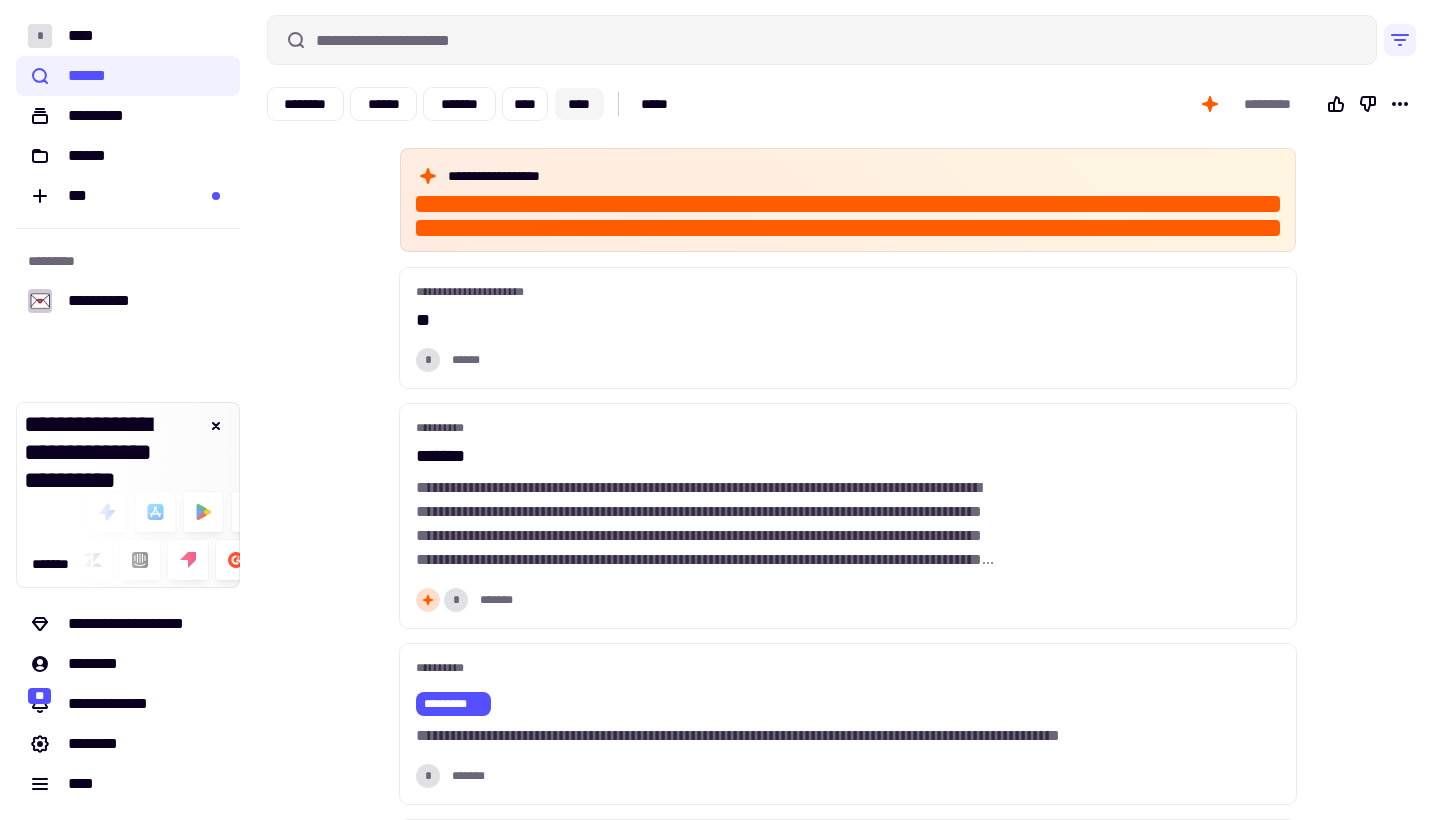 click on "****" 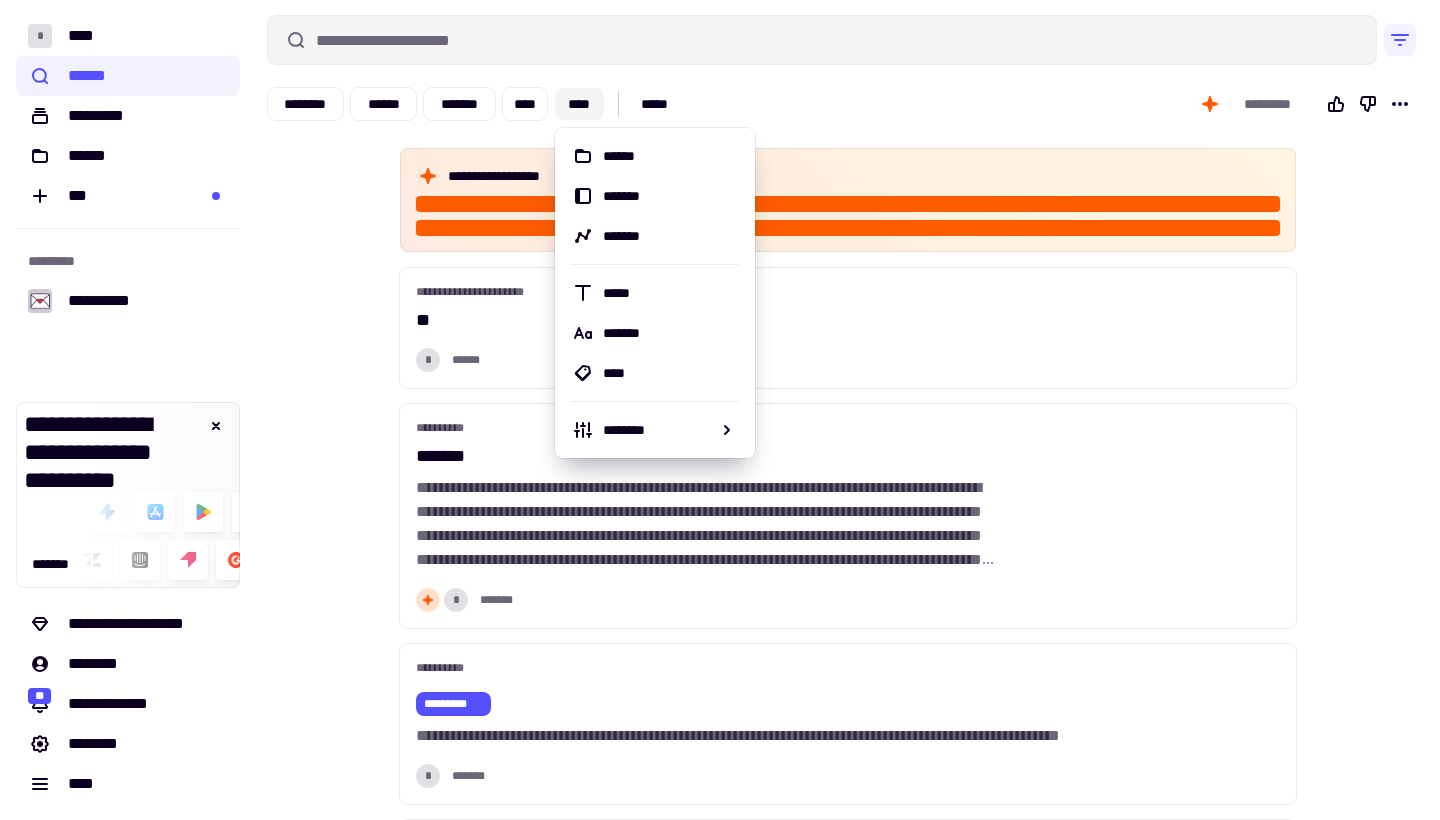 click on "****" 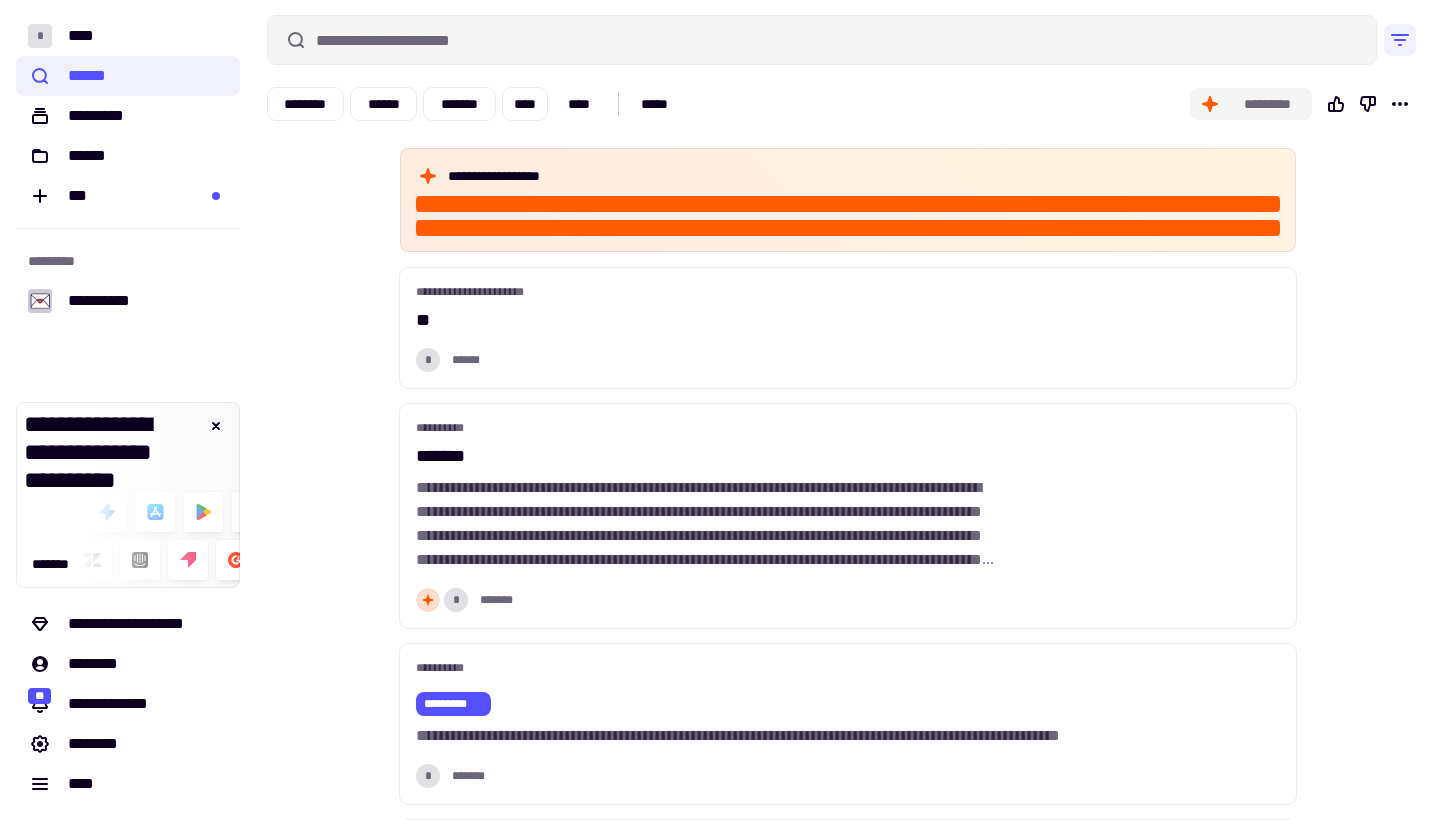 click on "*********" 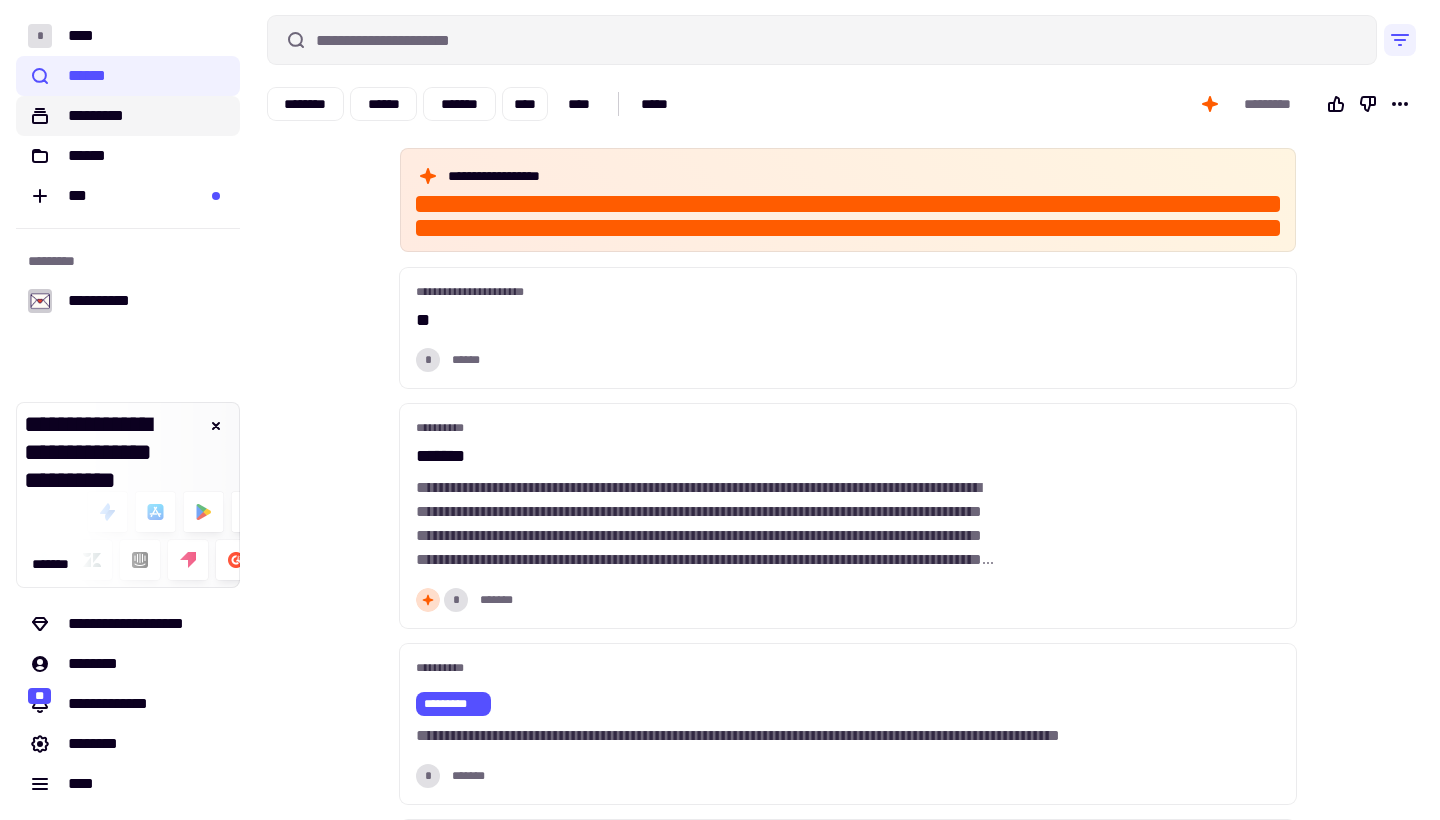 click on "*********" 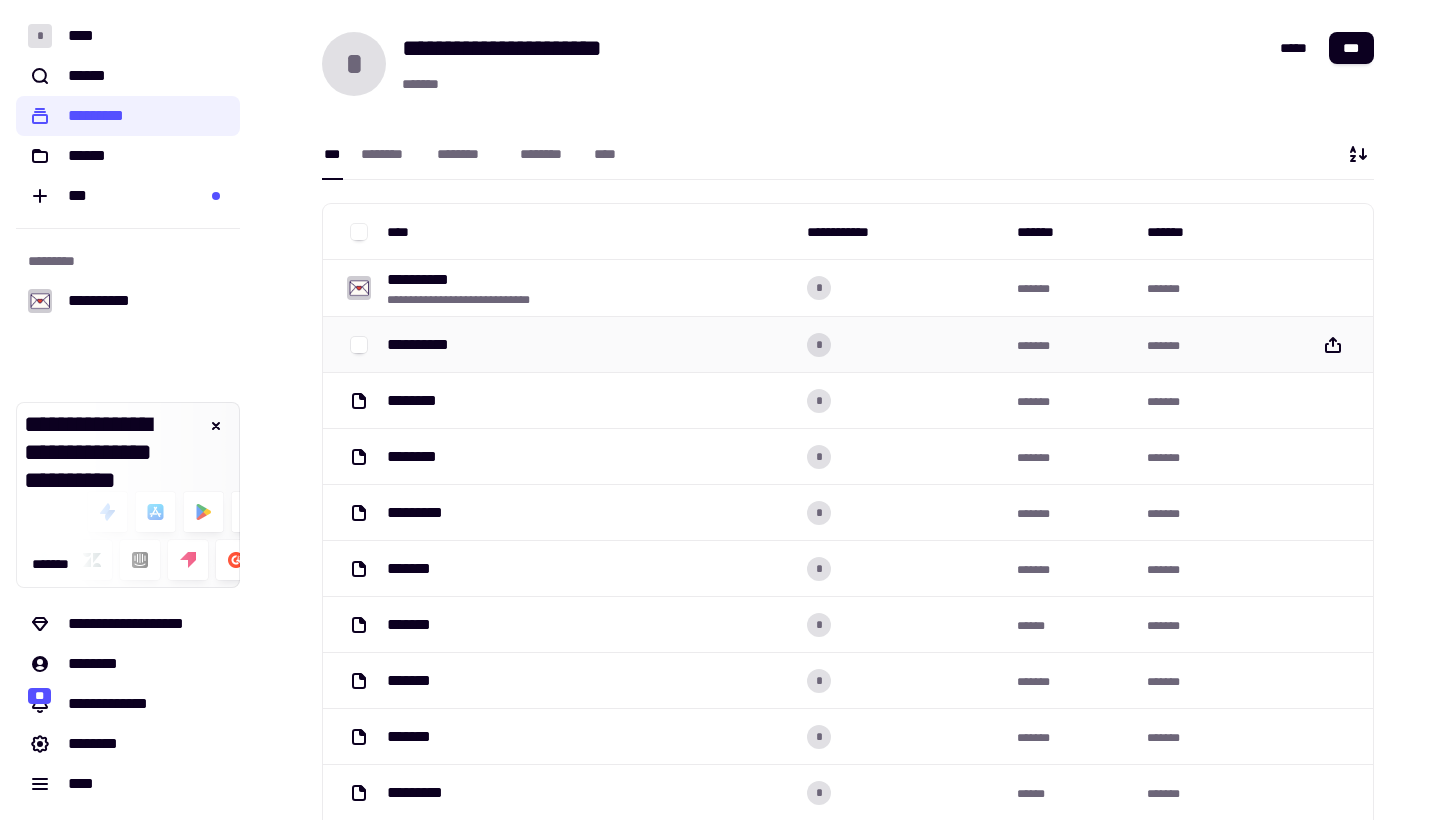 click on "**********" at bounding box center [589, 345] 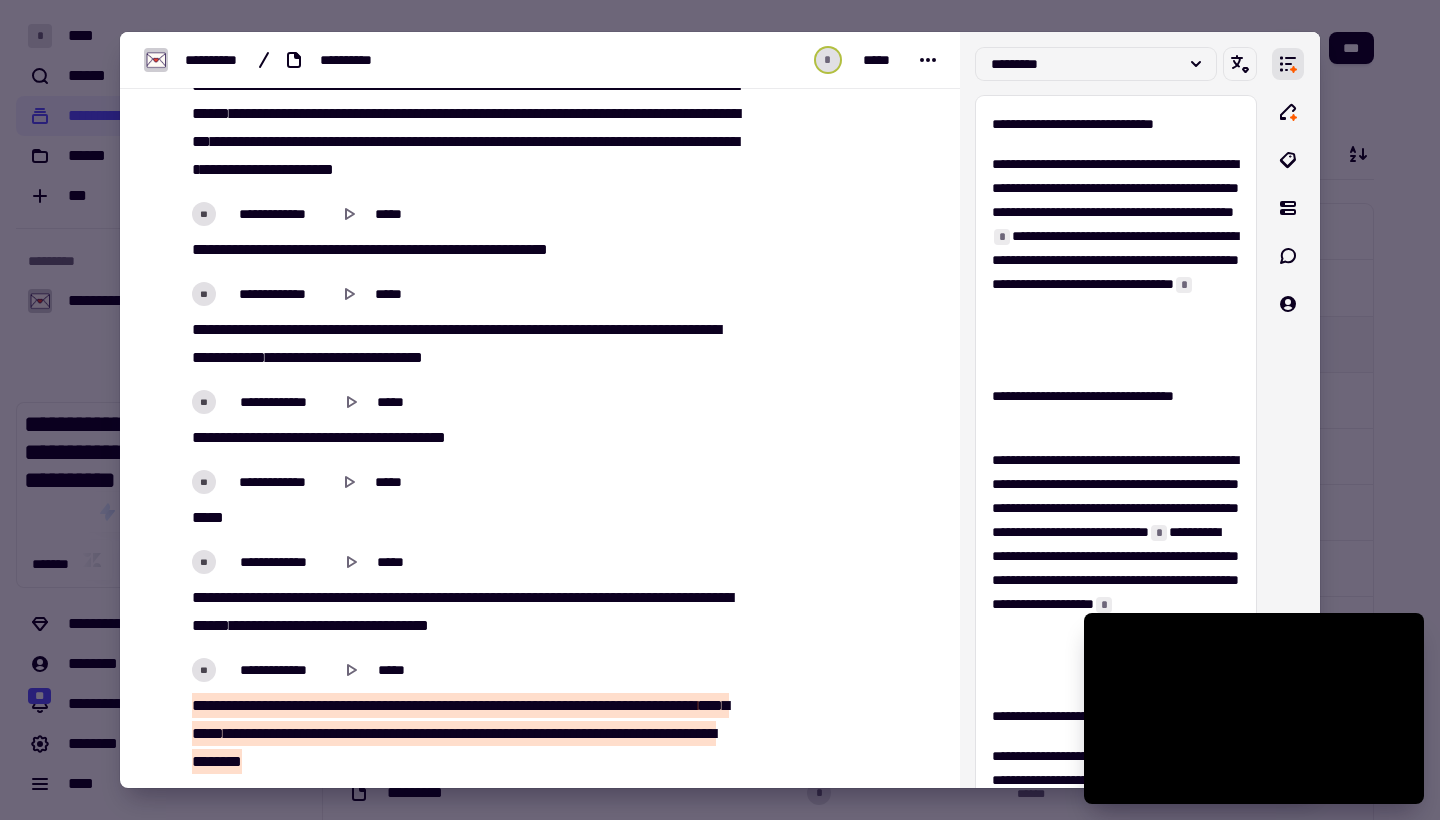 scroll, scrollTop: 12609, scrollLeft: 0, axis: vertical 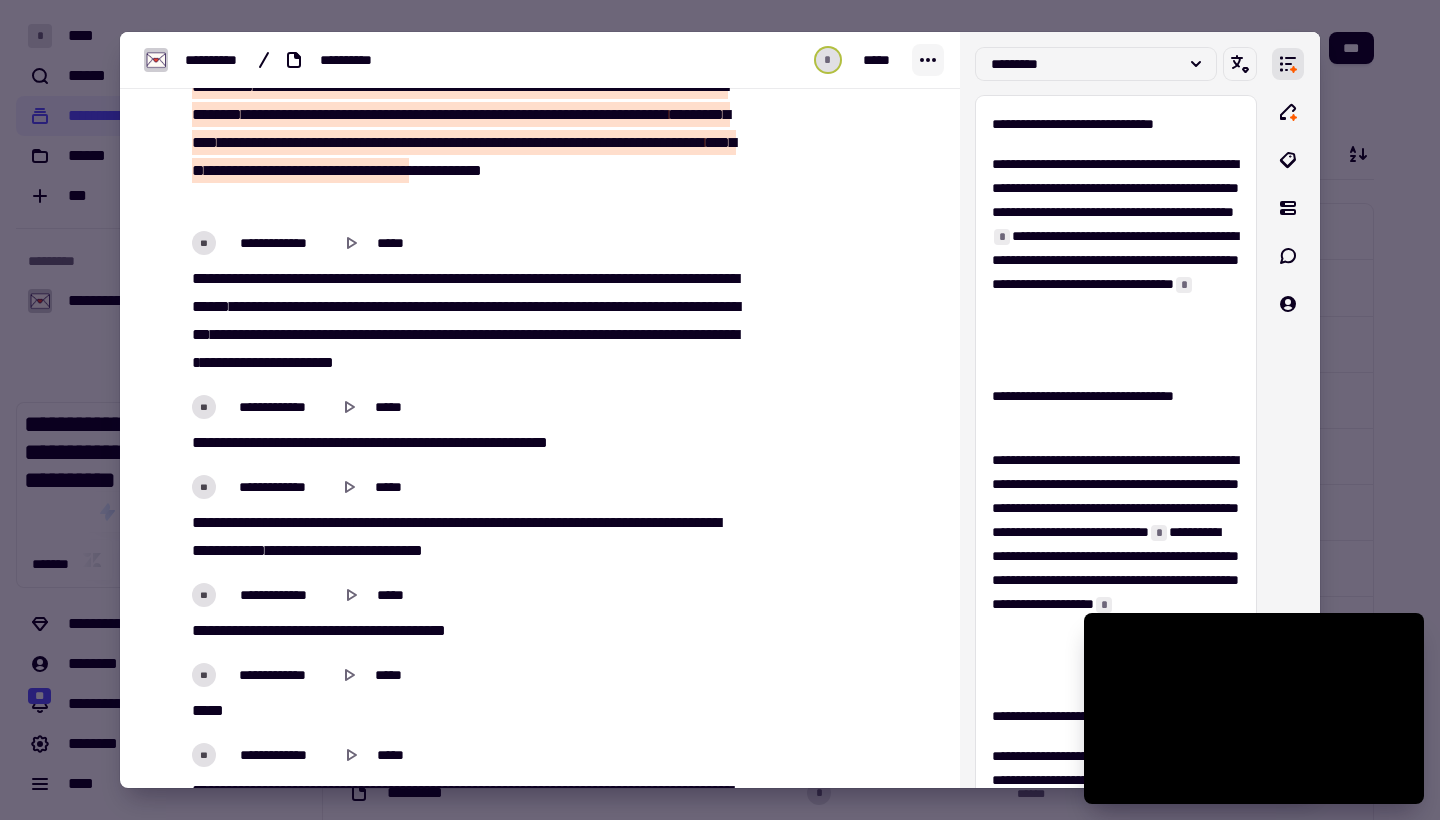 click 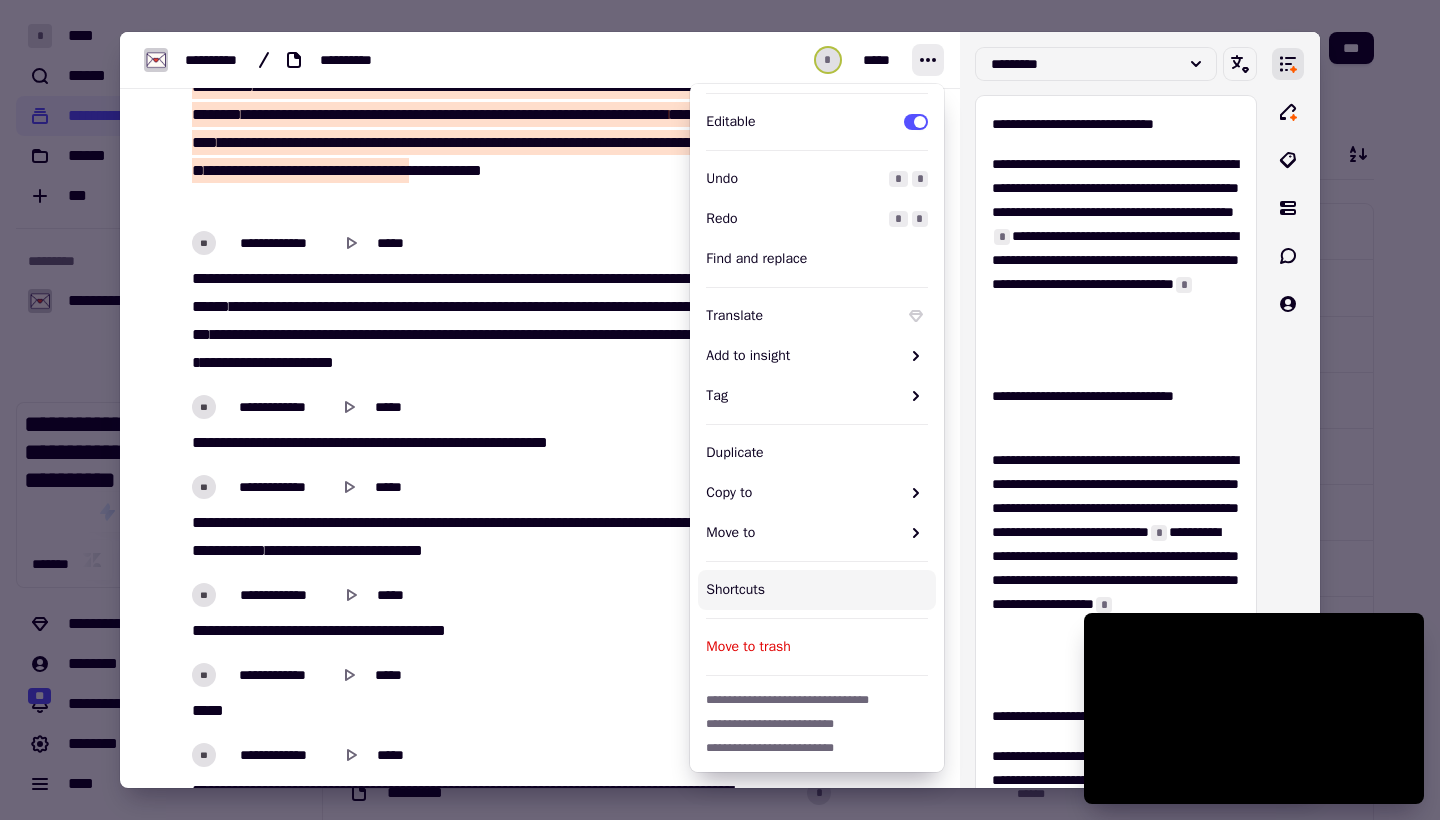 scroll, scrollTop: 0, scrollLeft: 0, axis: both 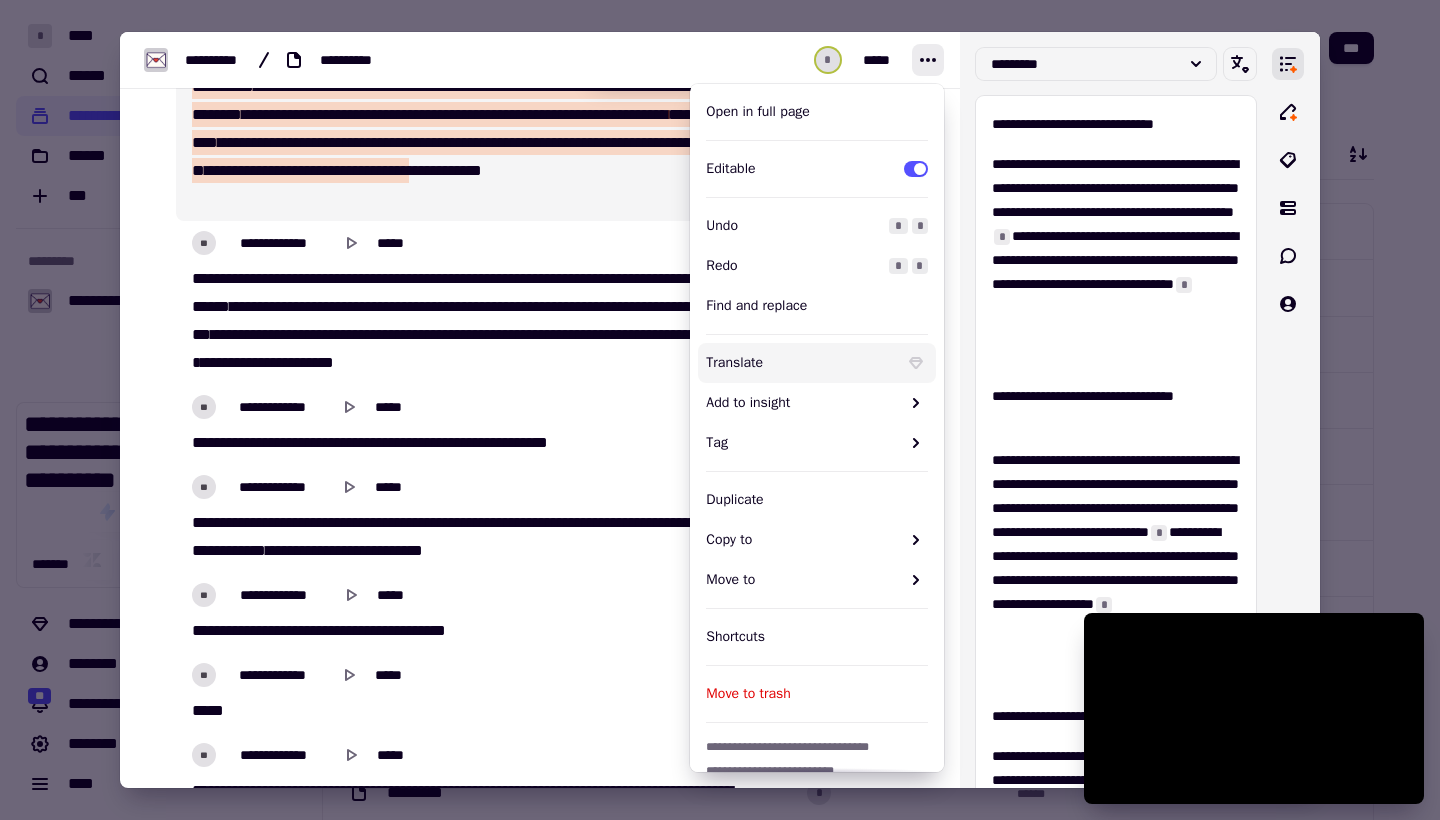 click on "* *****" at bounding box center [775, 60] 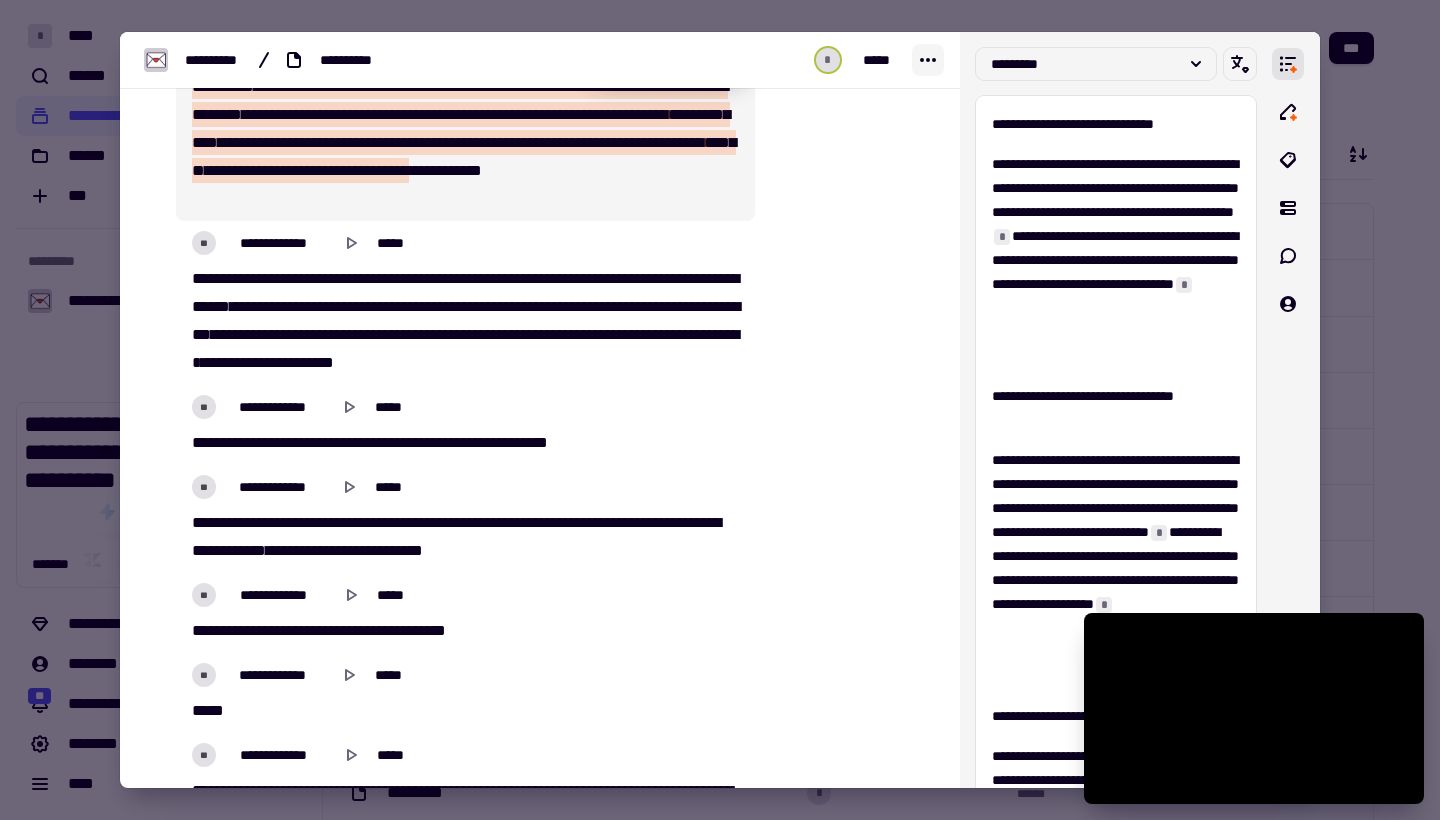 click 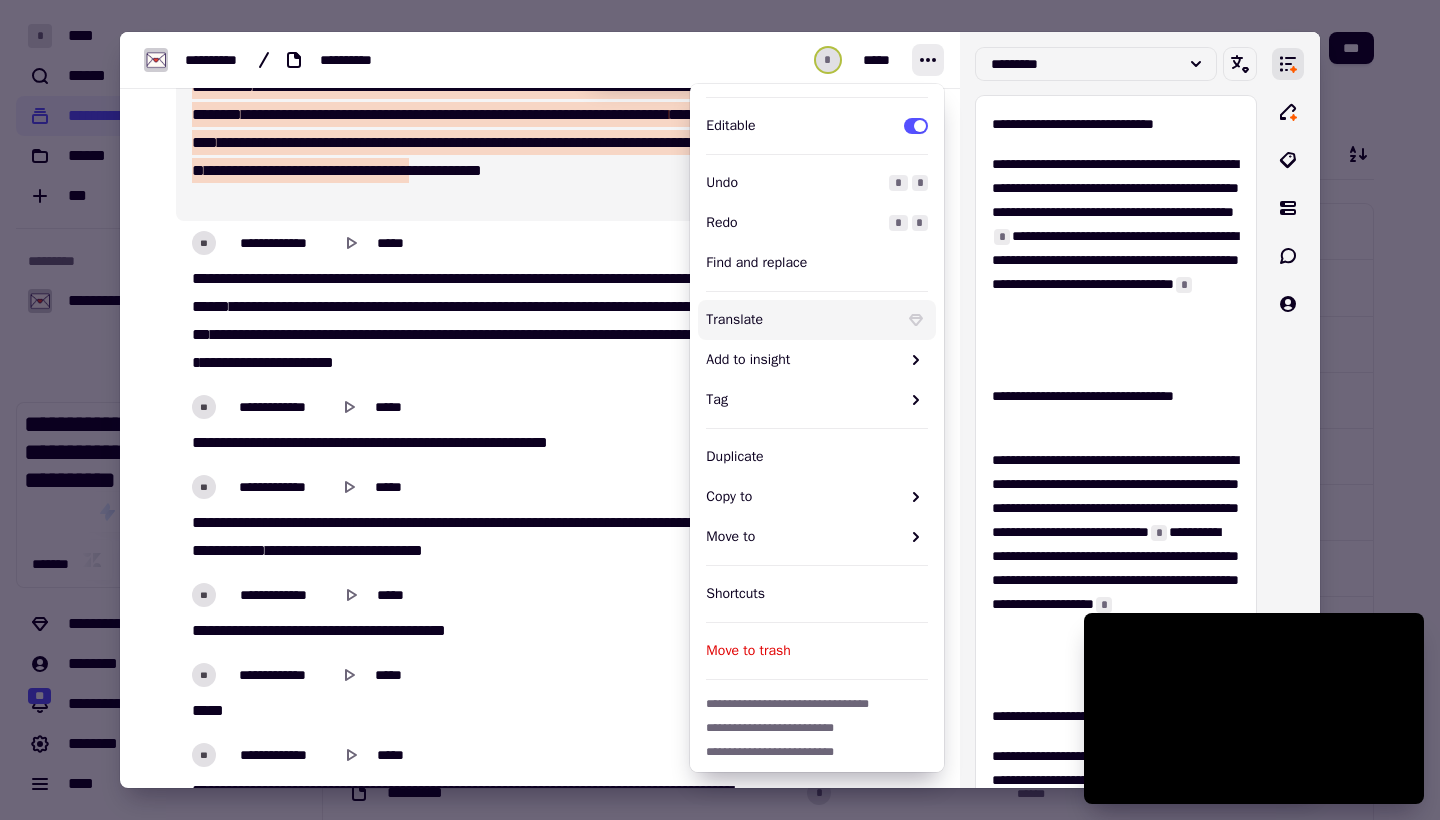 scroll, scrollTop: 47, scrollLeft: 0, axis: vertical 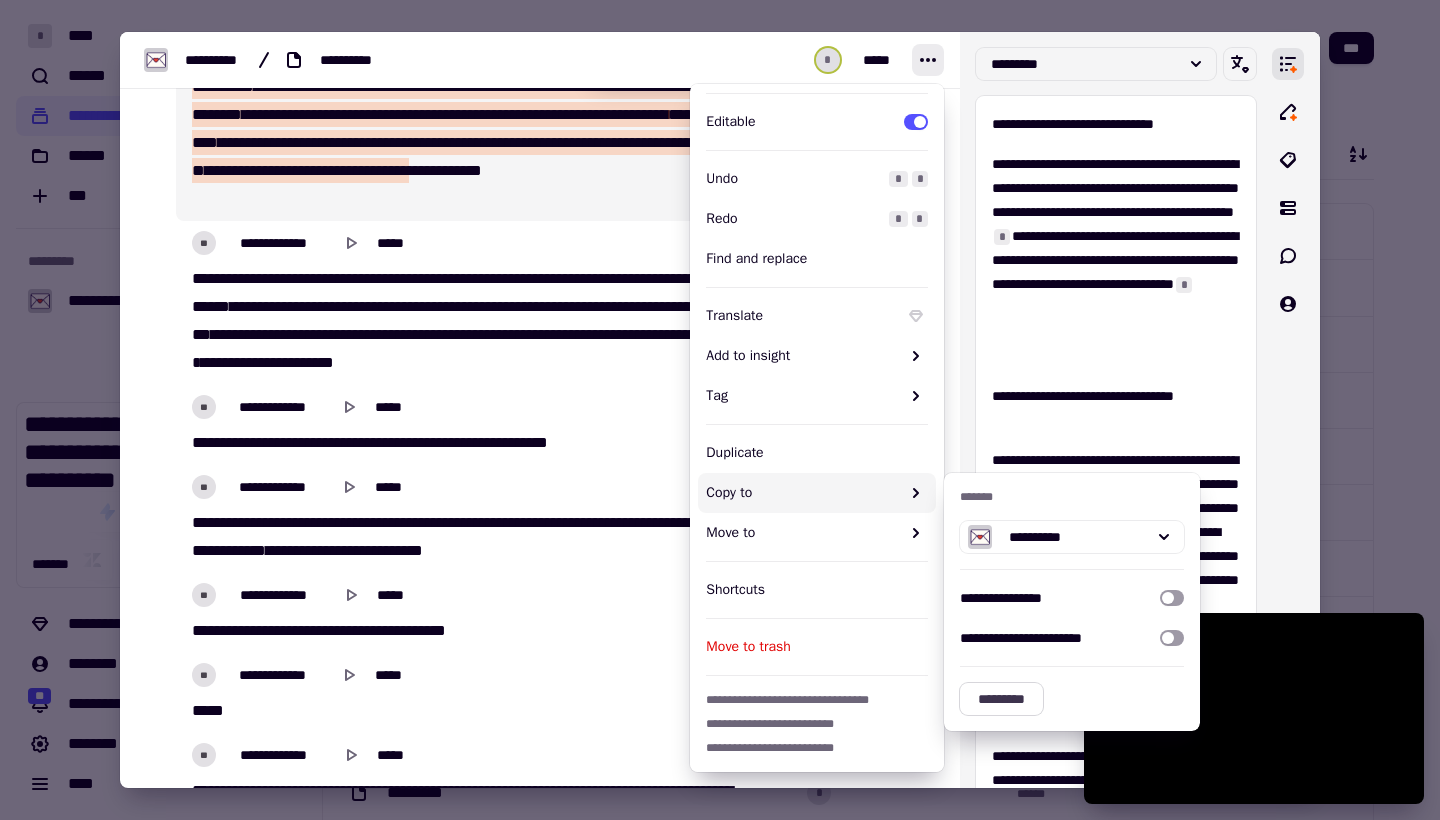 click on "*********" 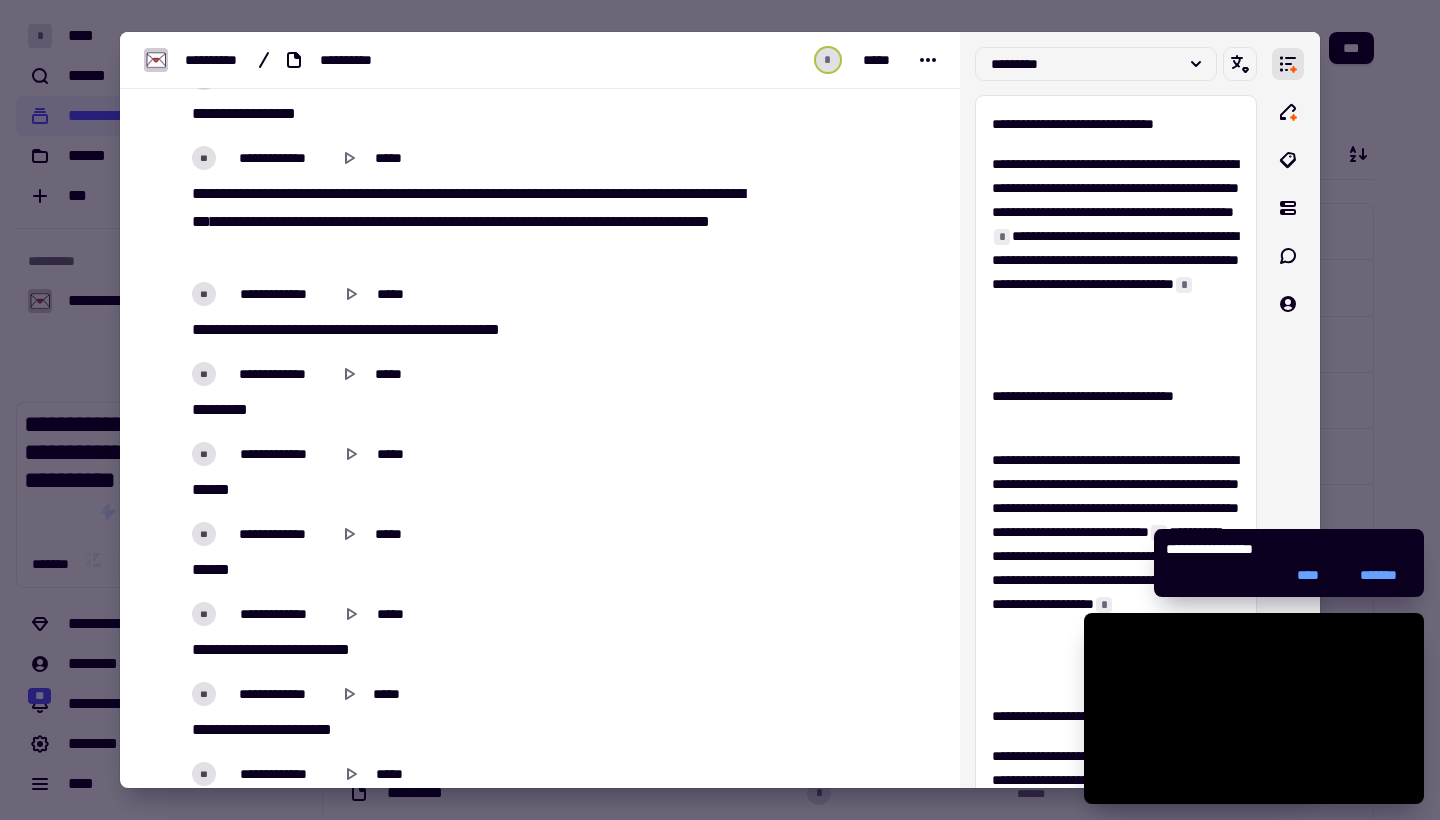 scroll, scrollTop: 9047, scrollLeft: 0, axis: vertical 